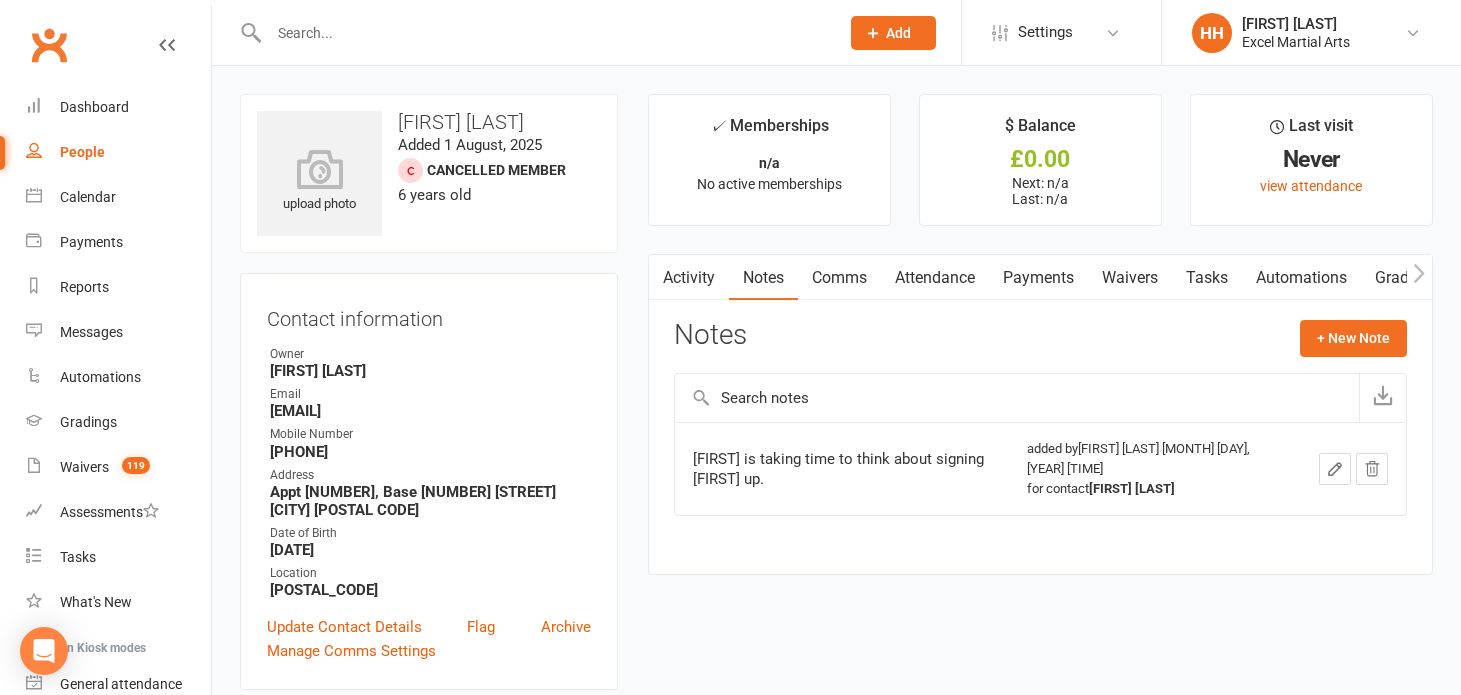 scroll, scrollTop: 272, scrollLeft: 0, axis: vertical 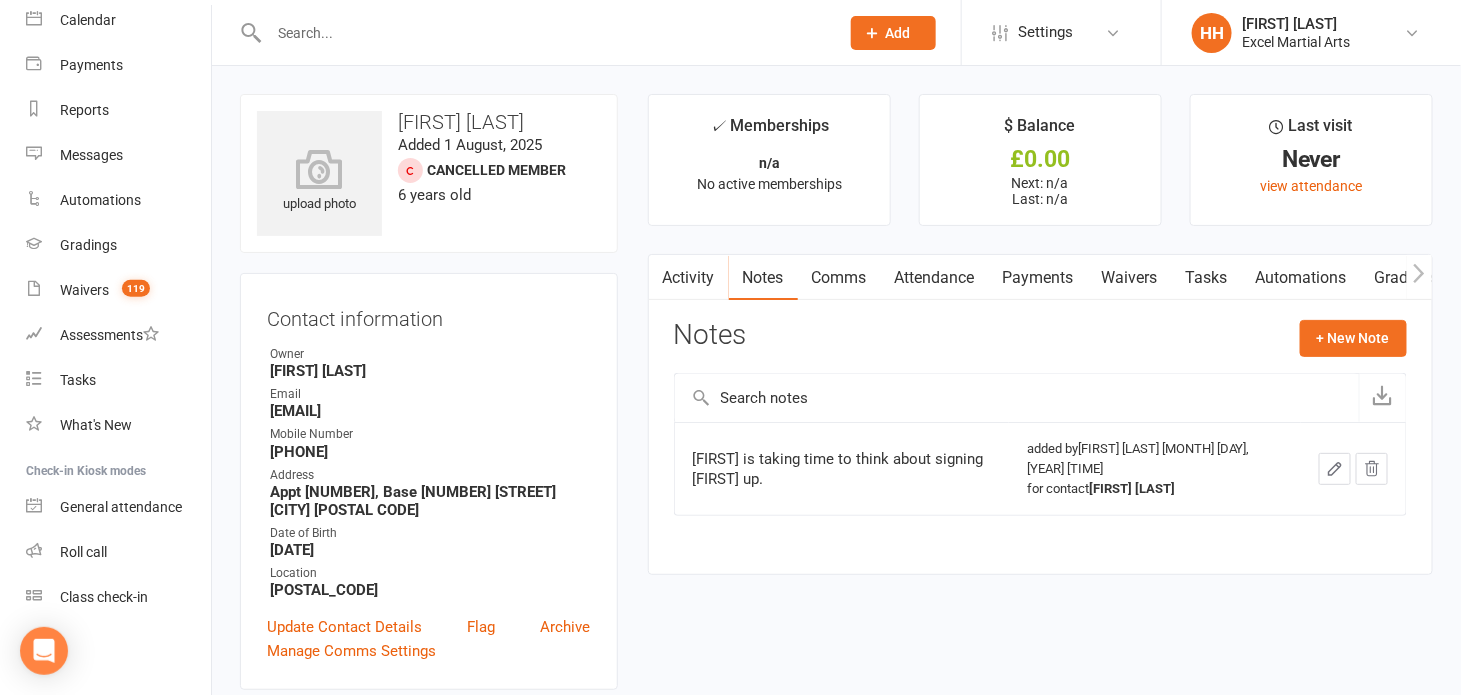 click at bounding box center (544, 33) 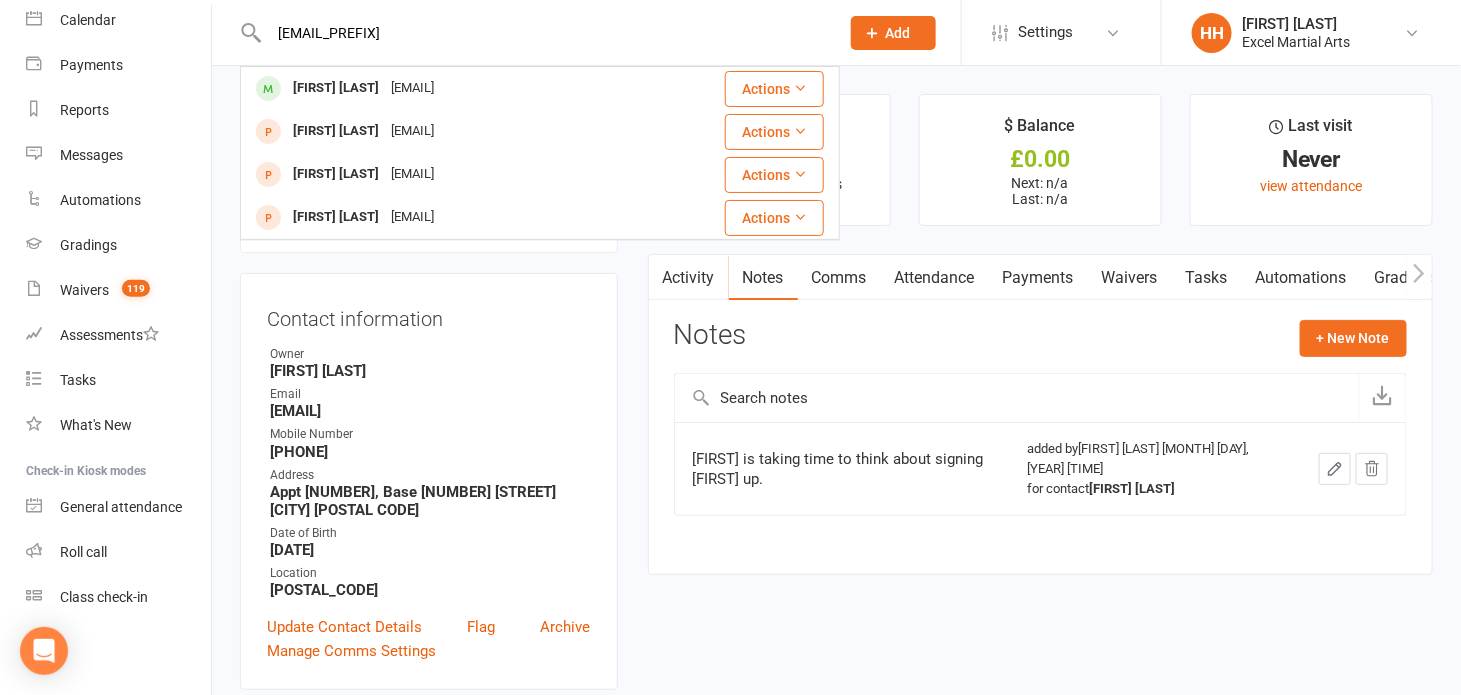 type on "[EMAIL_PREFIX]" 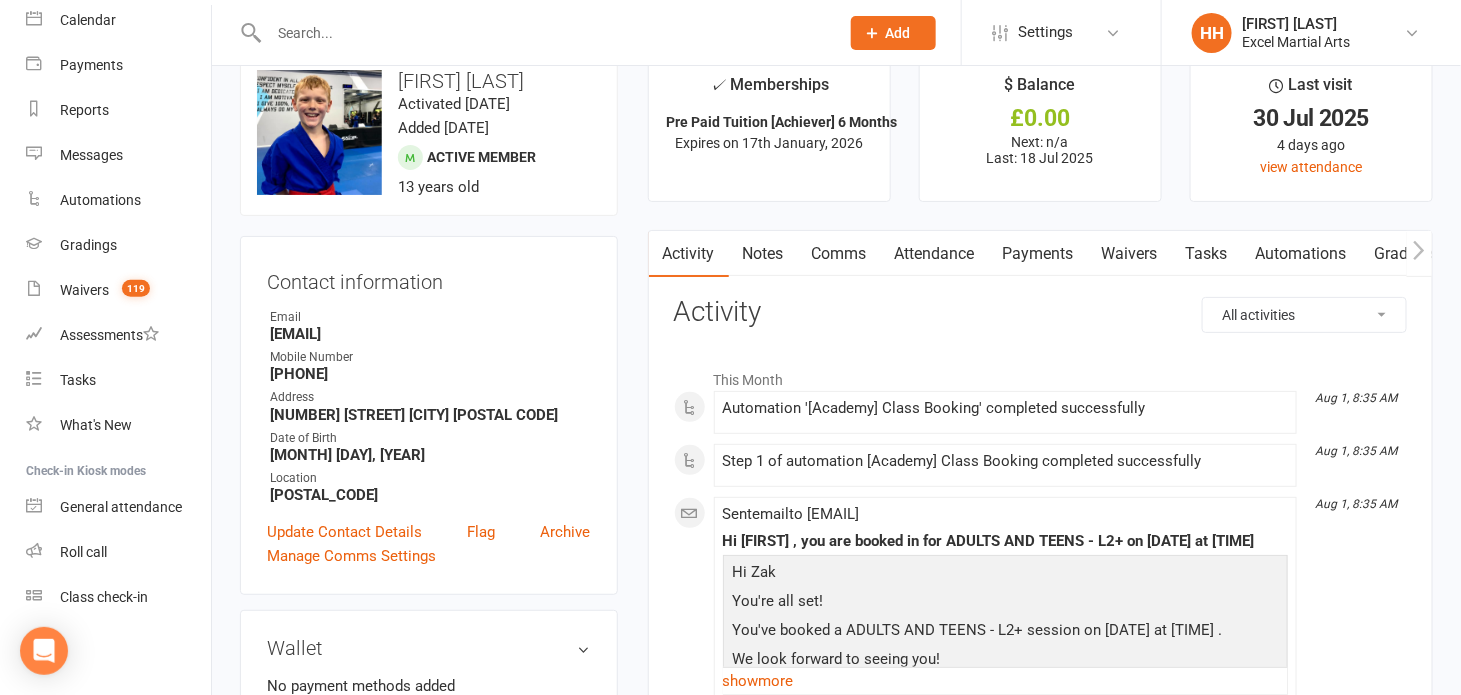 scroll, scrollTop: 0, scrollLeft: 0, axis: both 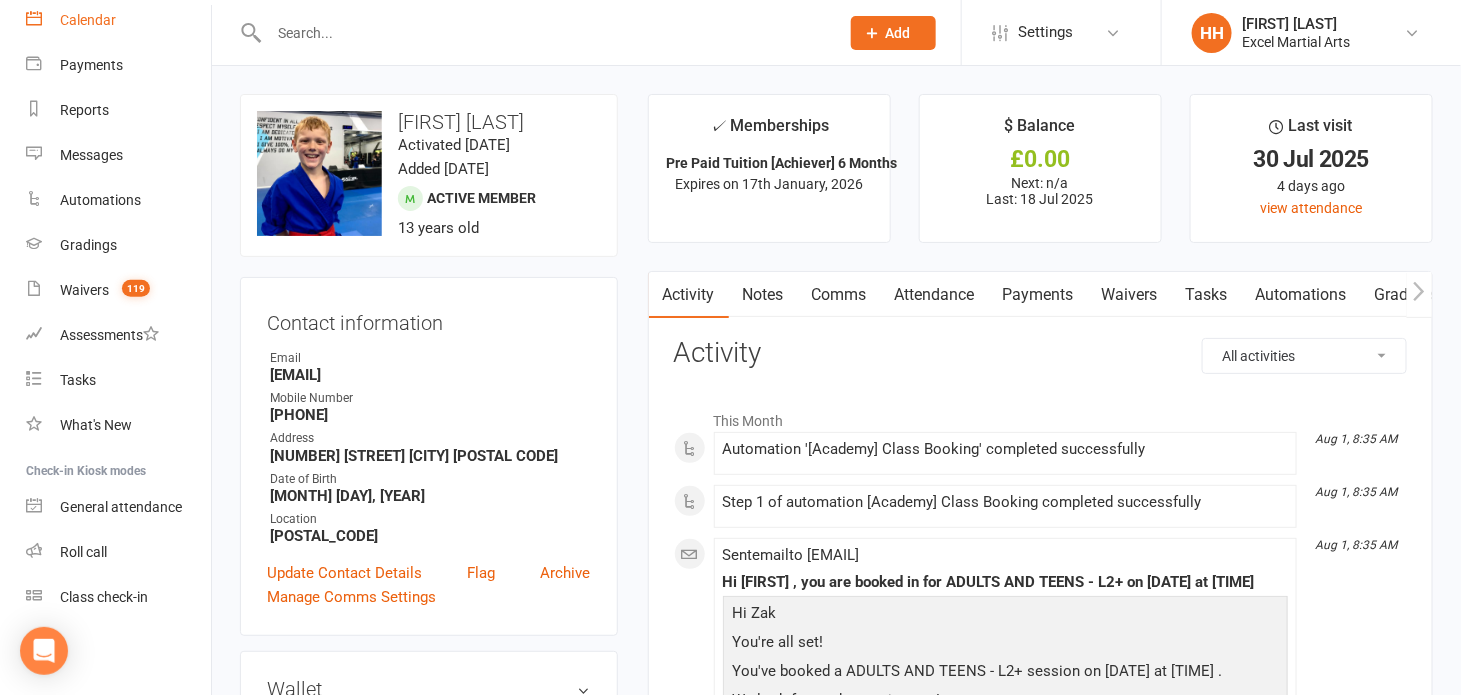 click on "Calendar" at bounding box center [88, 20] 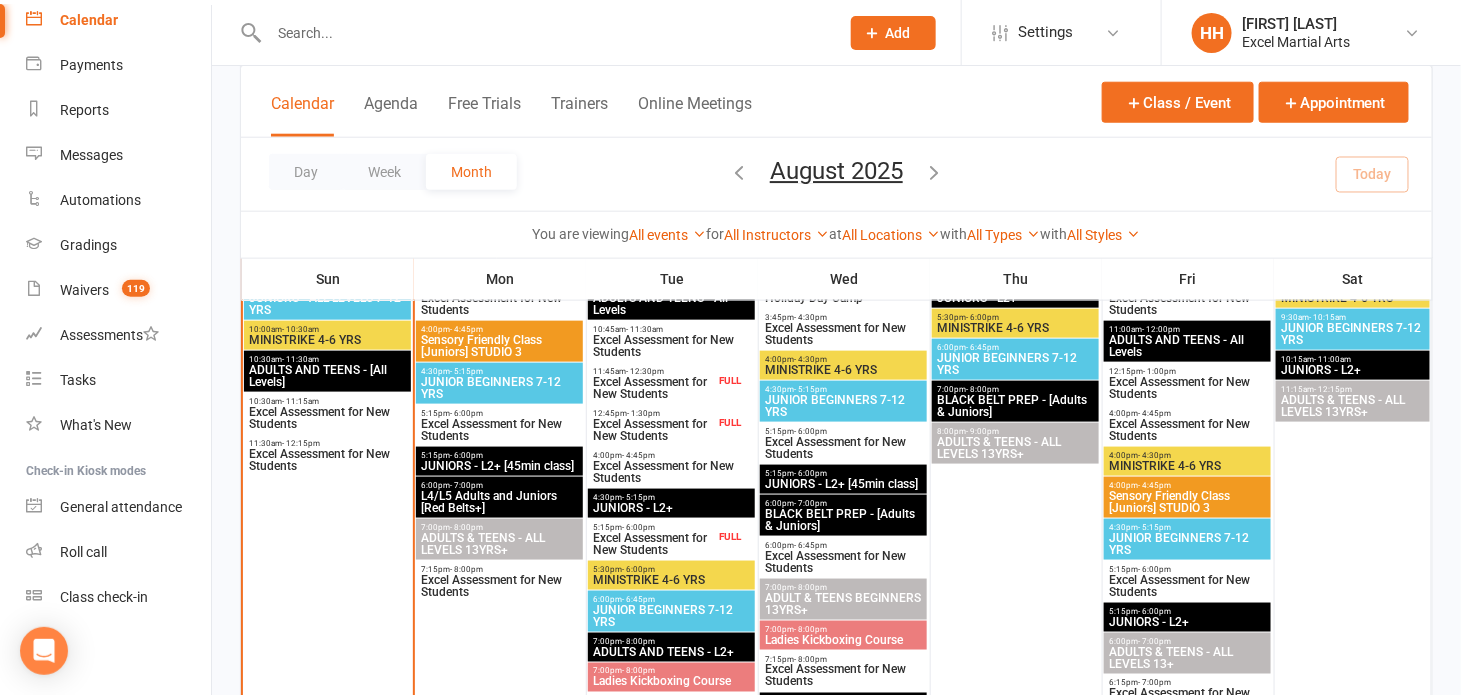 scroll, scrollTop: 727, scrollLeft: 0, axis: vertical 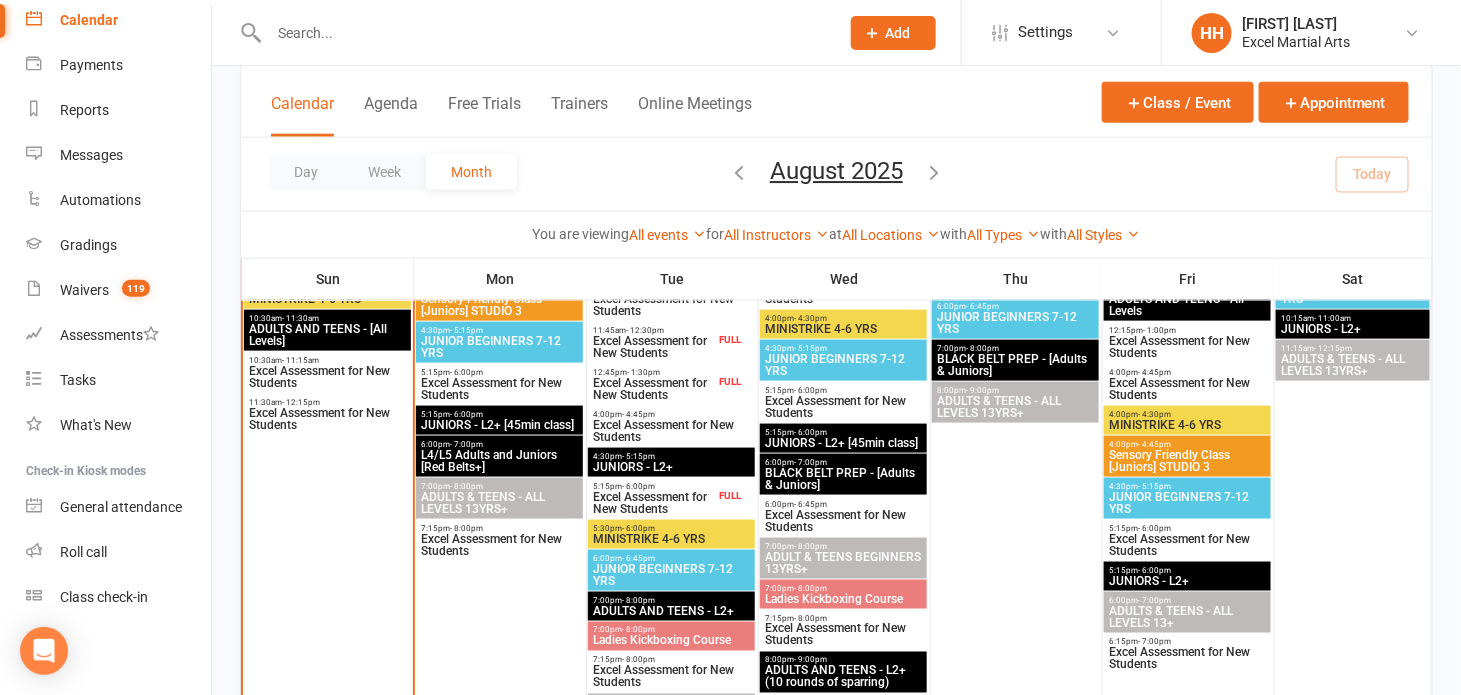 click on "ADULTS AND TEENS - [All Levels]" at bounding box center (327, 335) 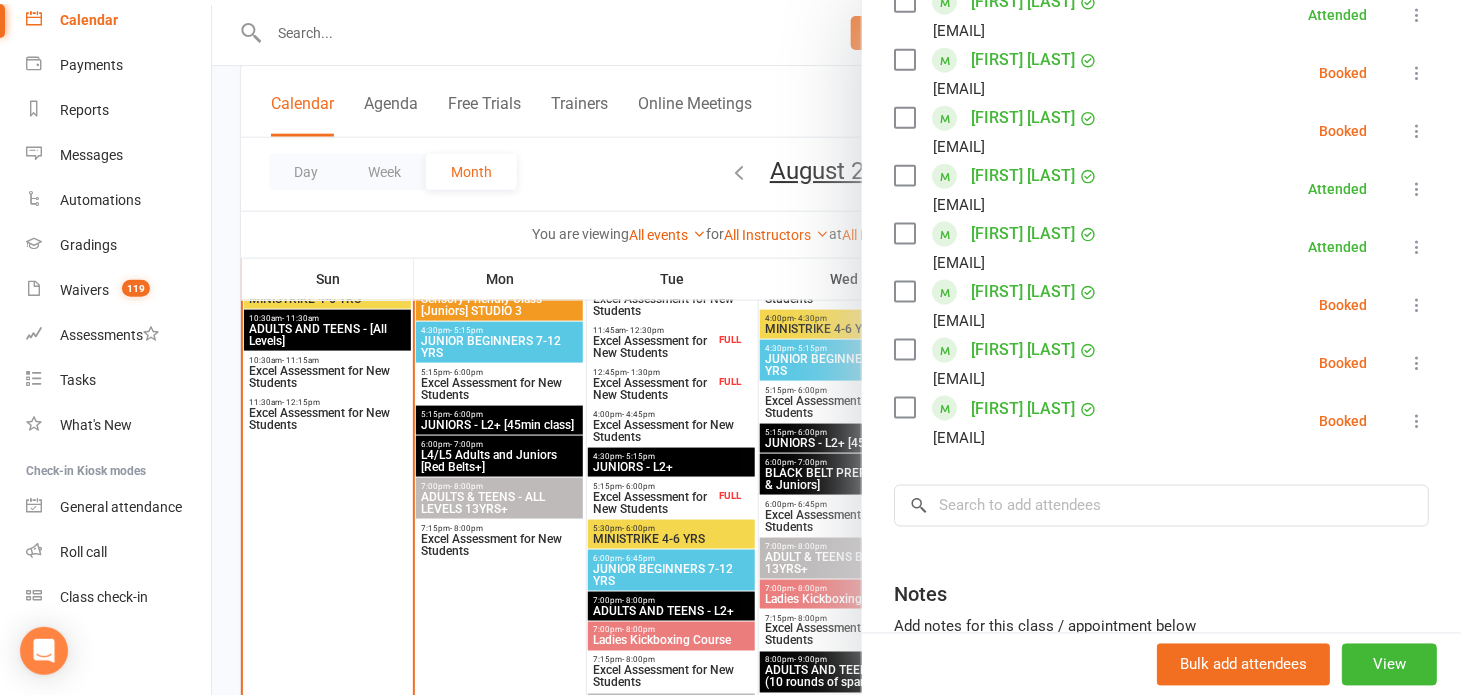 scroll, scrollTop: 909, scrollLeft: 0, axis: vertical 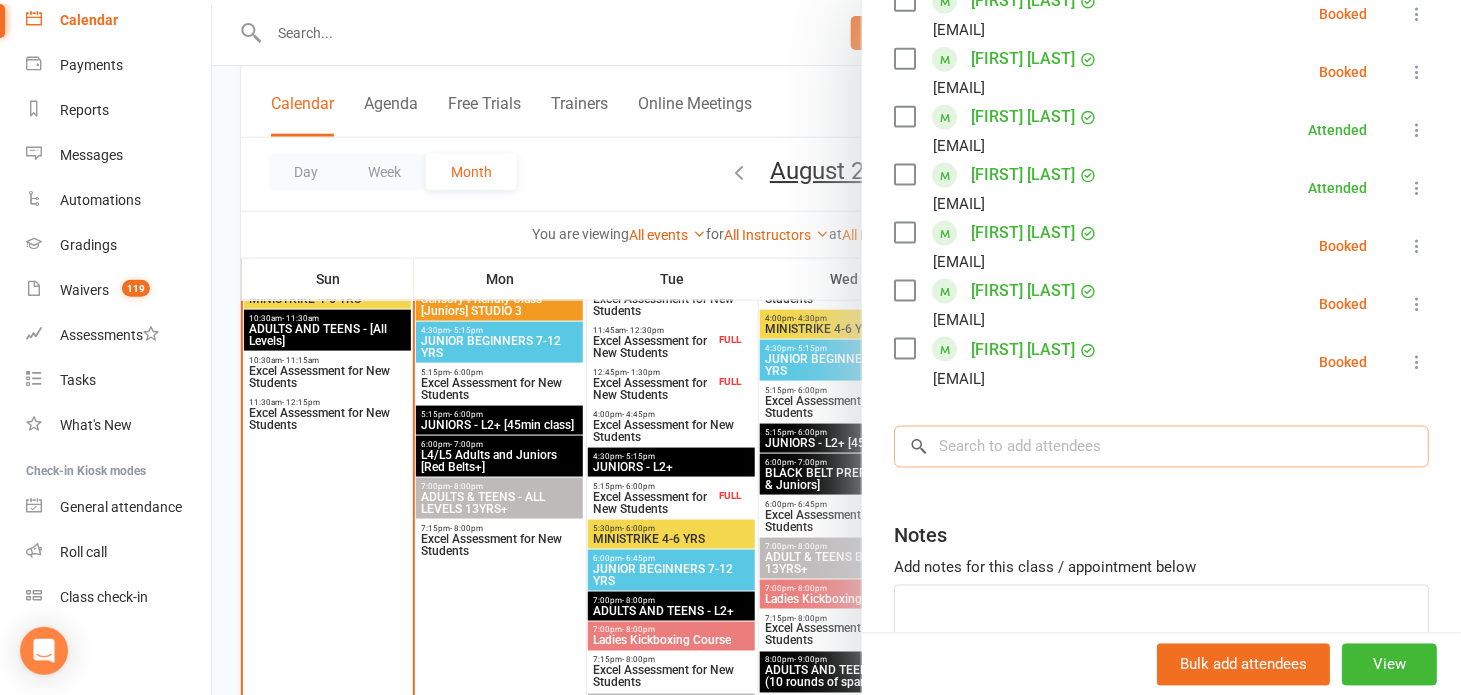 click at bounding box center (1161, 447) 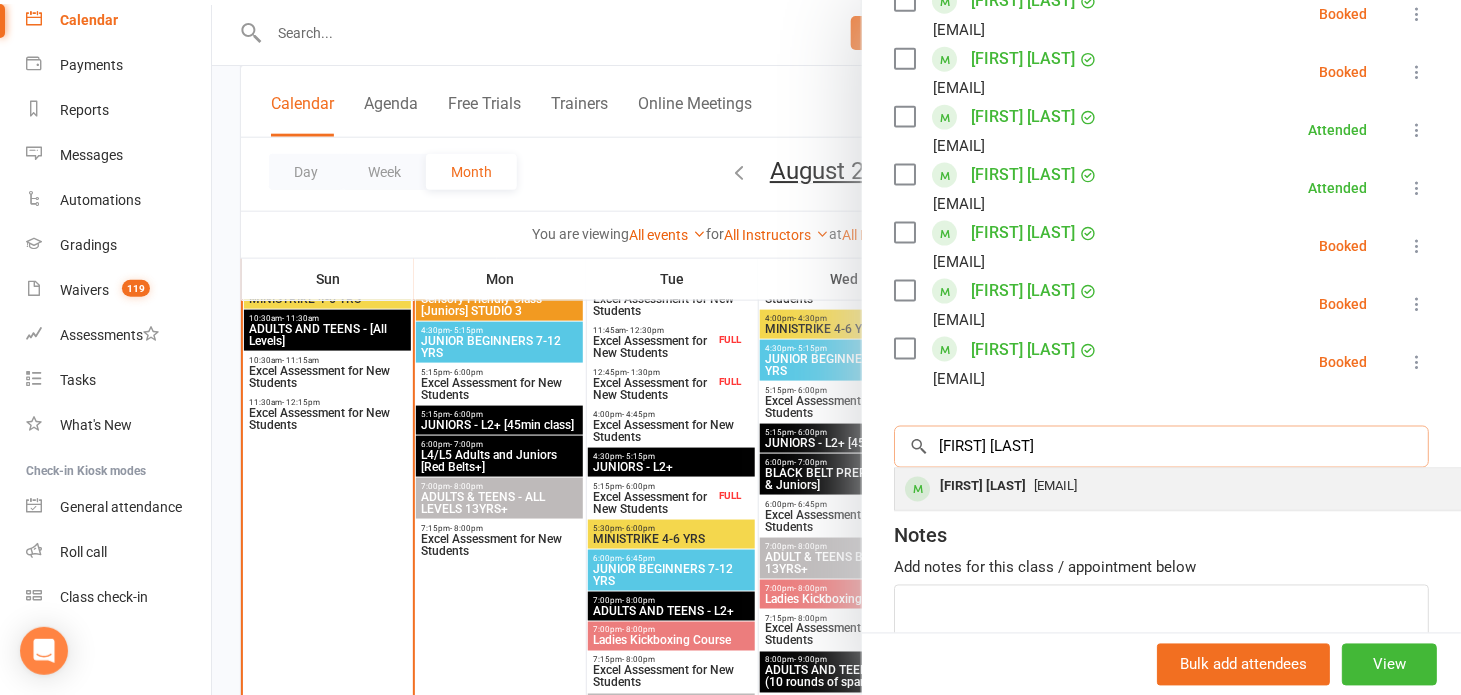 type on "[FIRST] [LAST]" 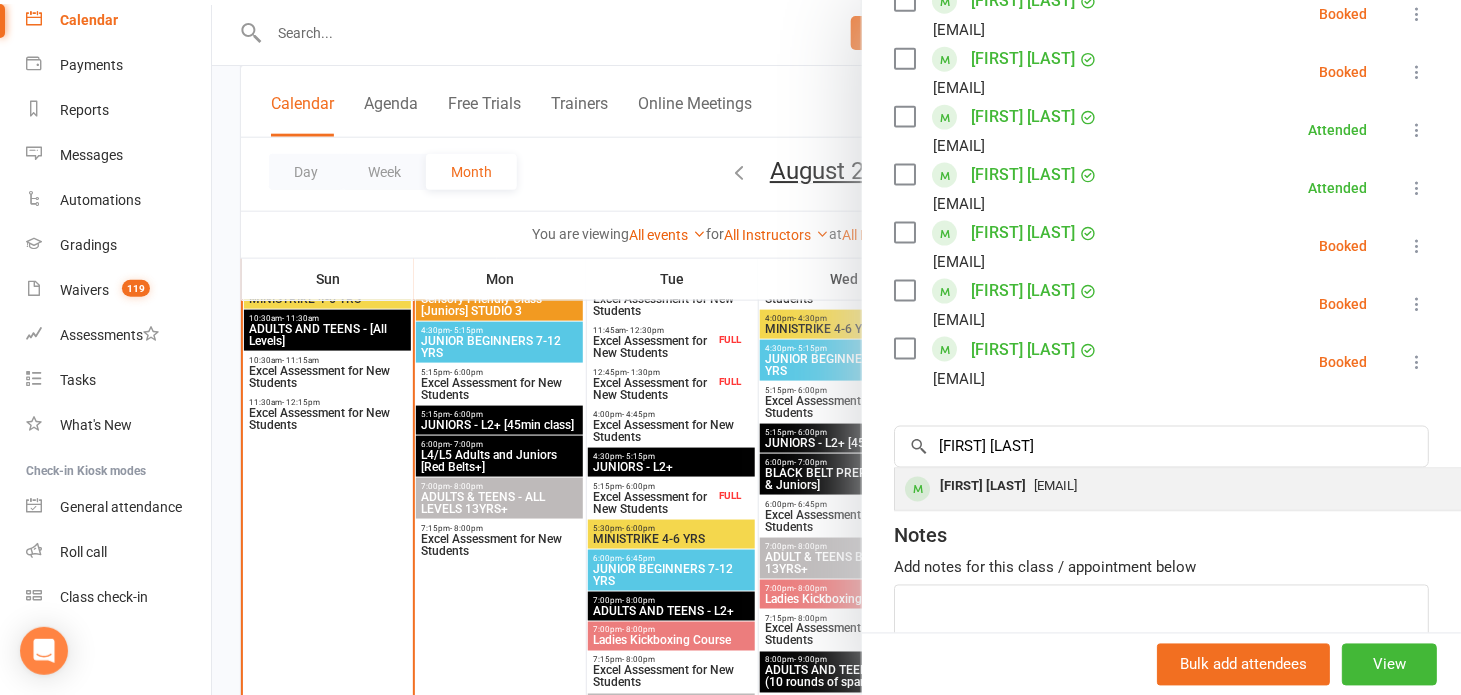 click on "[FIRST] [LAST]" at bounding box center [983, 487] 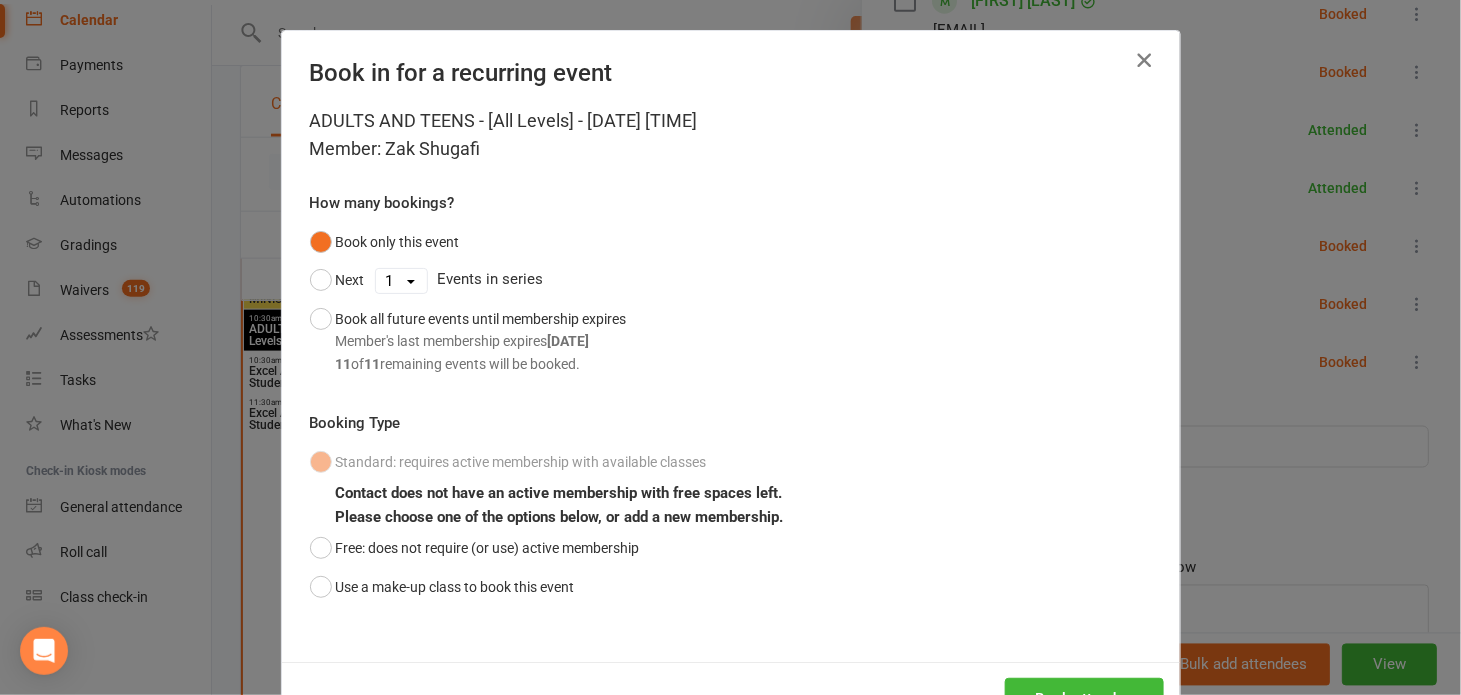 click at bounding box center [1144, 60] 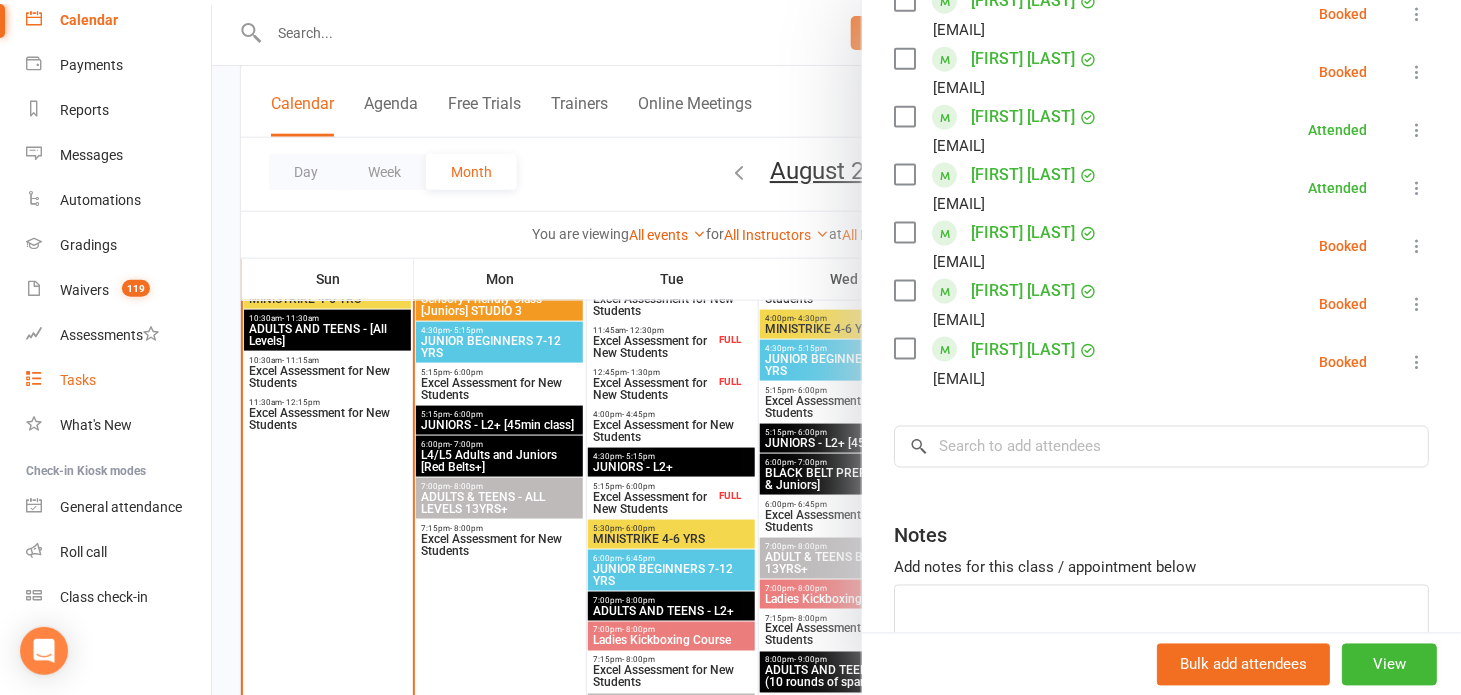 click on "Tasks" at bounding box center [118, 380] 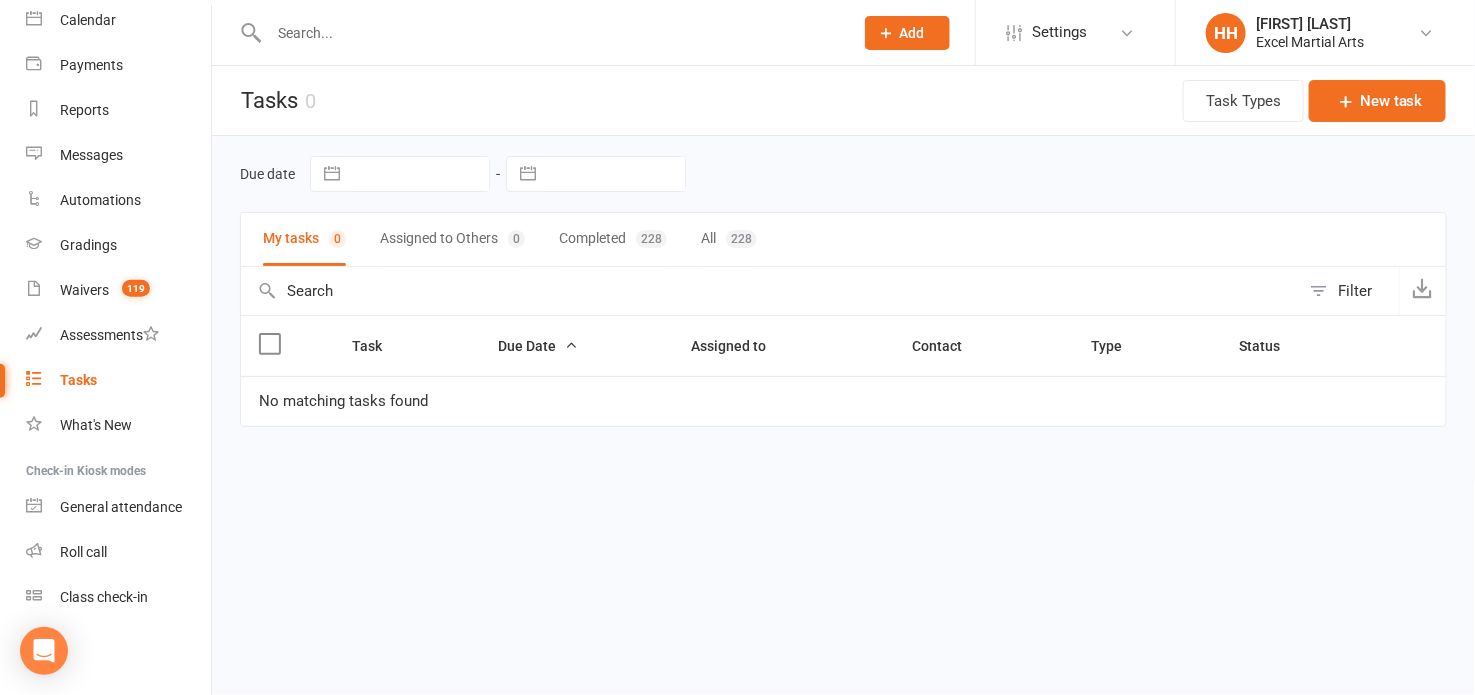 click at bounding box center [551, 33] 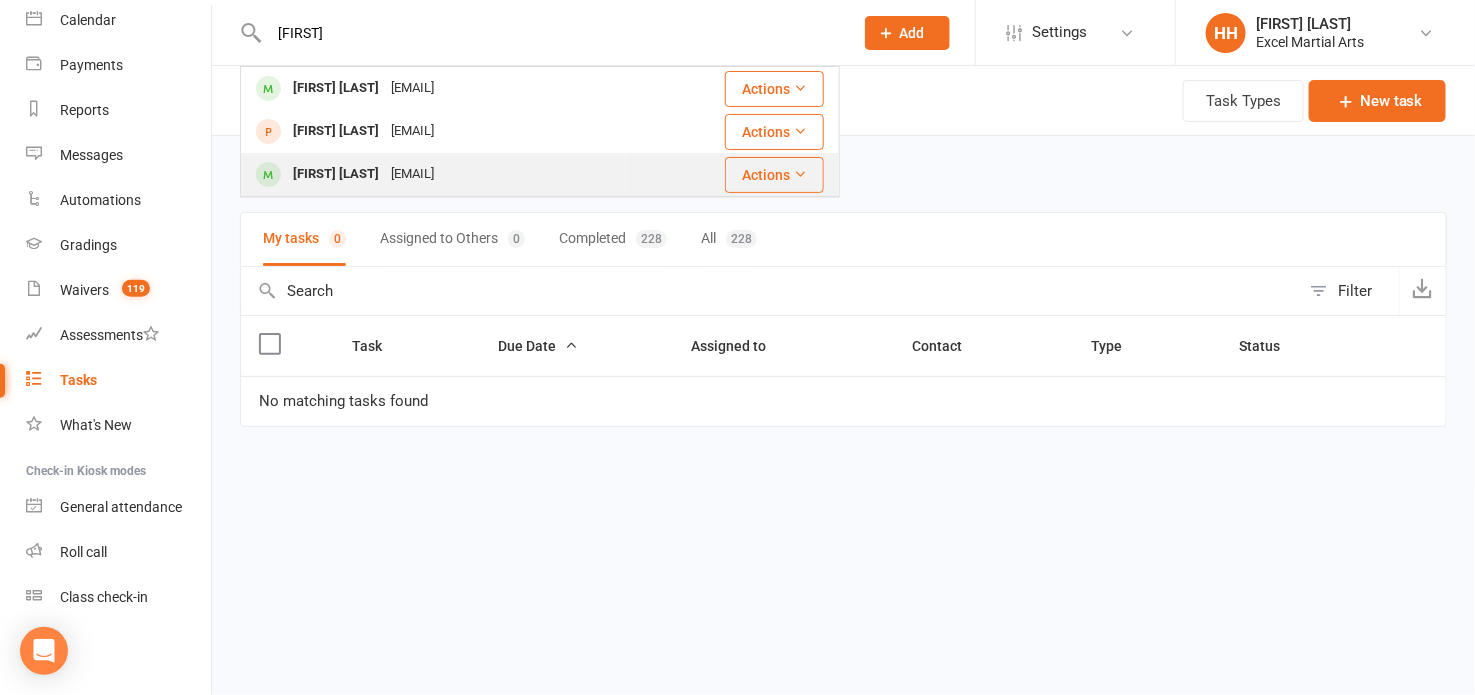 type on "[FIRST]" 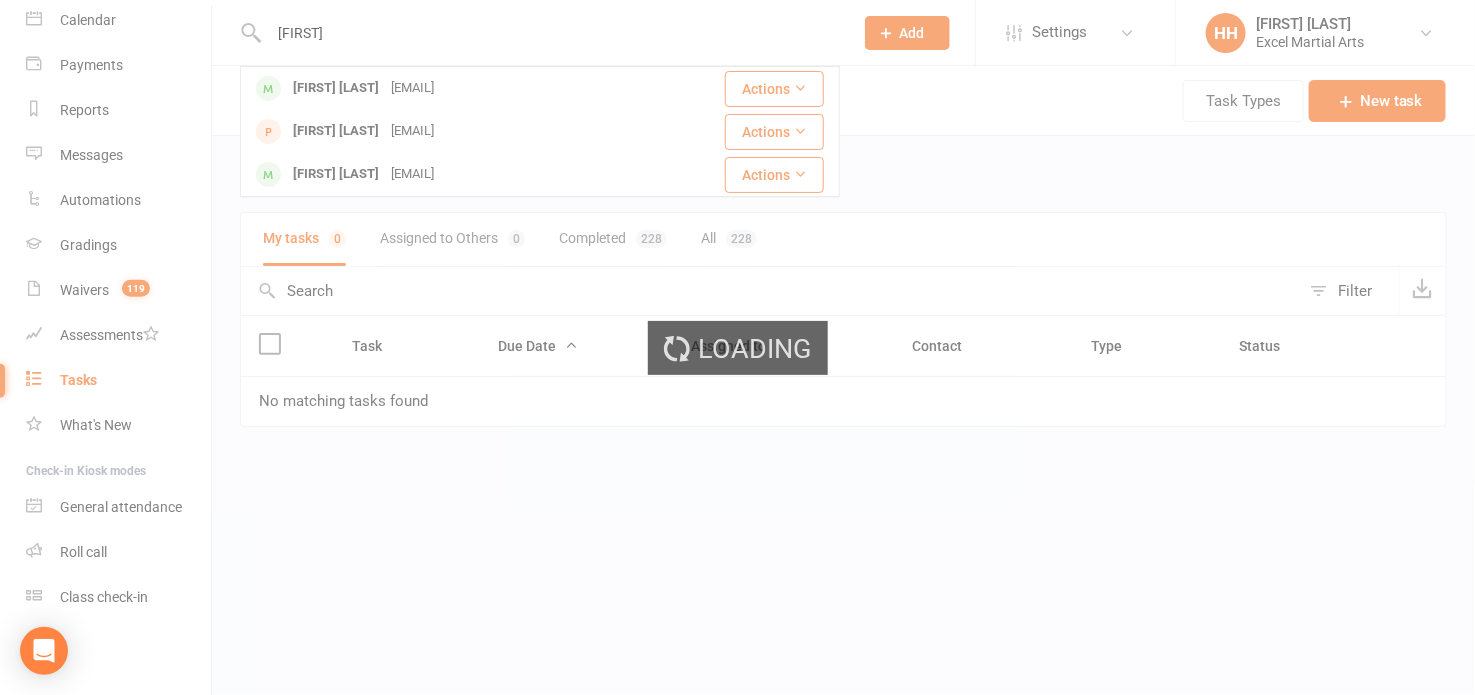type 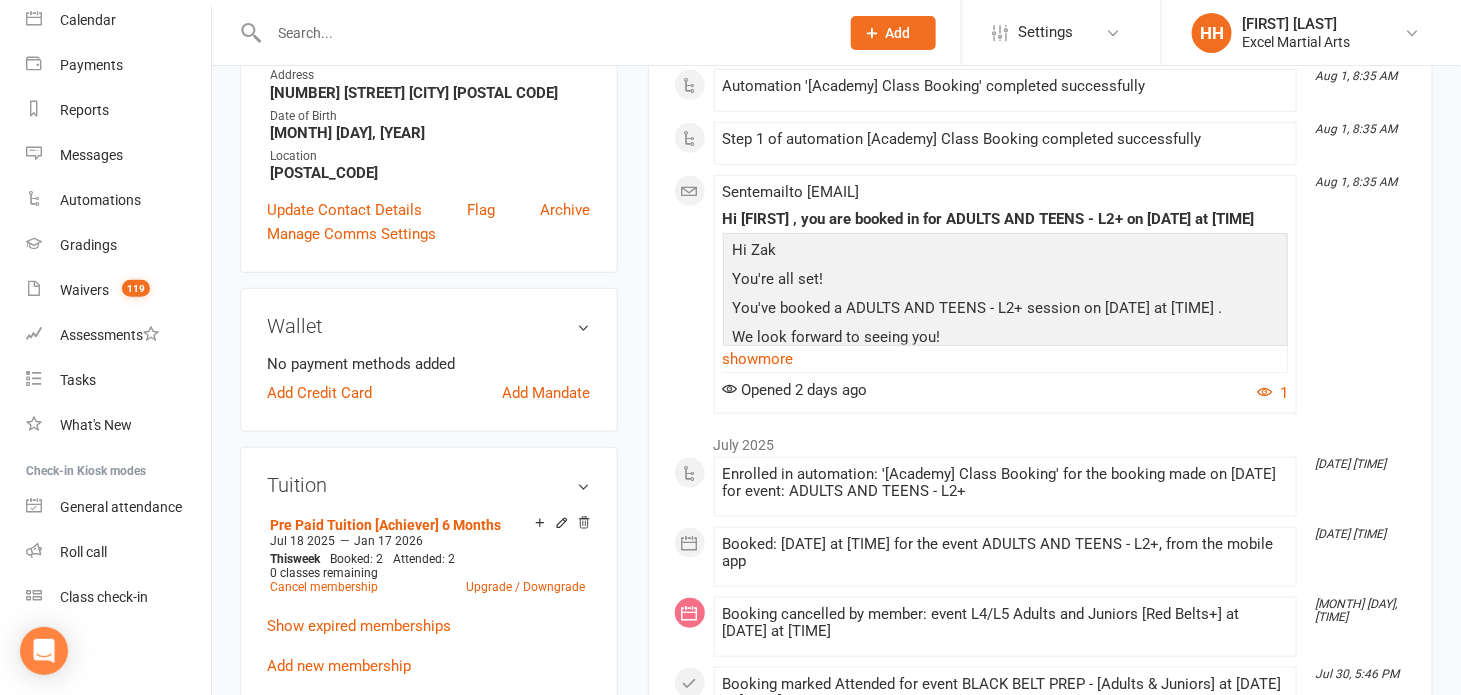 scroll, scrollTop: 454, scrollLeft: 0, axis: vertical 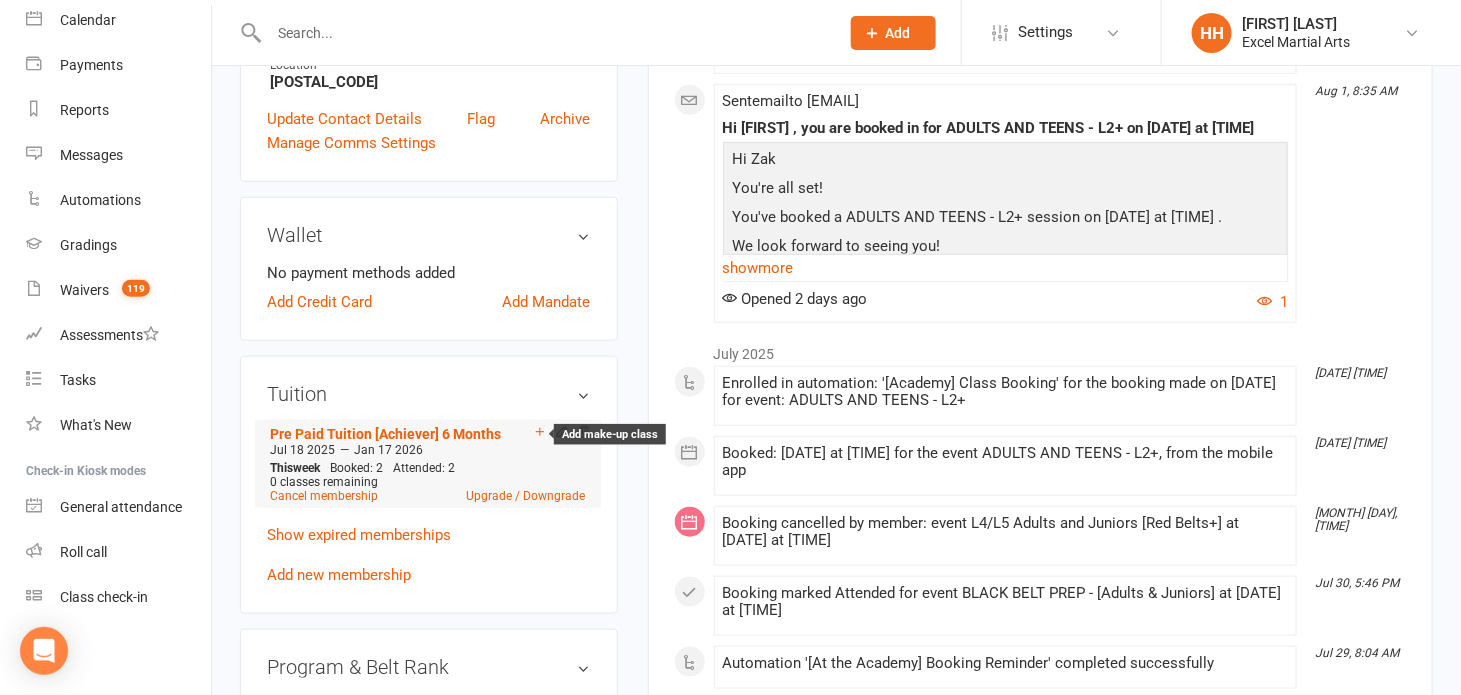 click 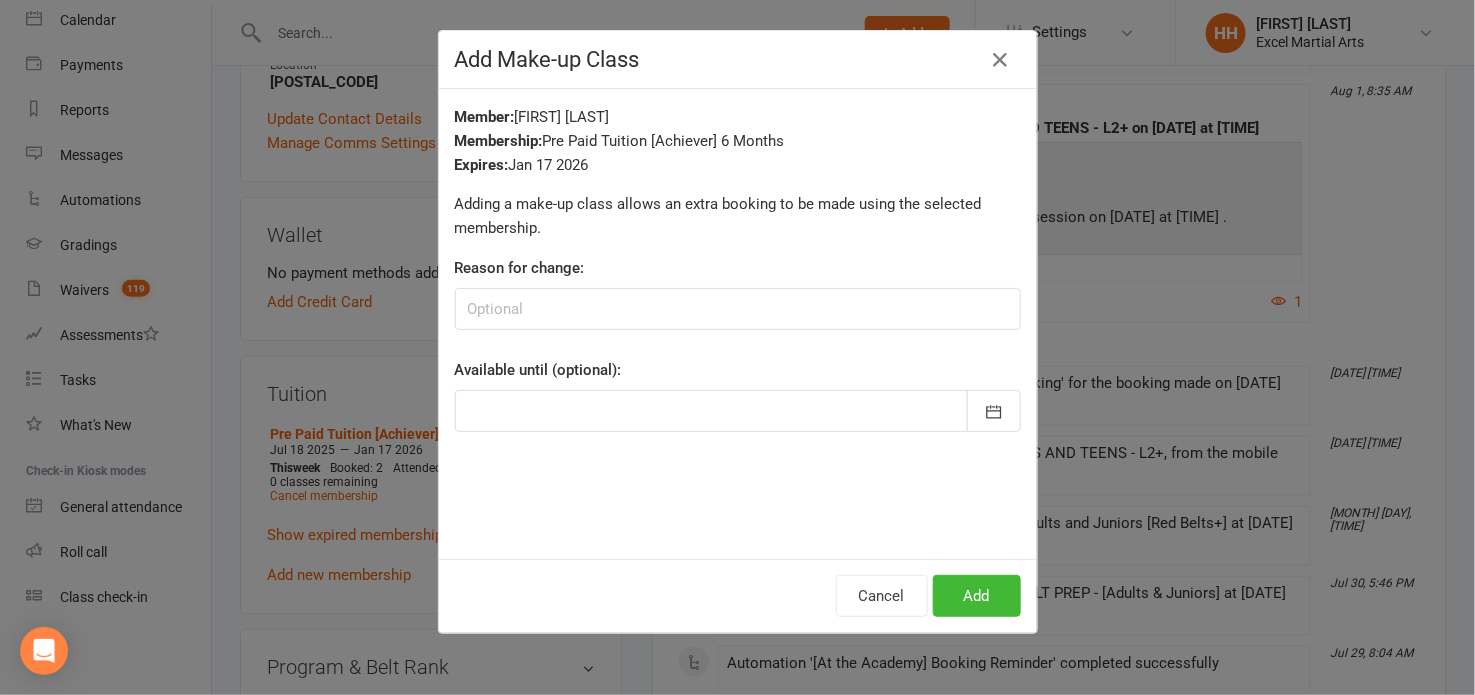 click at bounding box center (738, 411) 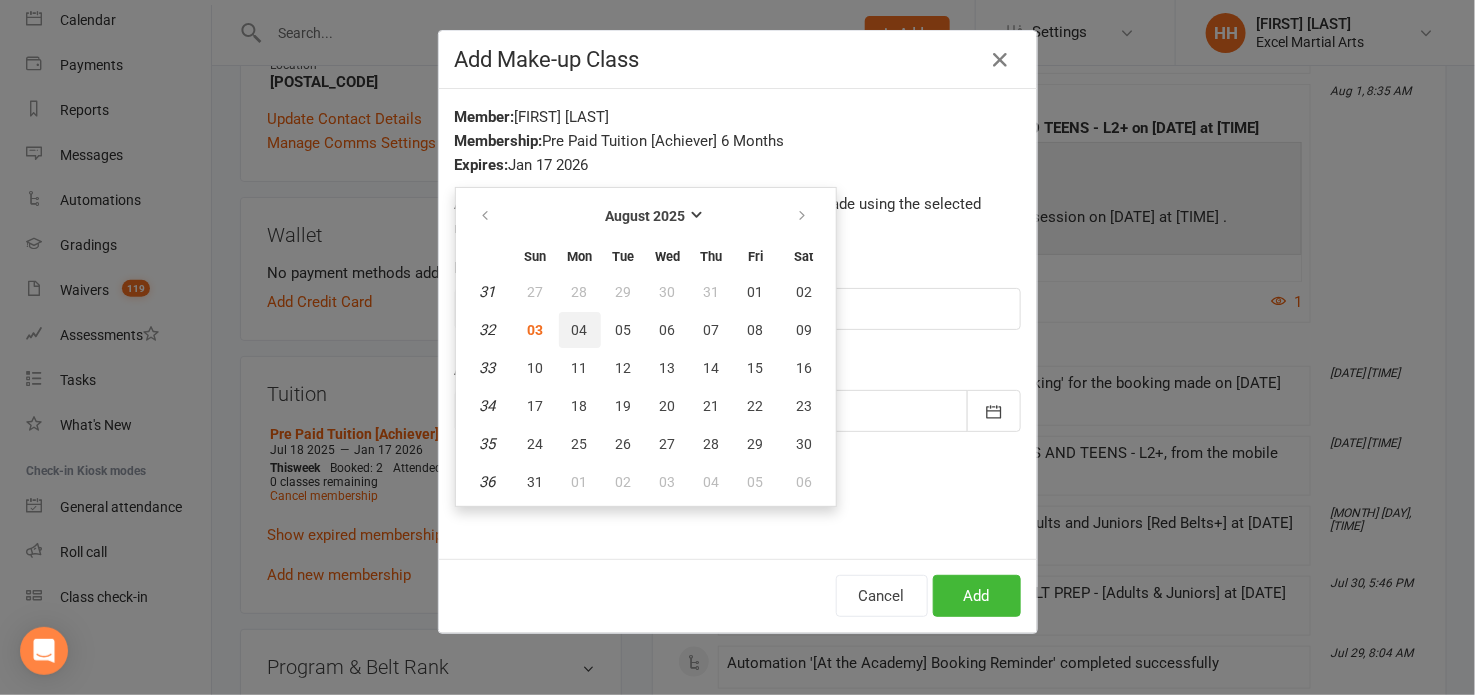 click on "04" at bounding box center (580, 330) 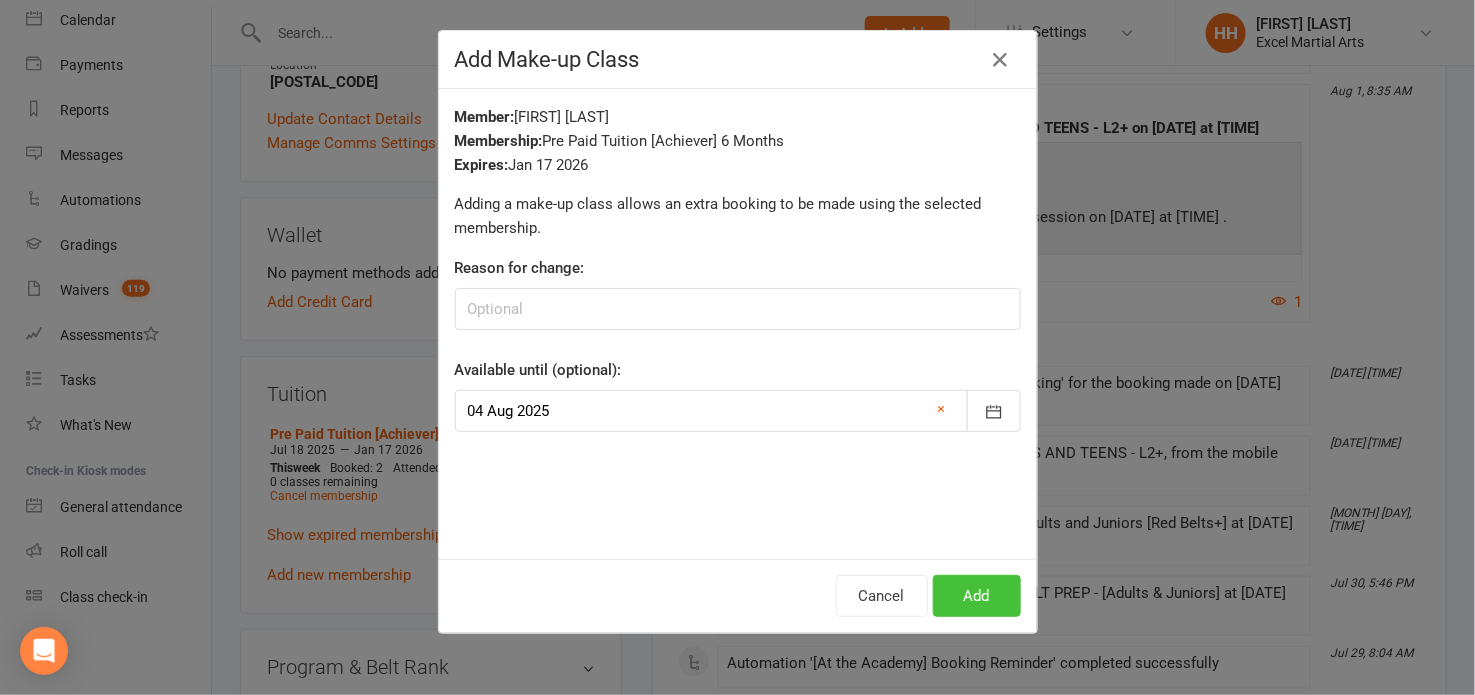 click on "Add" at bounding box center (977, 596) 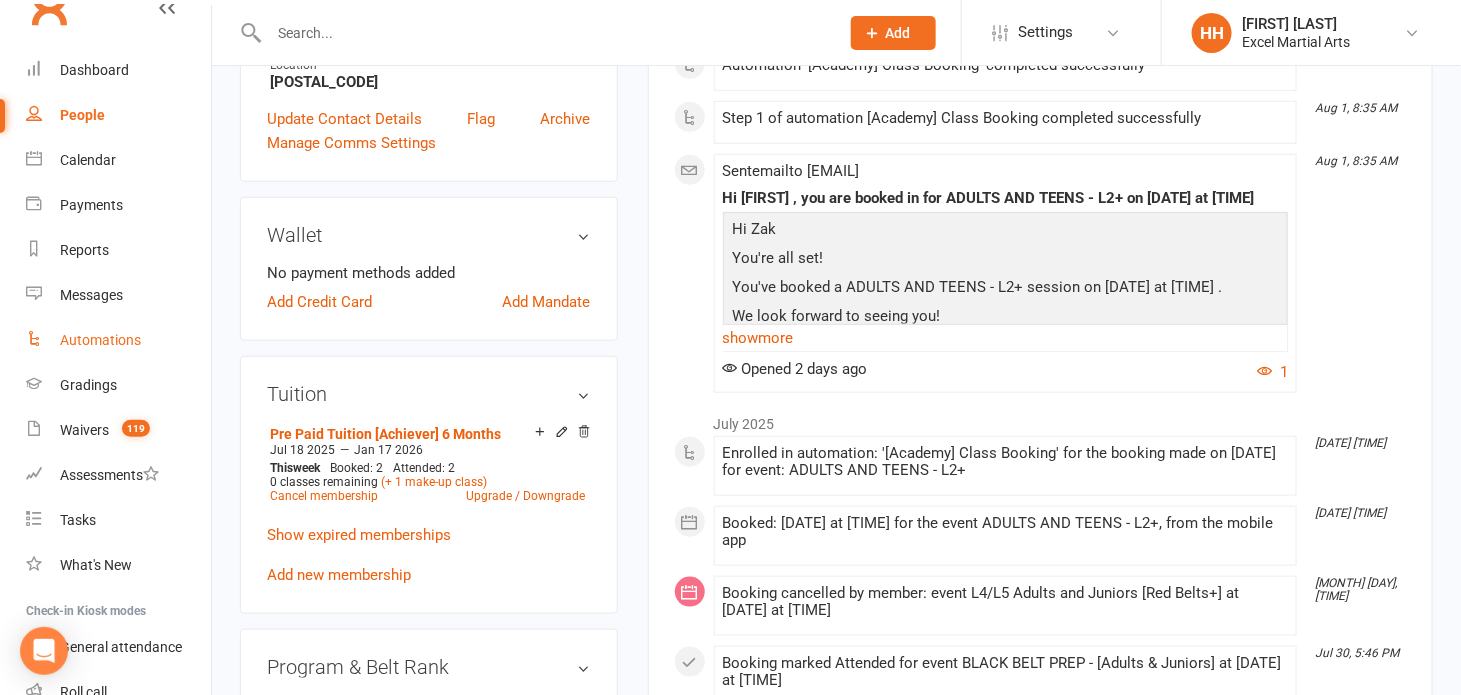 scroll, scrollTop: 0, scrollLeft: 0, axis: both 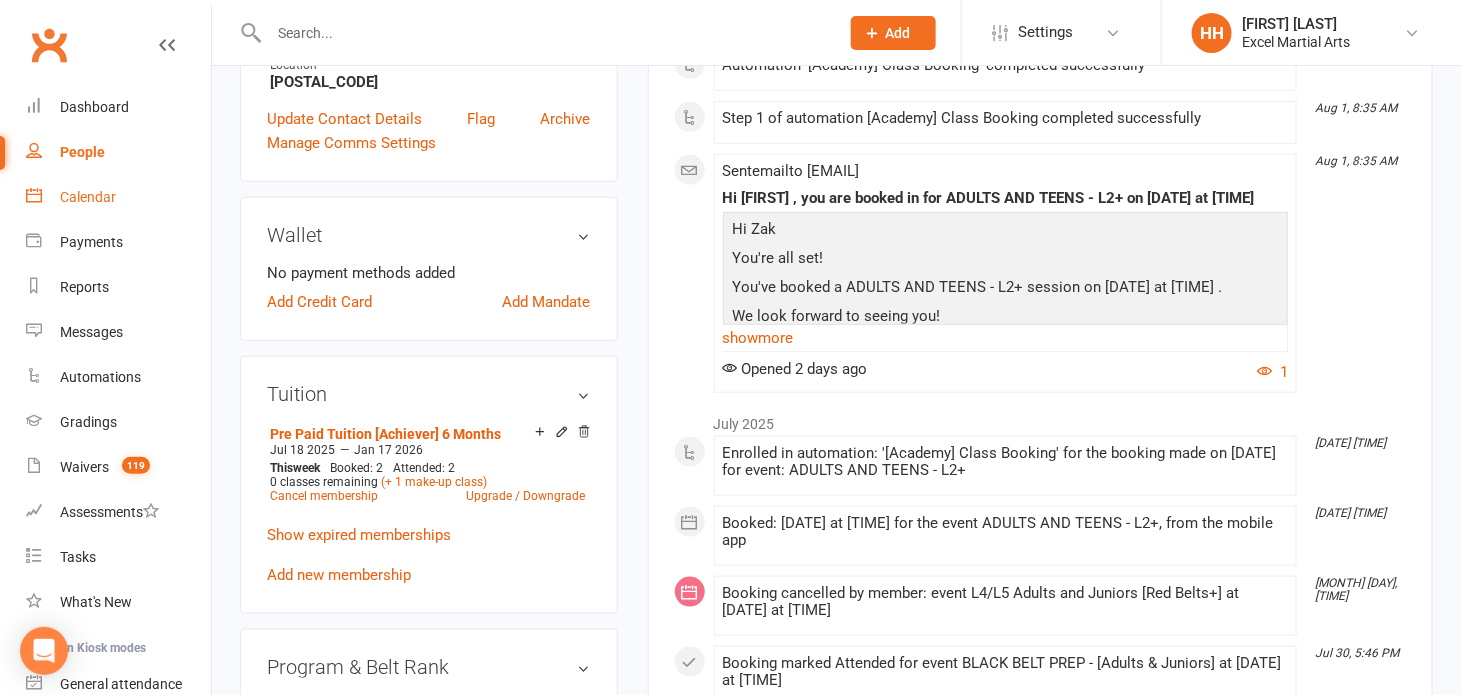 click on "Calendar" at bounding box center [88, 197] 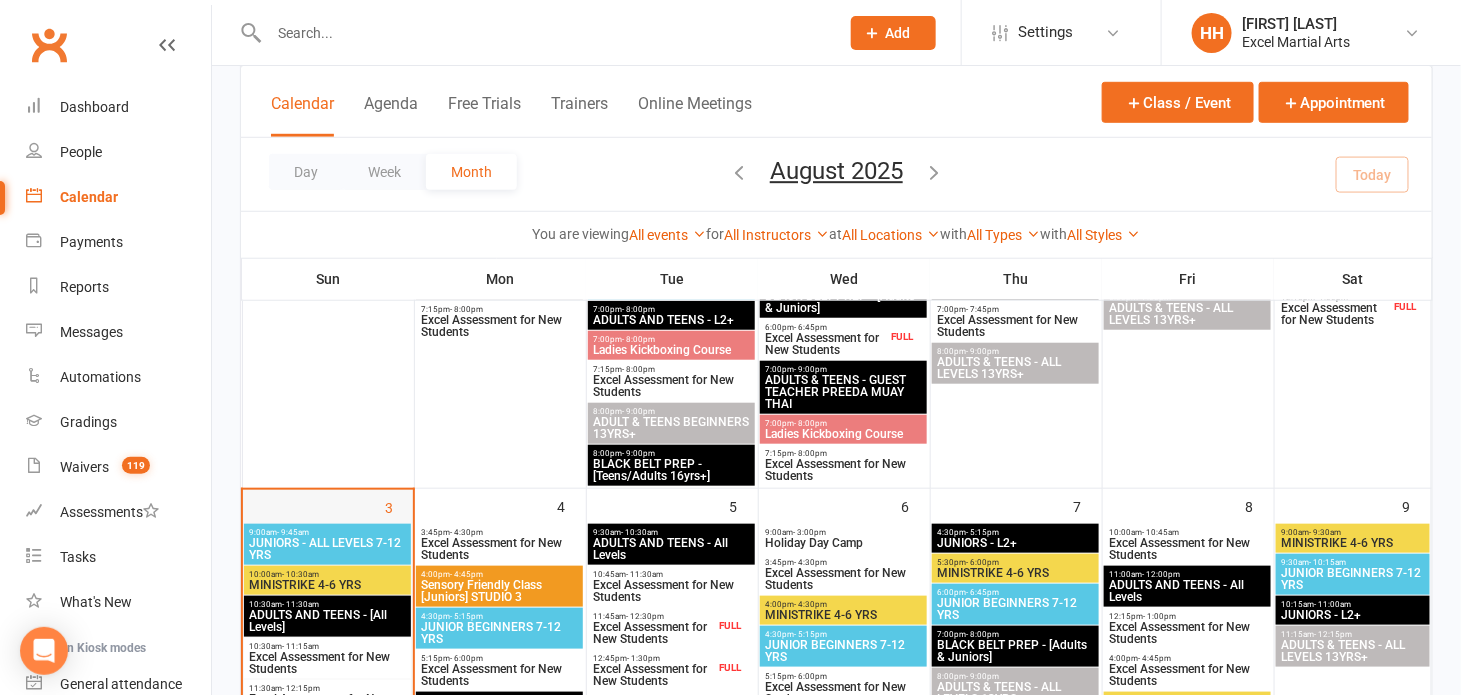 scroll, scrollTop: 545, scrollLeft: 0, axis: vertical 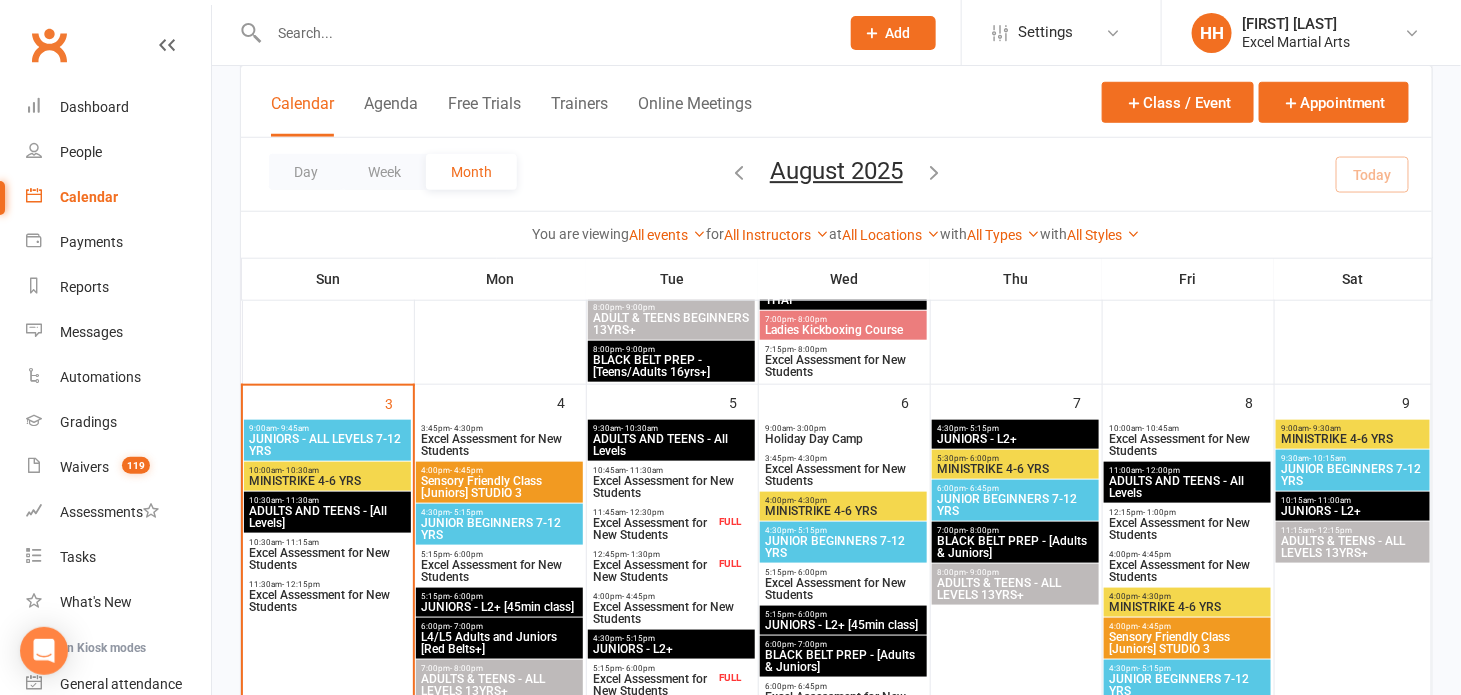 click on "ADULTS AND TEENS - [All Levels]" at bounding box center (327, 517) 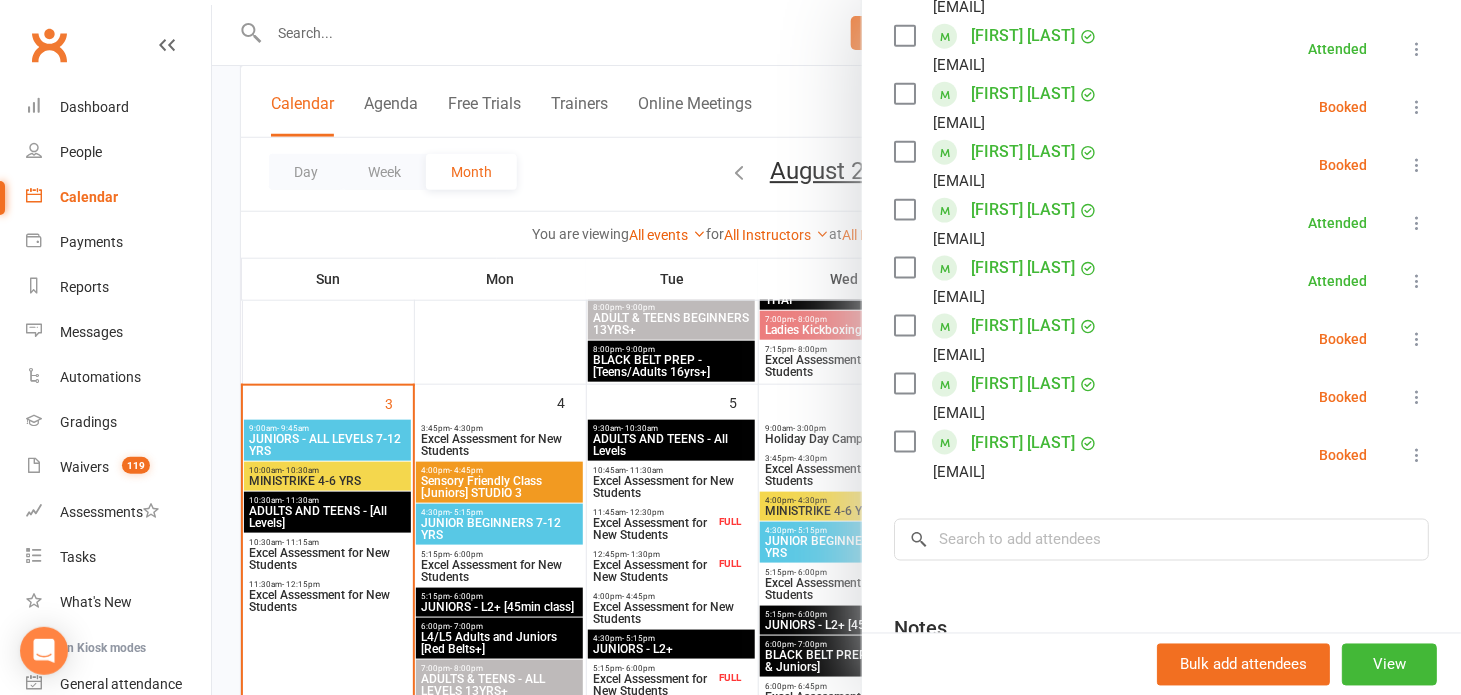 scroll, scrollTop: 818, scrollLeft: 0, axis: vertical 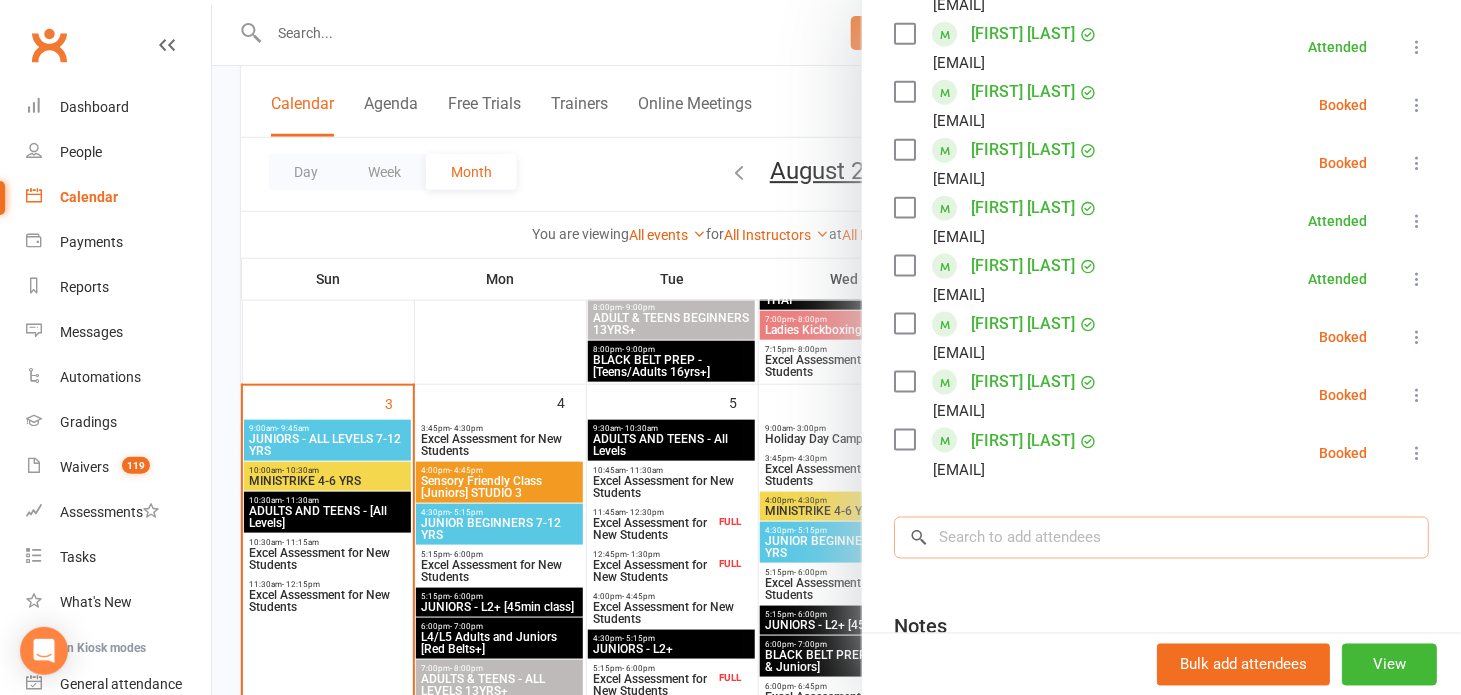 click at bounding box center [1161, 538] 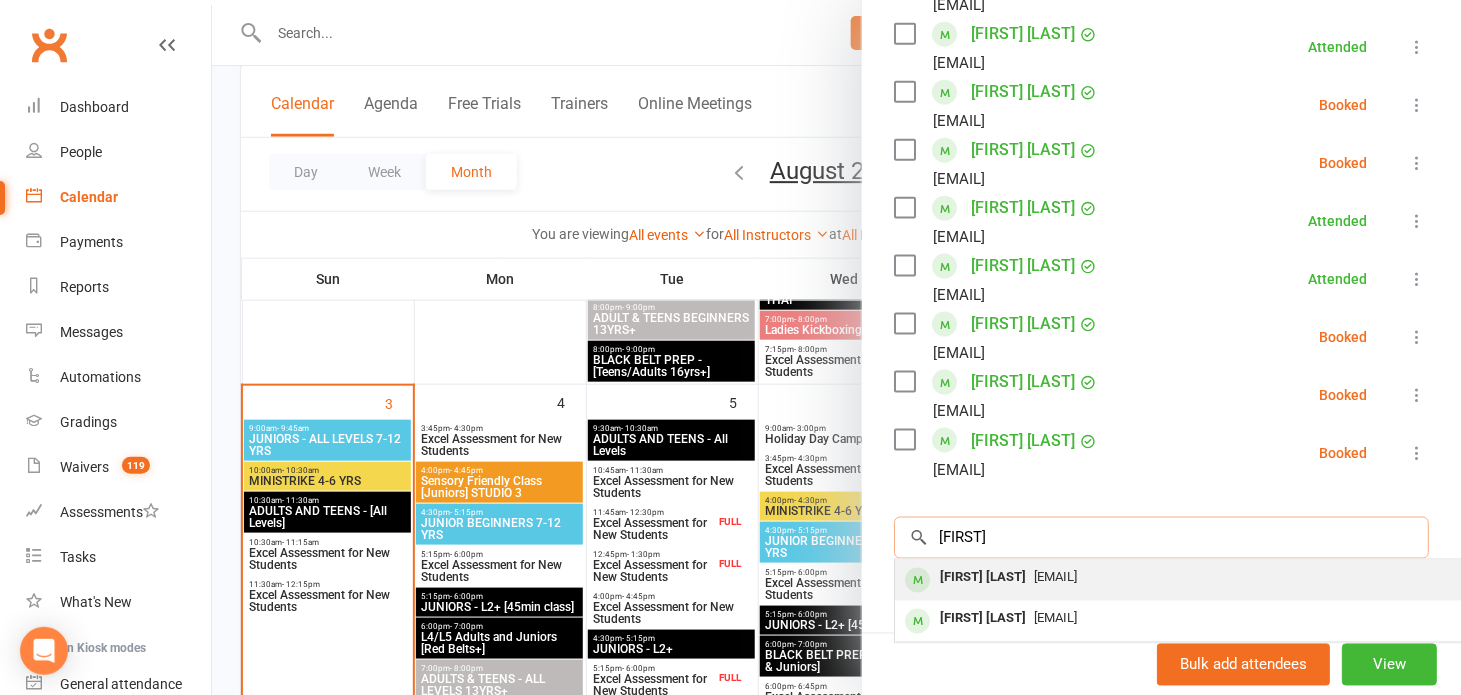 type on "[FIRST]" 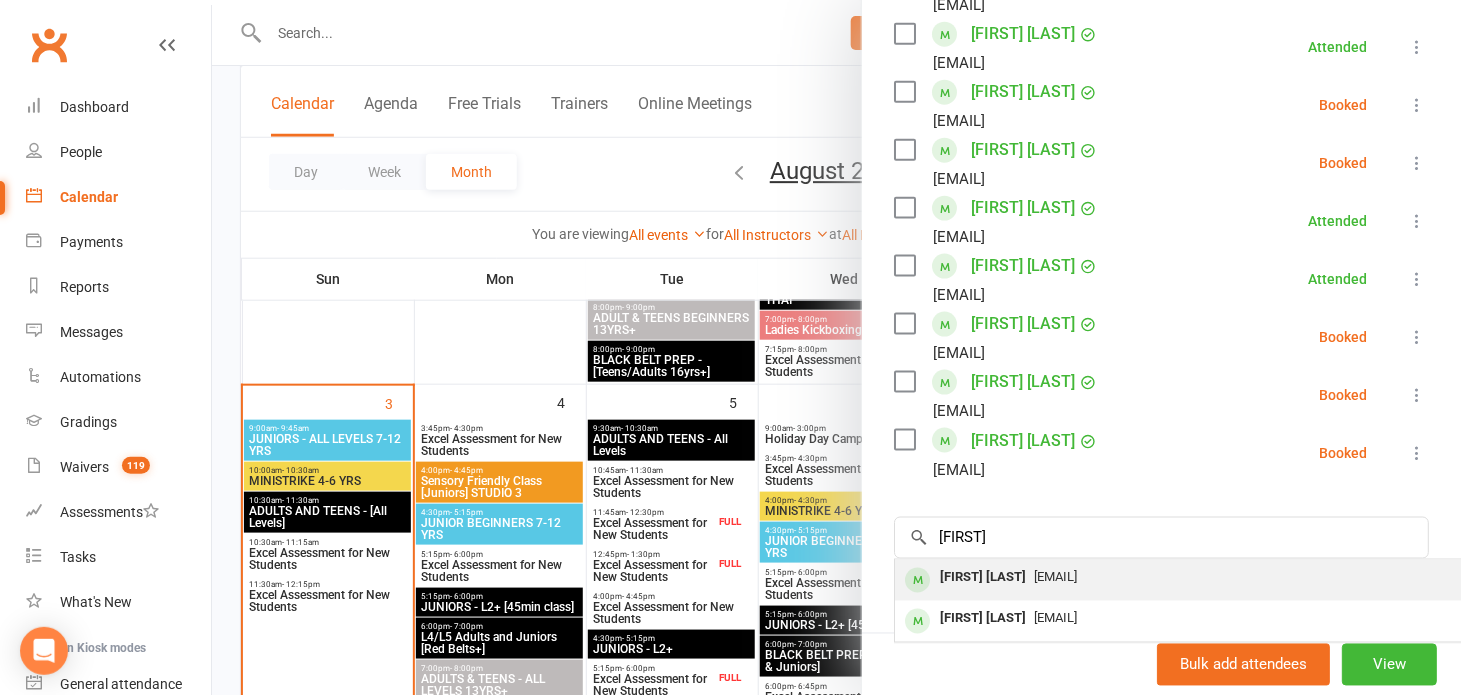 click on "[FIRST] [LAST]" at bounding box center (983, 578) 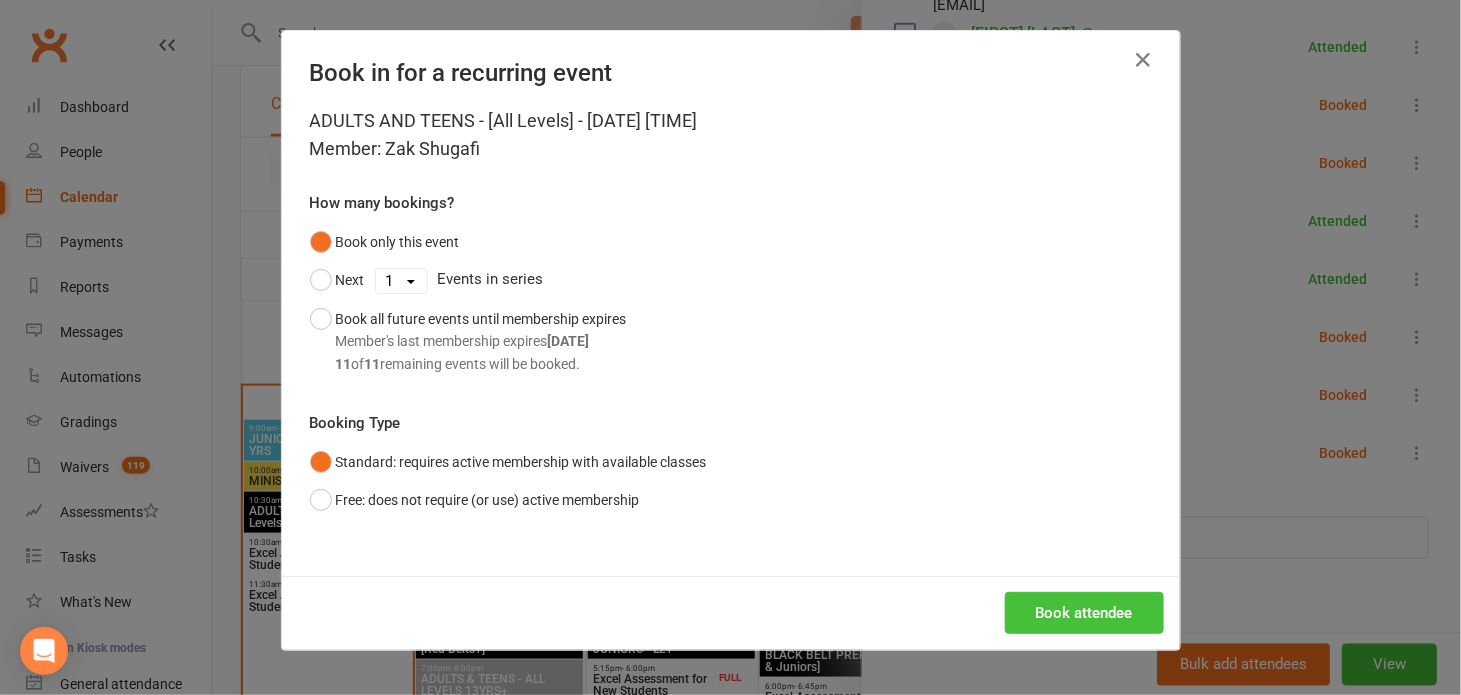click on "Book attendee" at bounding box center [1084, 613] 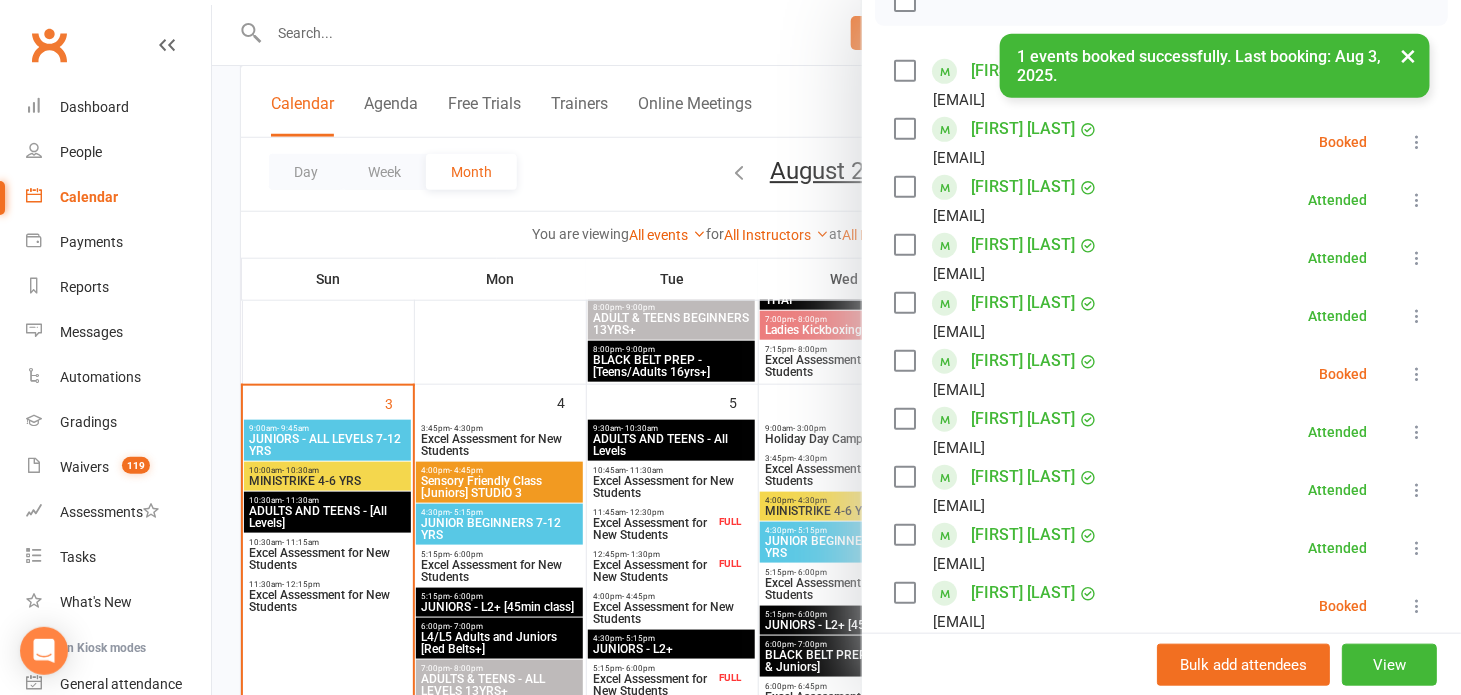 scroll, scrollTop: 272, scrollLeft: 0, axis: vertical 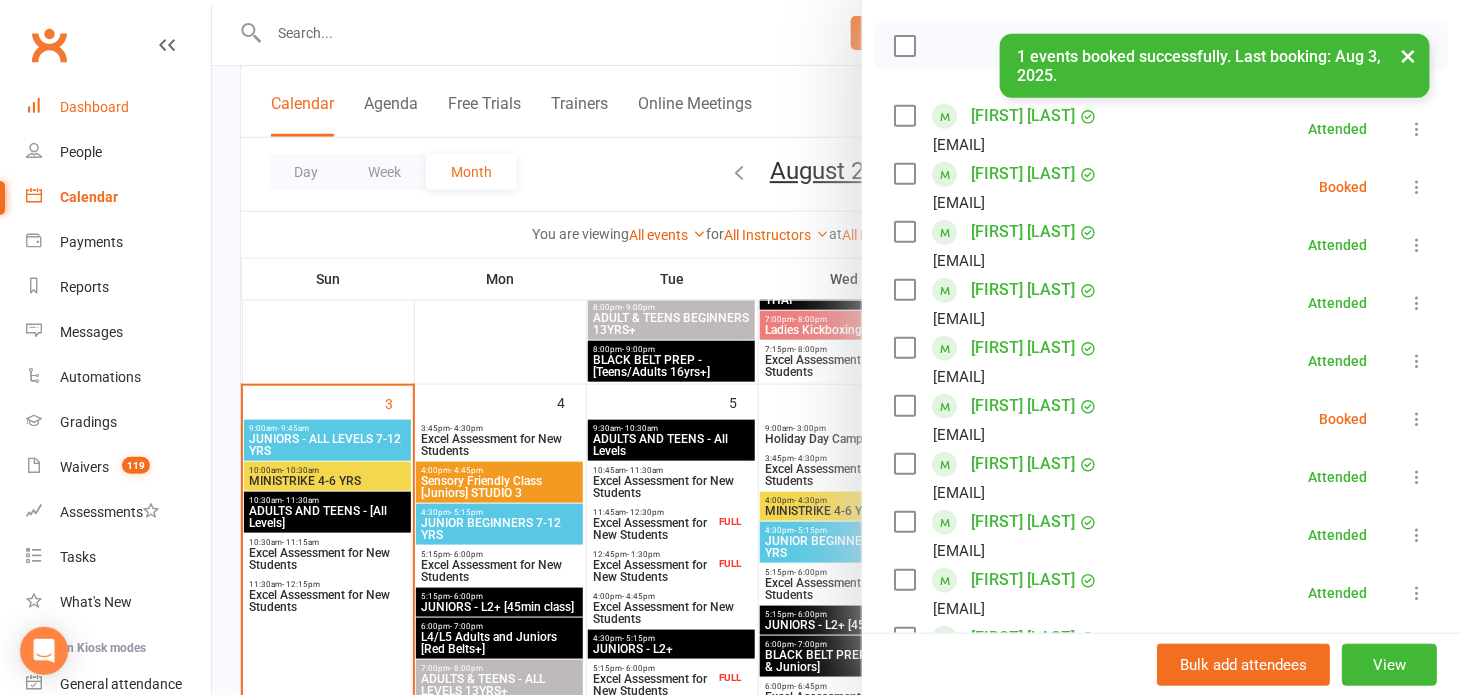 click on "Dashboard" at bounding box center (118, 107) 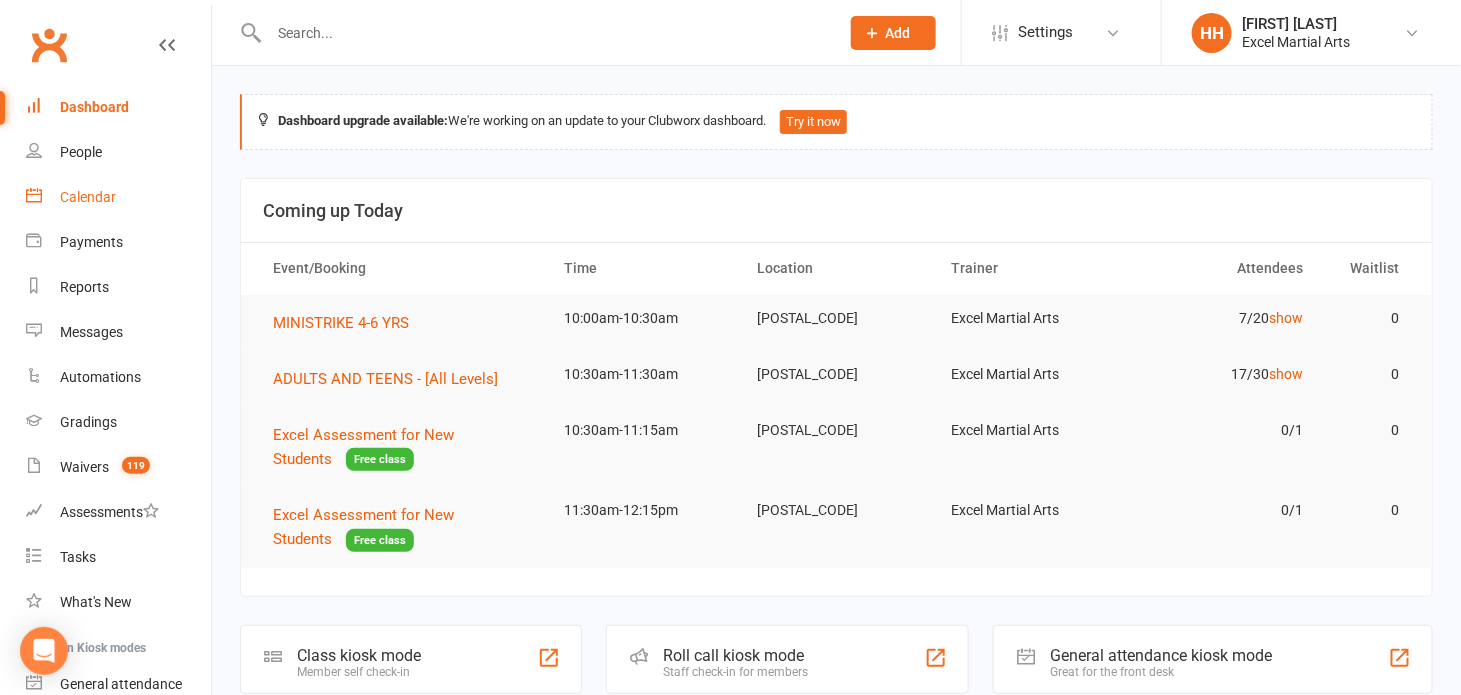 click on "Calendar" at bounding box center [88, 197] 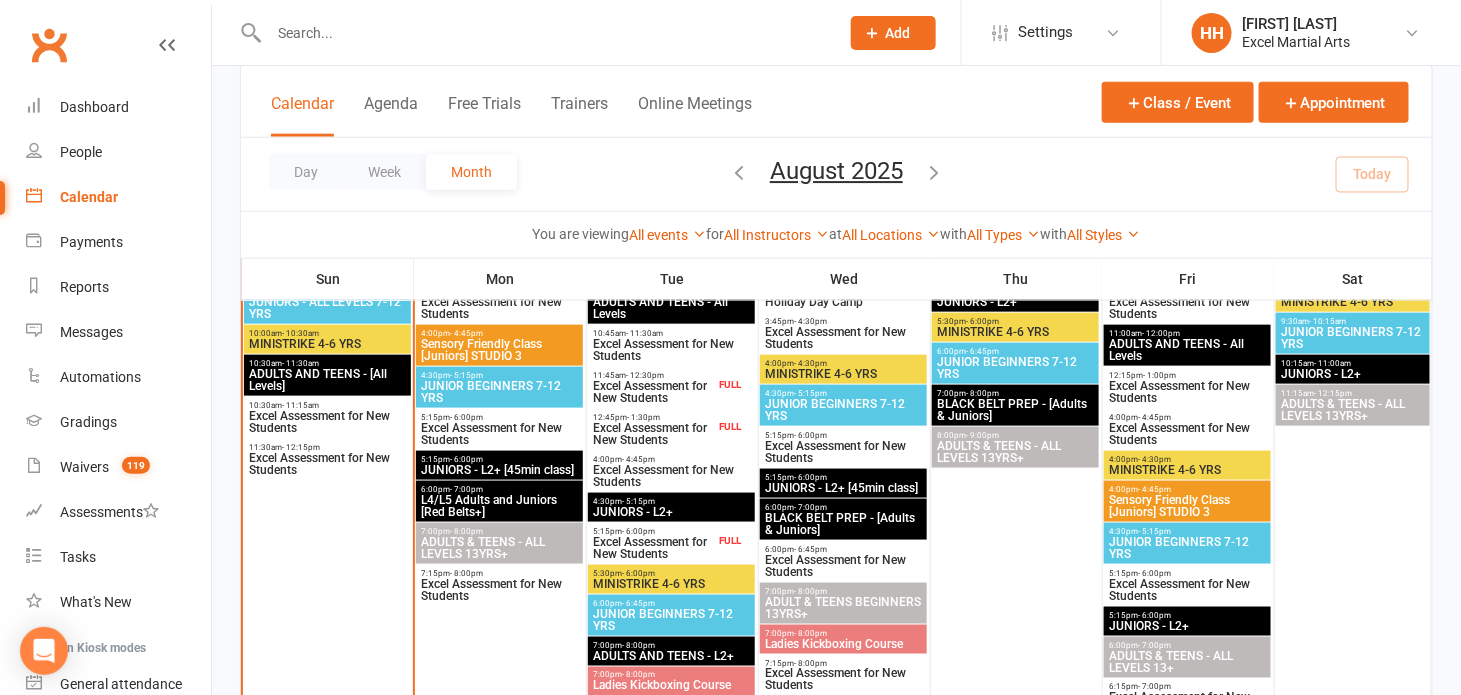 scroll, scrollTop: 727, scrollLeft: 0, axis: vertical 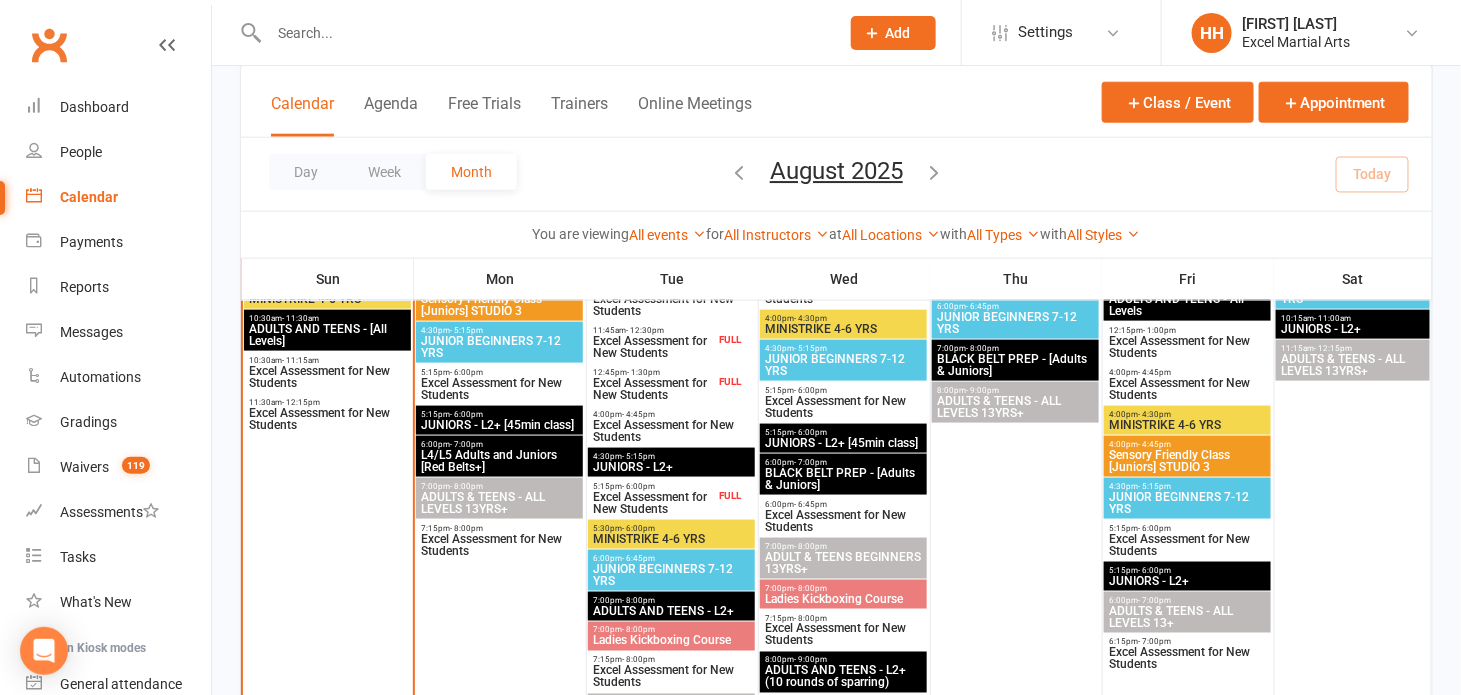 click on "ADULTS AND TEENS - [All Levels]" at bounding box center (327, 335) 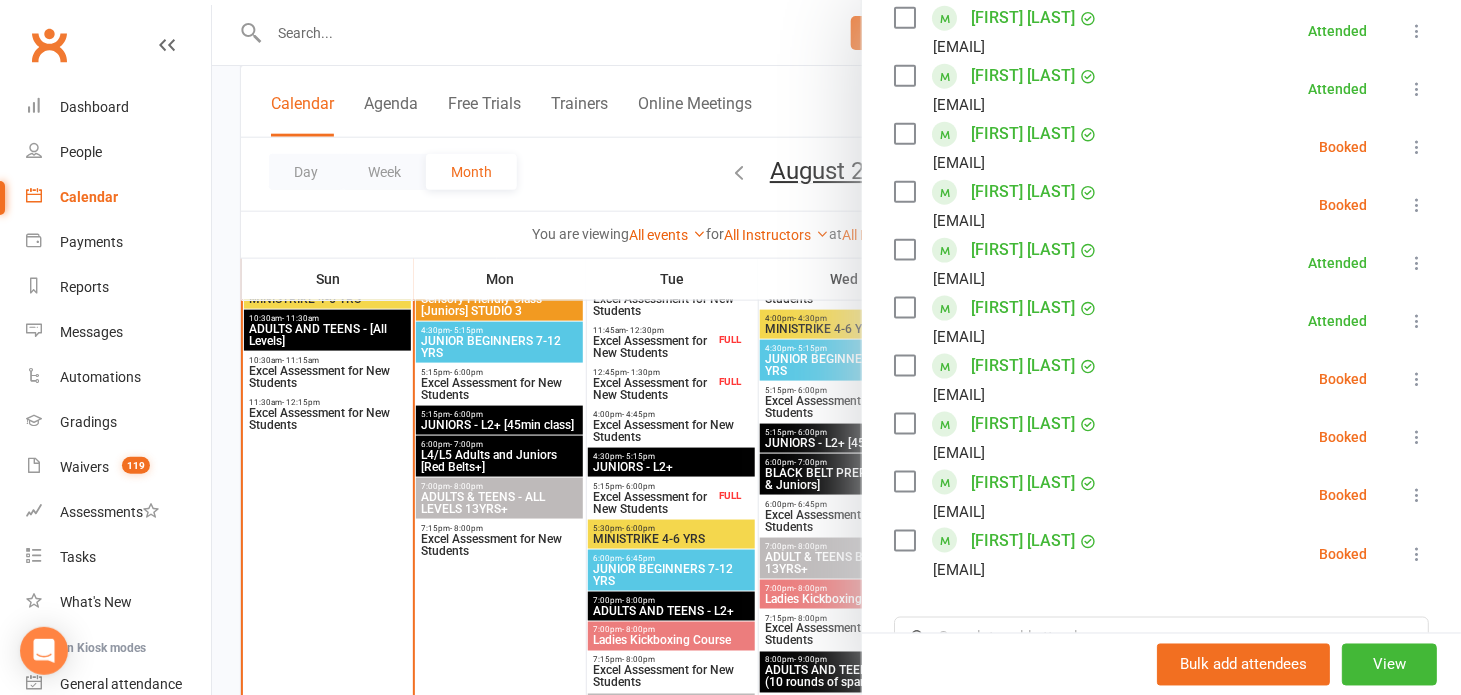 scroll, scrollTop: 818, scrollLeft: 0, axis: vertical 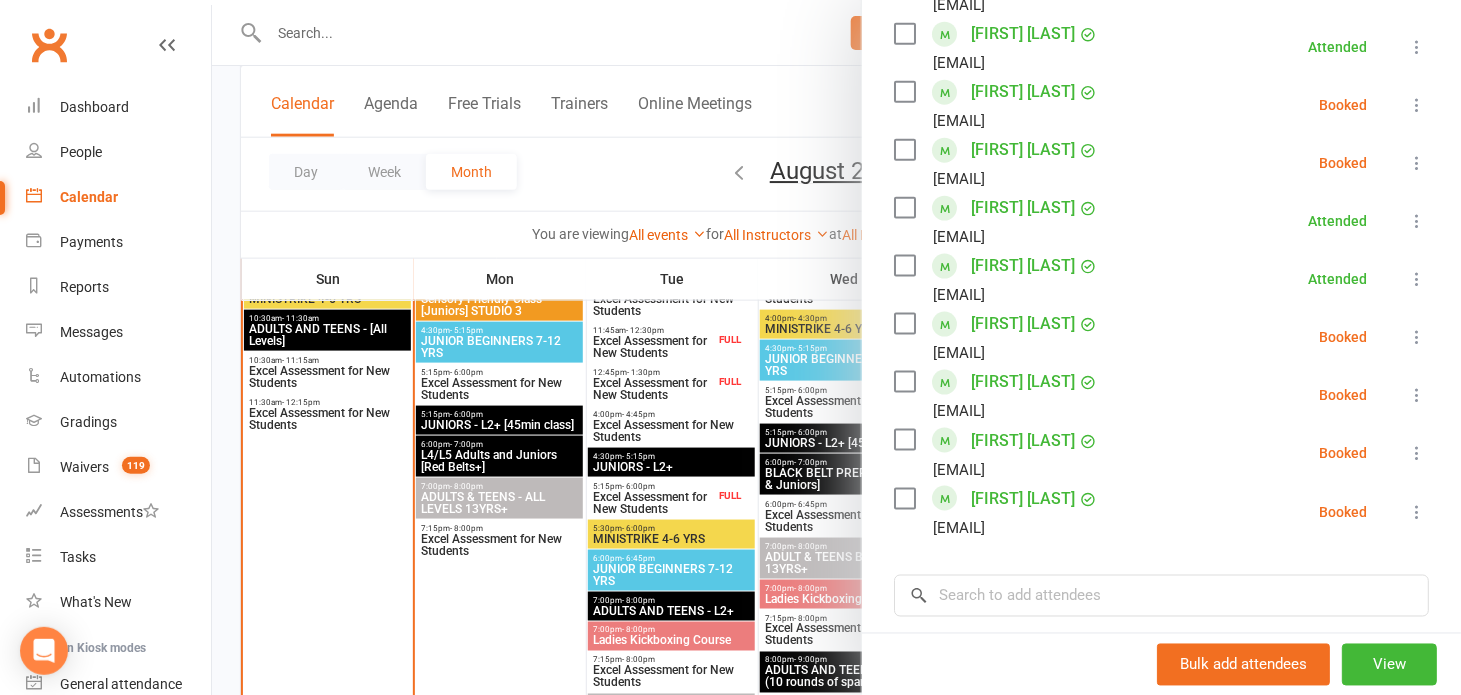 click at bounding box center [1417, 395] 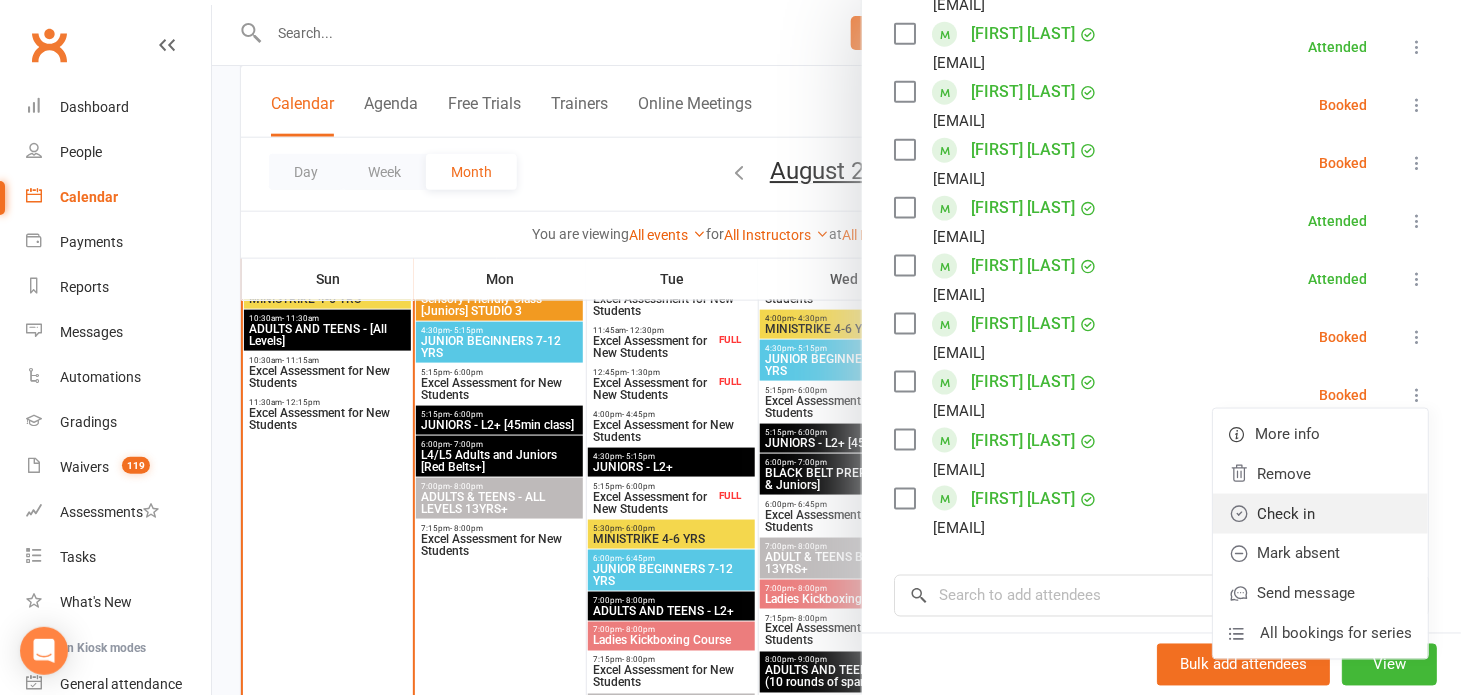 click on "Check in" at bounding box center (1320, 514) 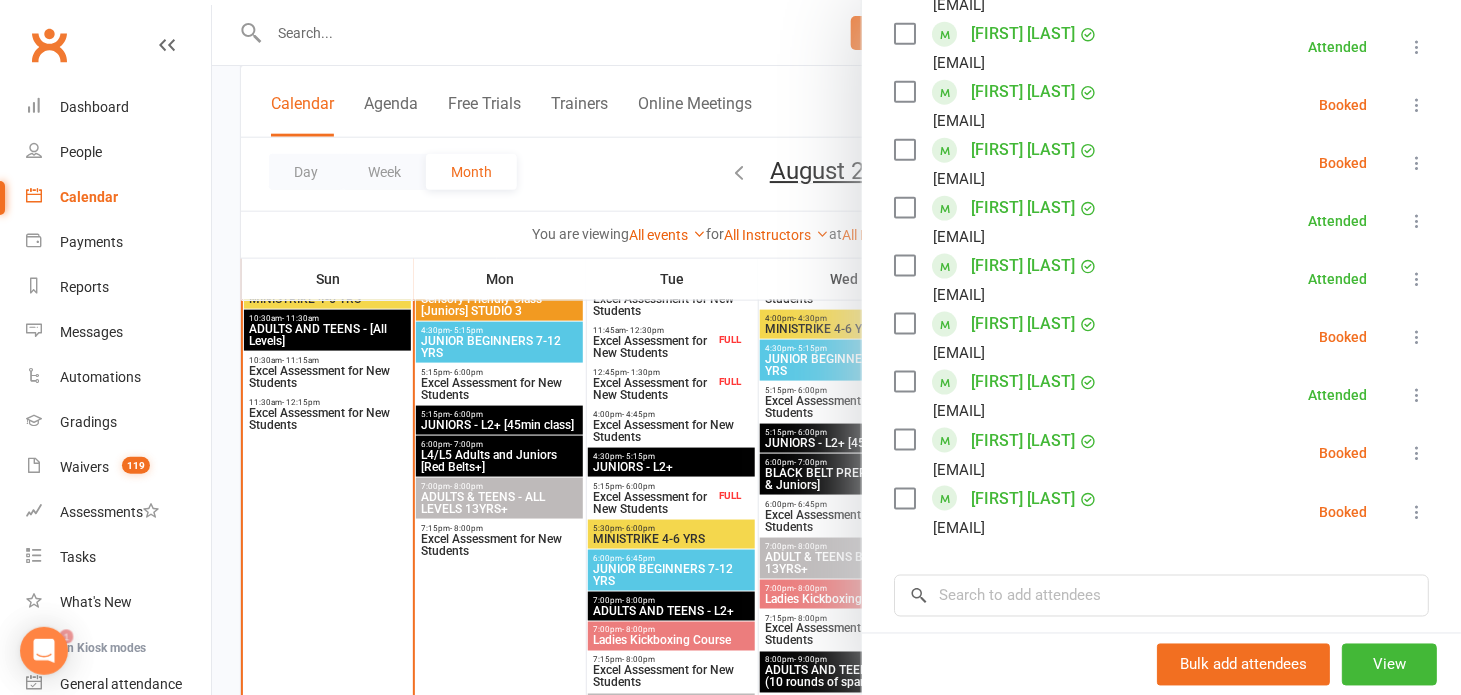 scroll, scrollTop: 0, scrollLeft: 0, axis: both 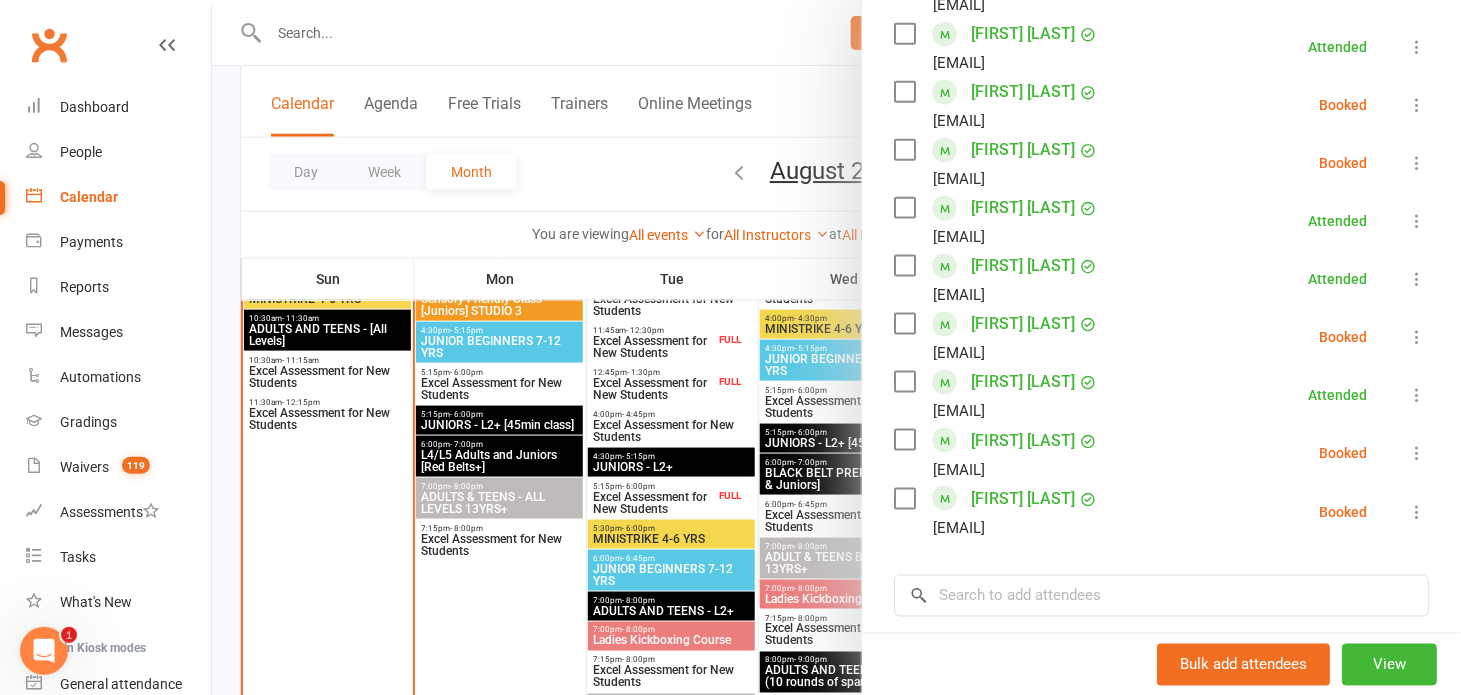 click at bounding box center [836, 347] 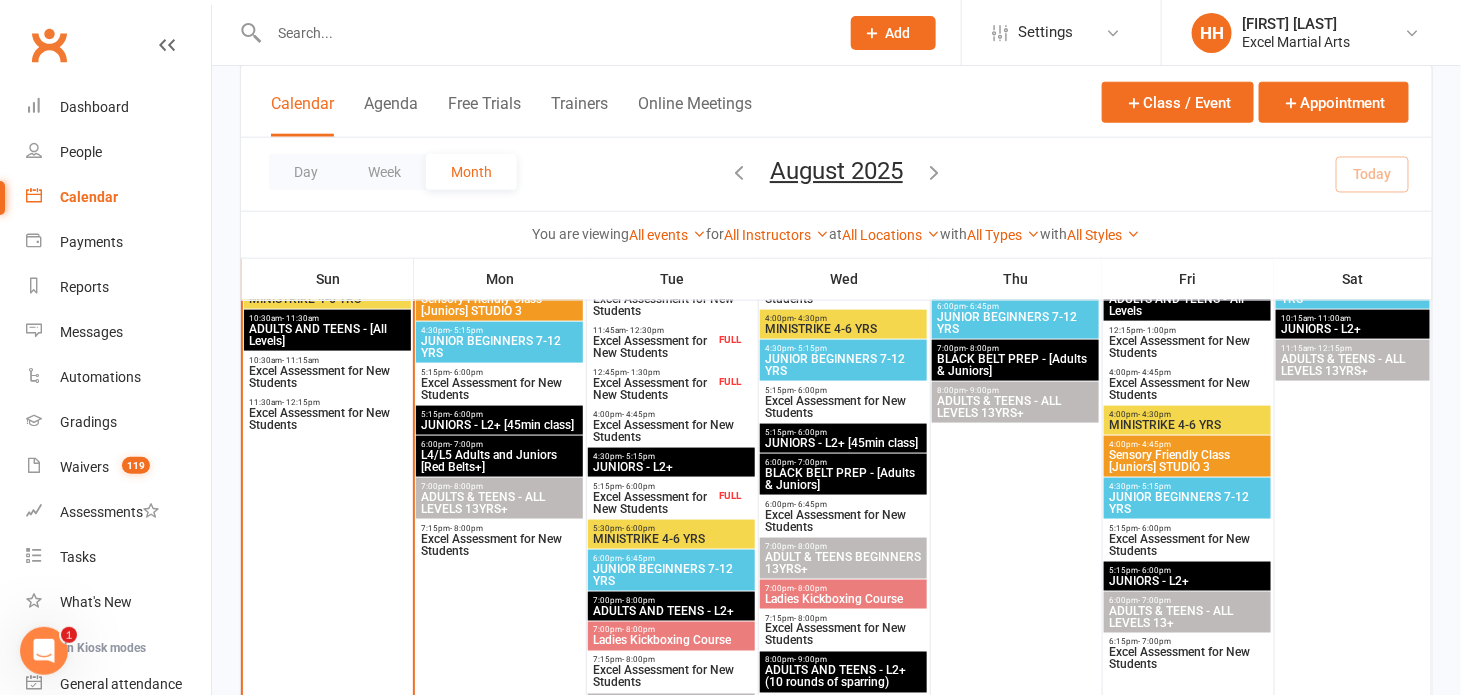 click at bounding box center (544, 33) 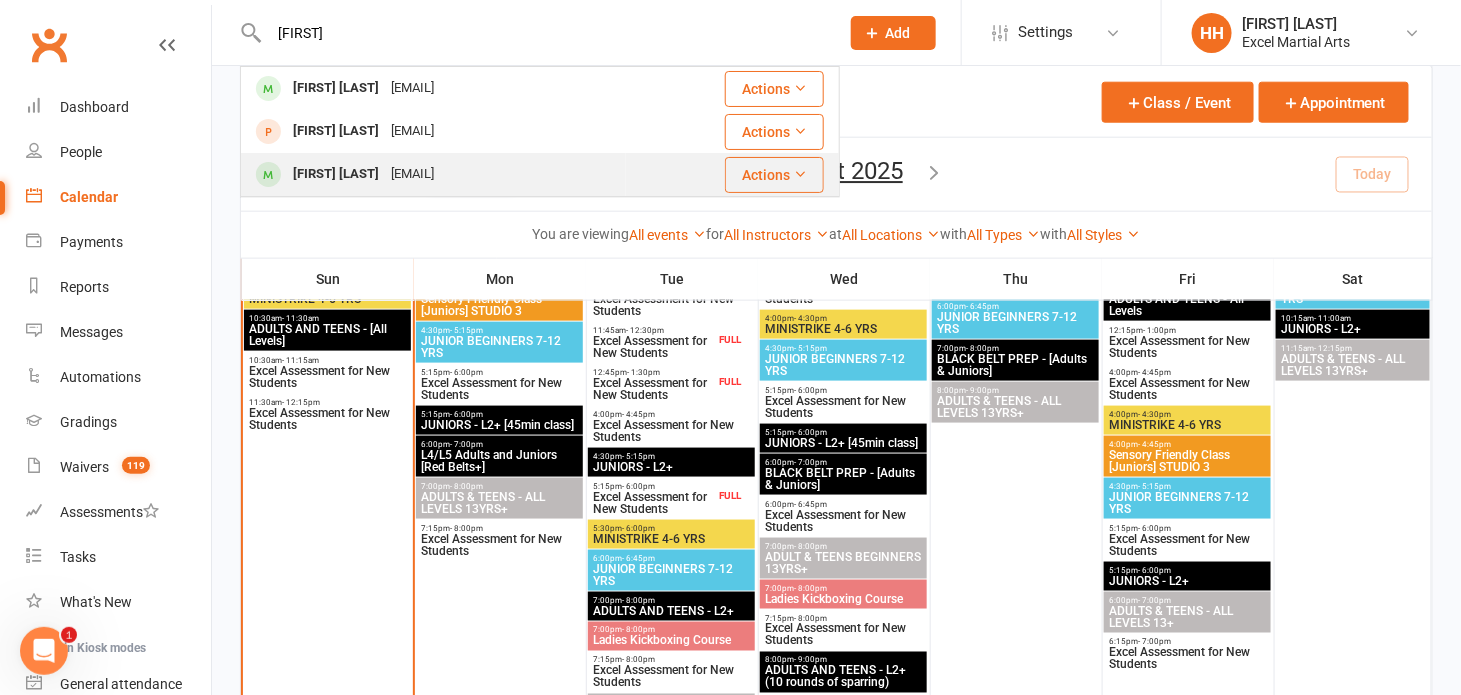 type on "[FIRST]" 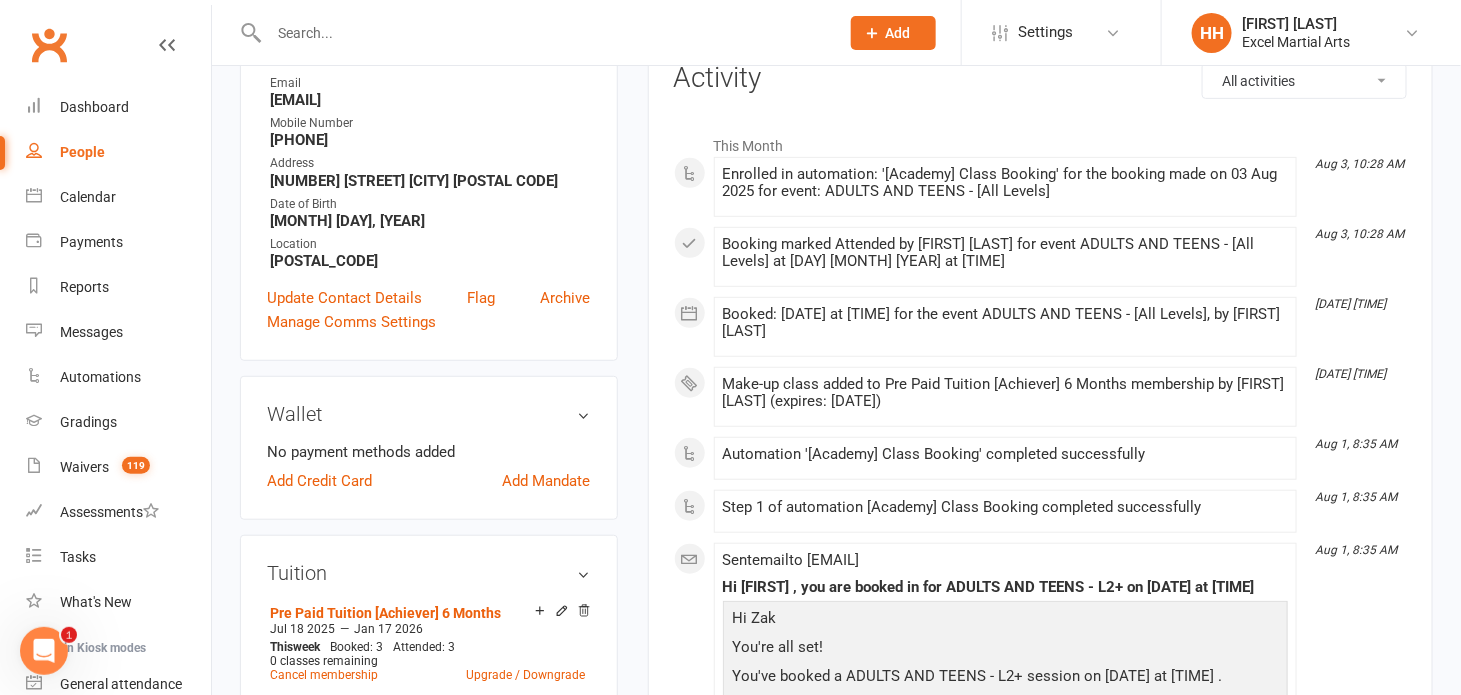 scroll, scrollTop: 181, scrollLeft: 0, axis: vertical 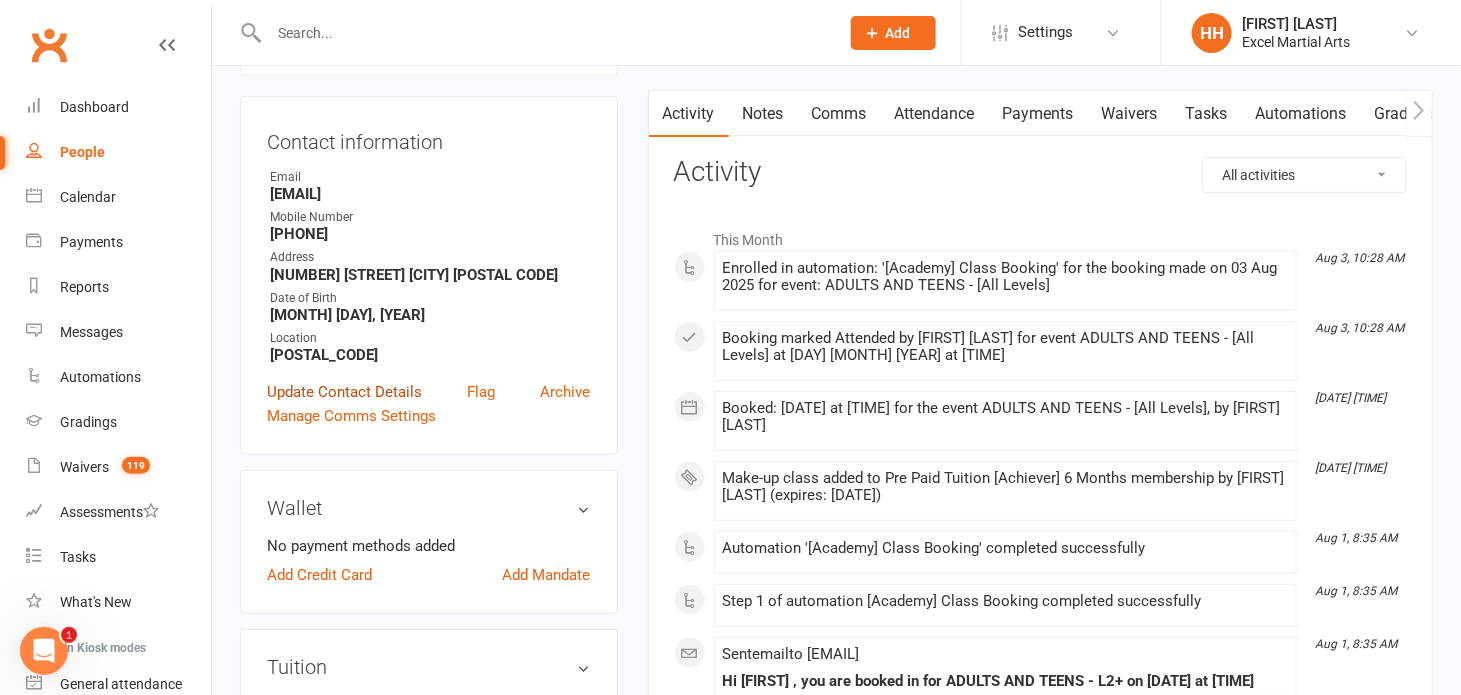 click on "Update Contact Details" at bounding box center (344, 392) 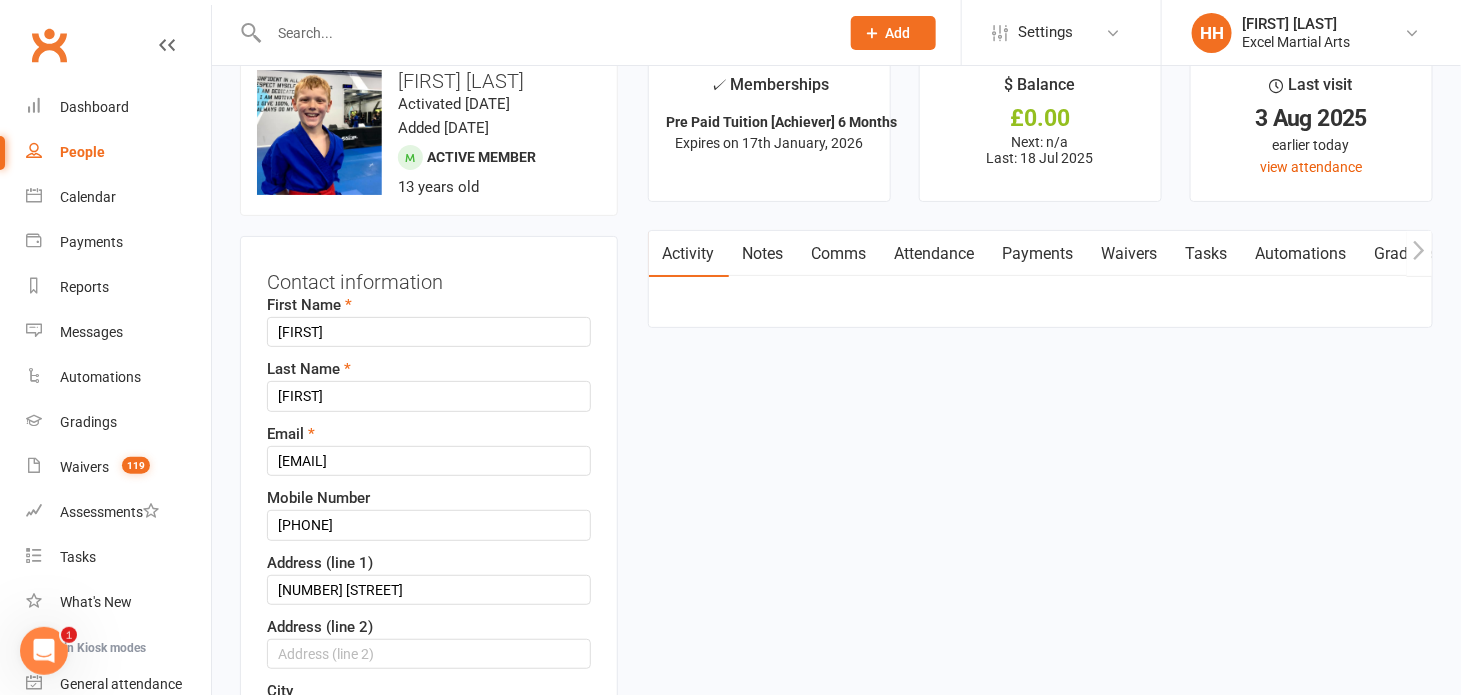 scroll, scrollTop: 0, scrollLeft: 0, axis: both 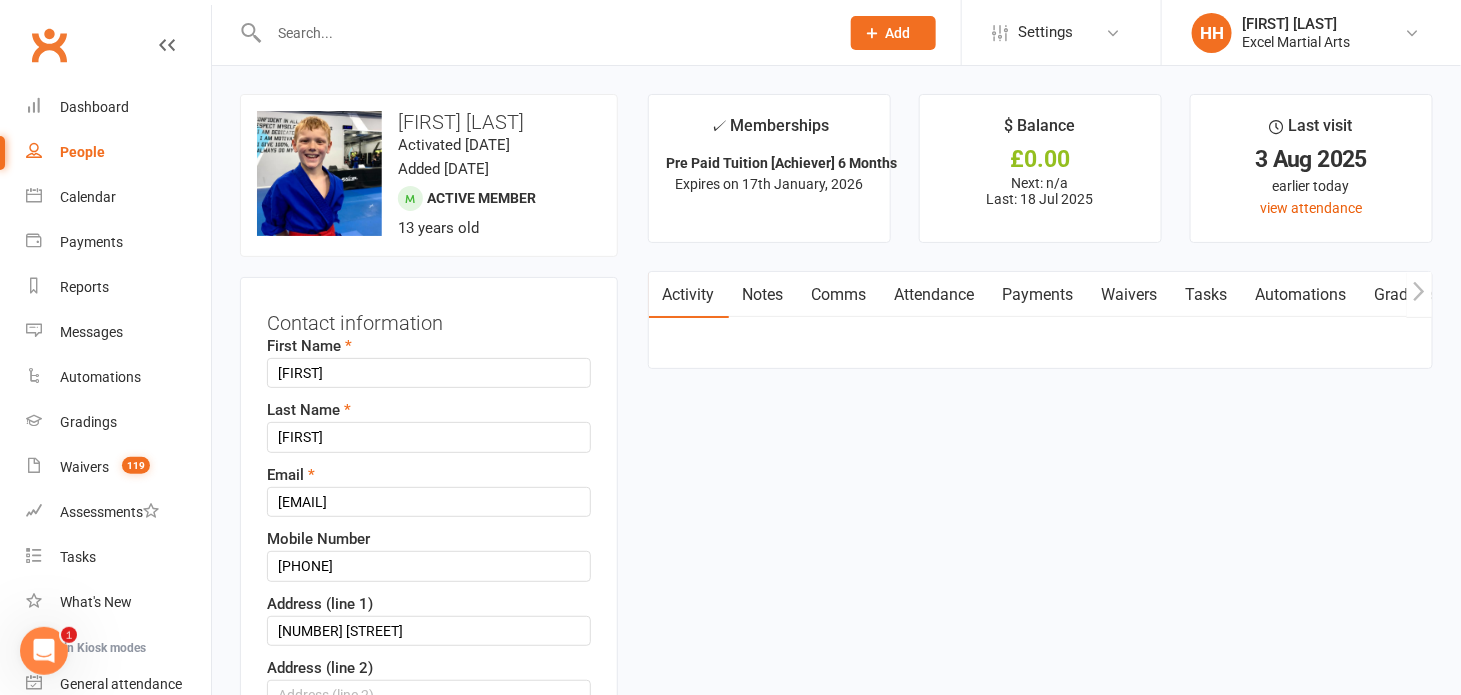 click on "Attendance" at bounding box center [935, 295] 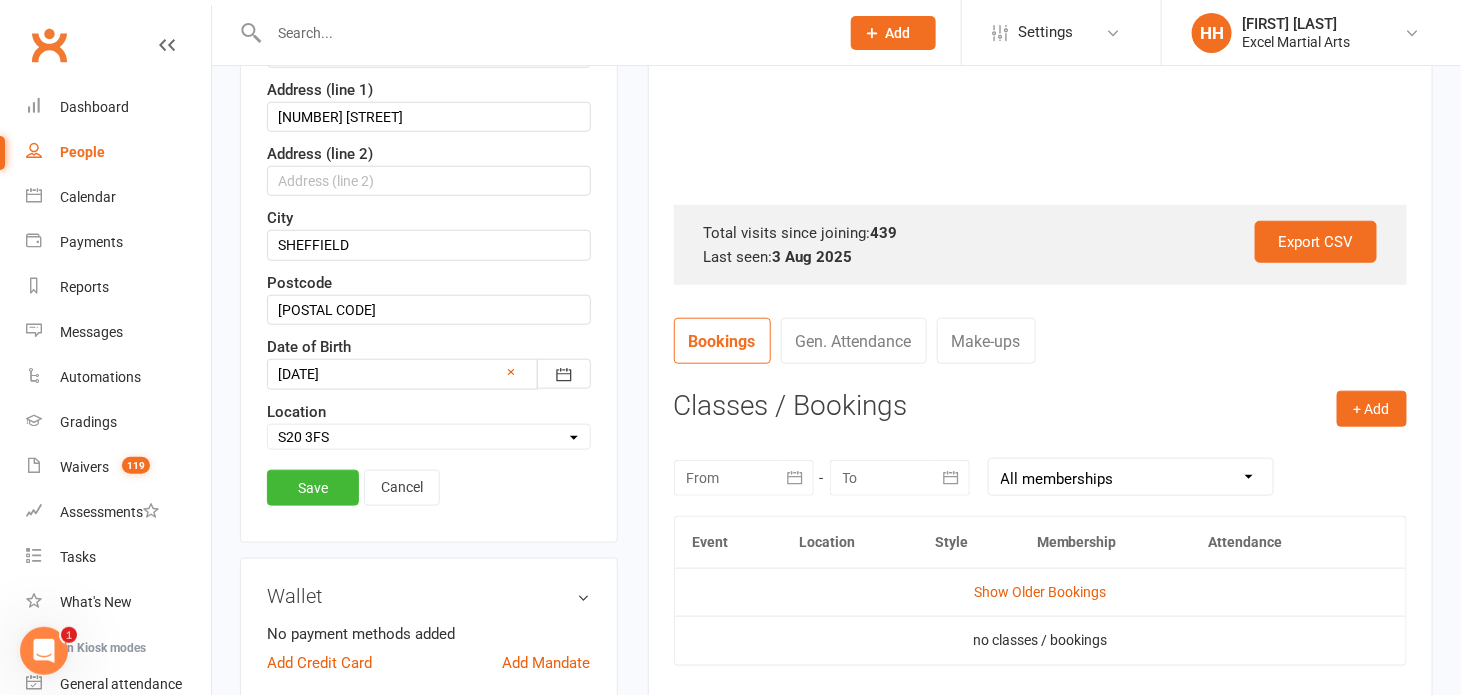 scroll, scrollTop: 454, scrollLeft: 0, axis: vertical 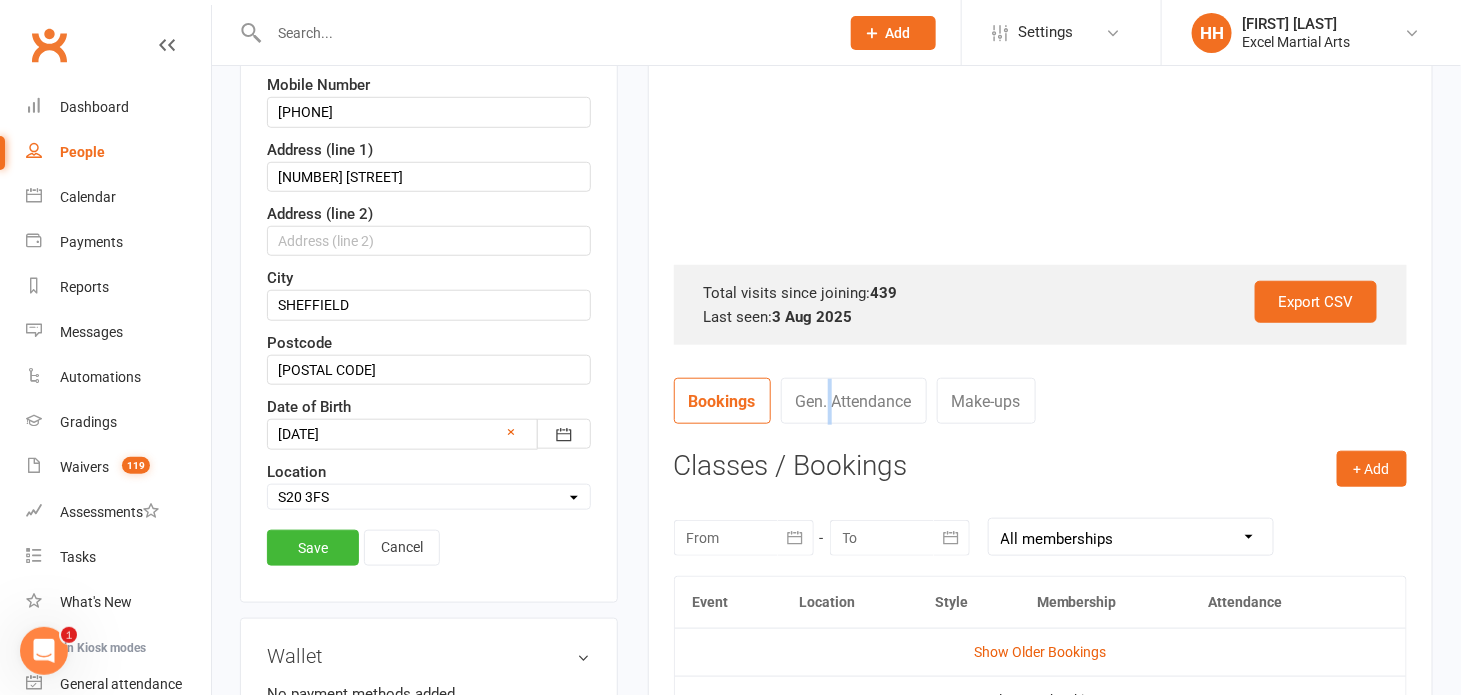 click on "Gen. Attendance" at bounding box center [854, 401] 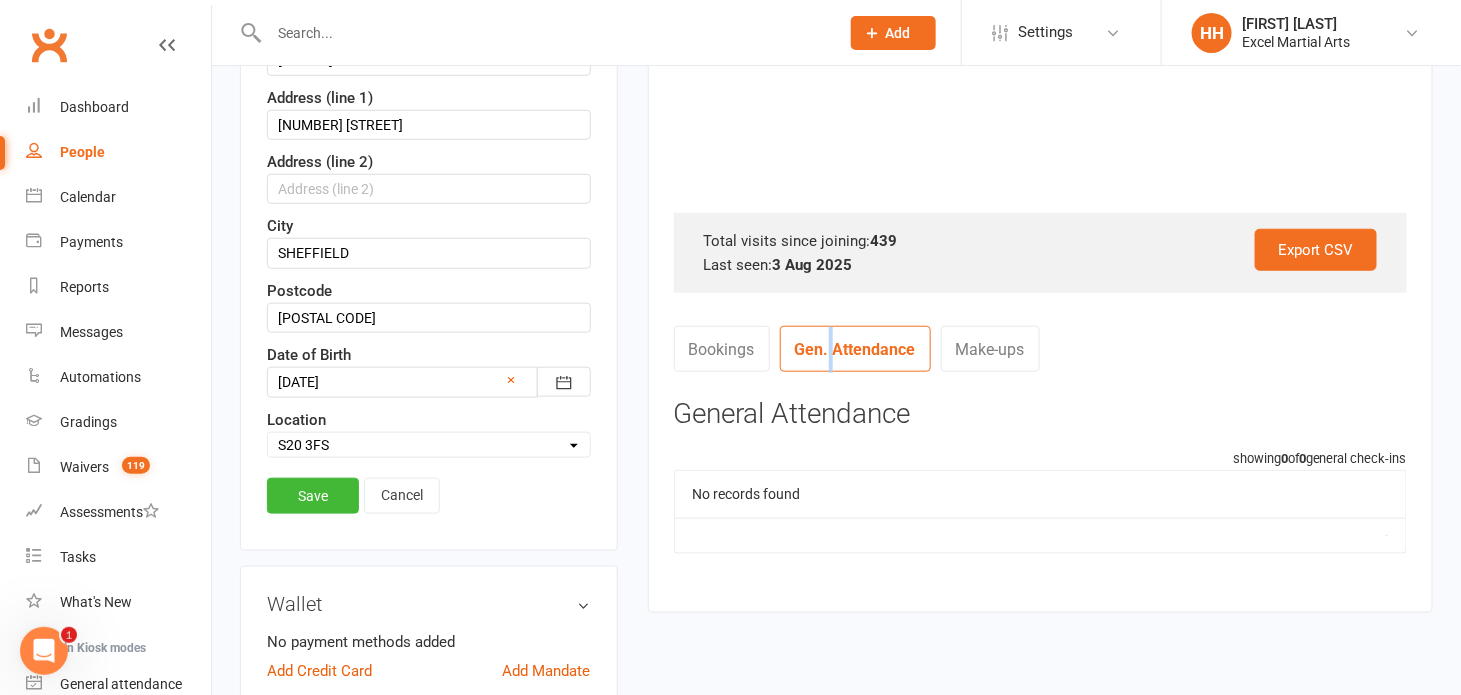 scroll, scrollTop: 545, scrollLeft: 0, axis: vertical 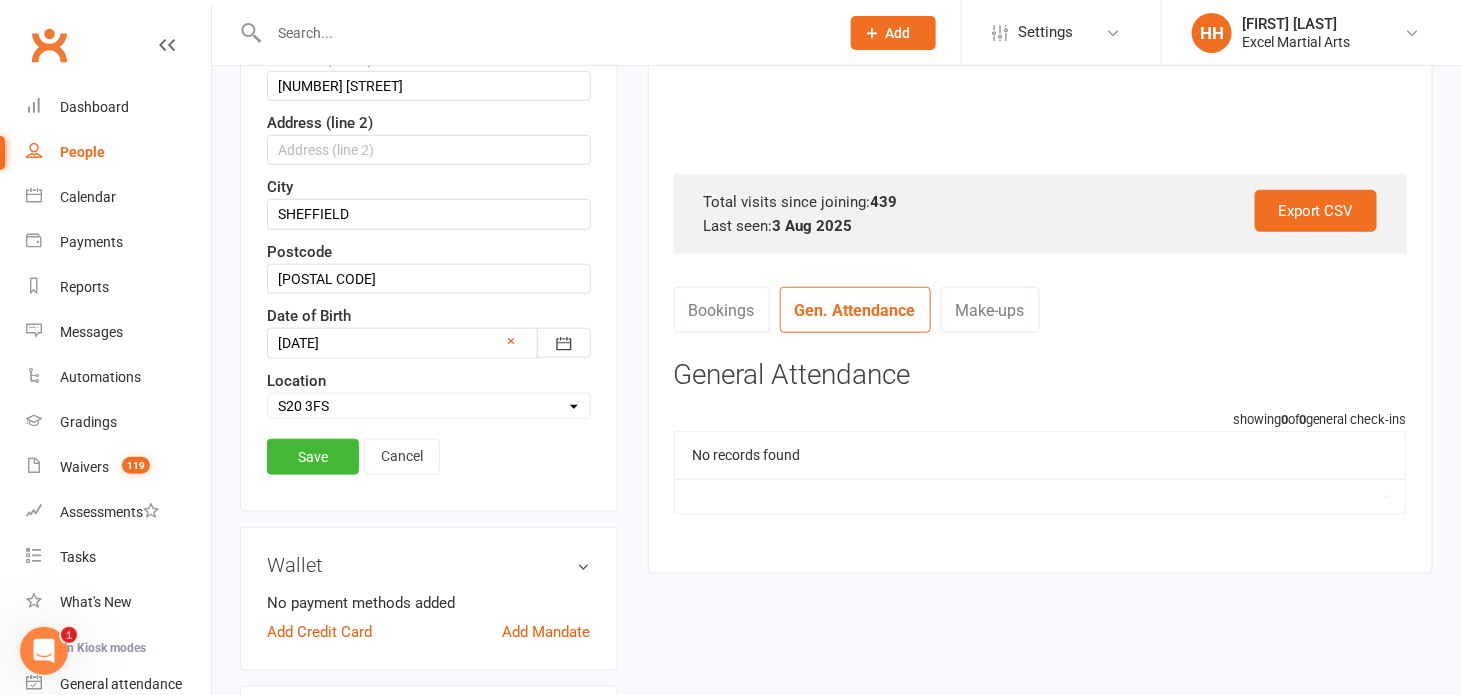 click on "Bookings" at bounding box center [722, 310] 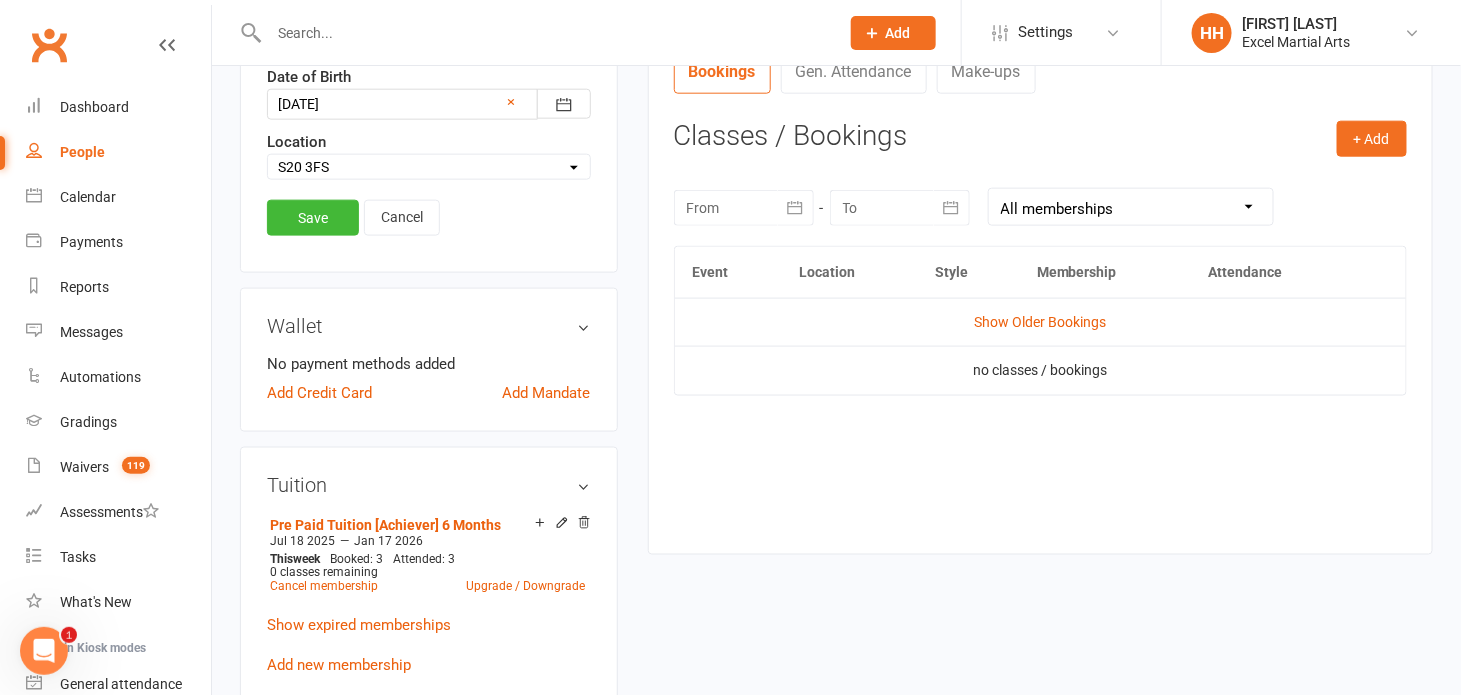 scroll, scrollTop: 786, scrollLeft: 0, axis: vertical 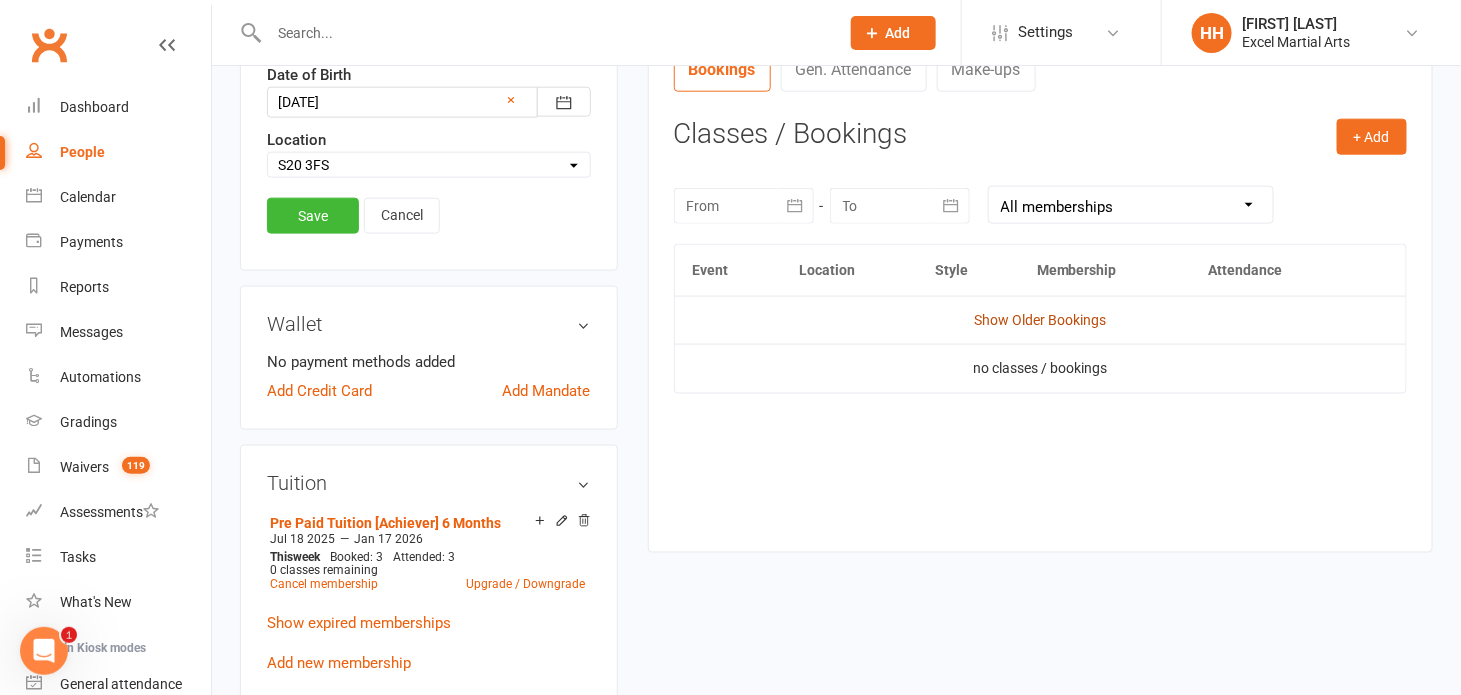 click on "Show Older Bookings" at bounding box center (1040, 320) 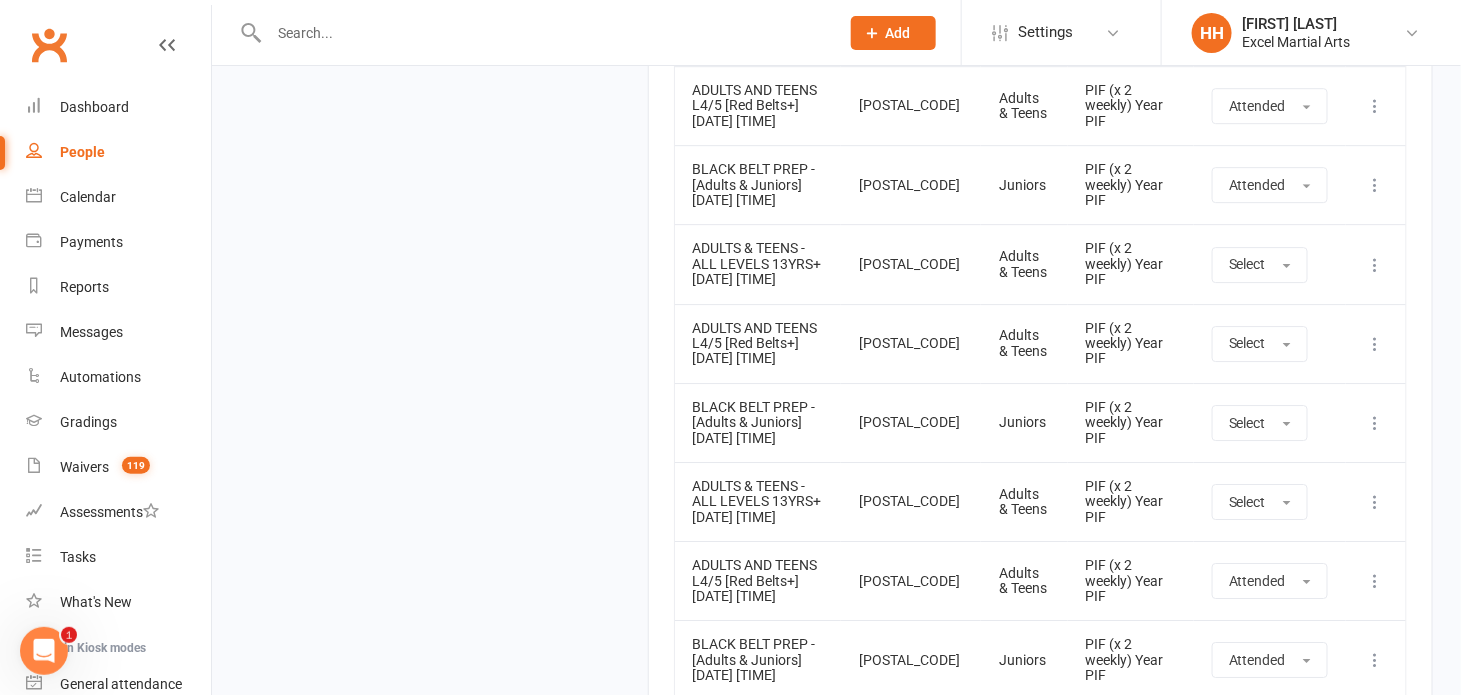 scroll, scrollTop: 45472, scrollLeft: 0, axis: vertical 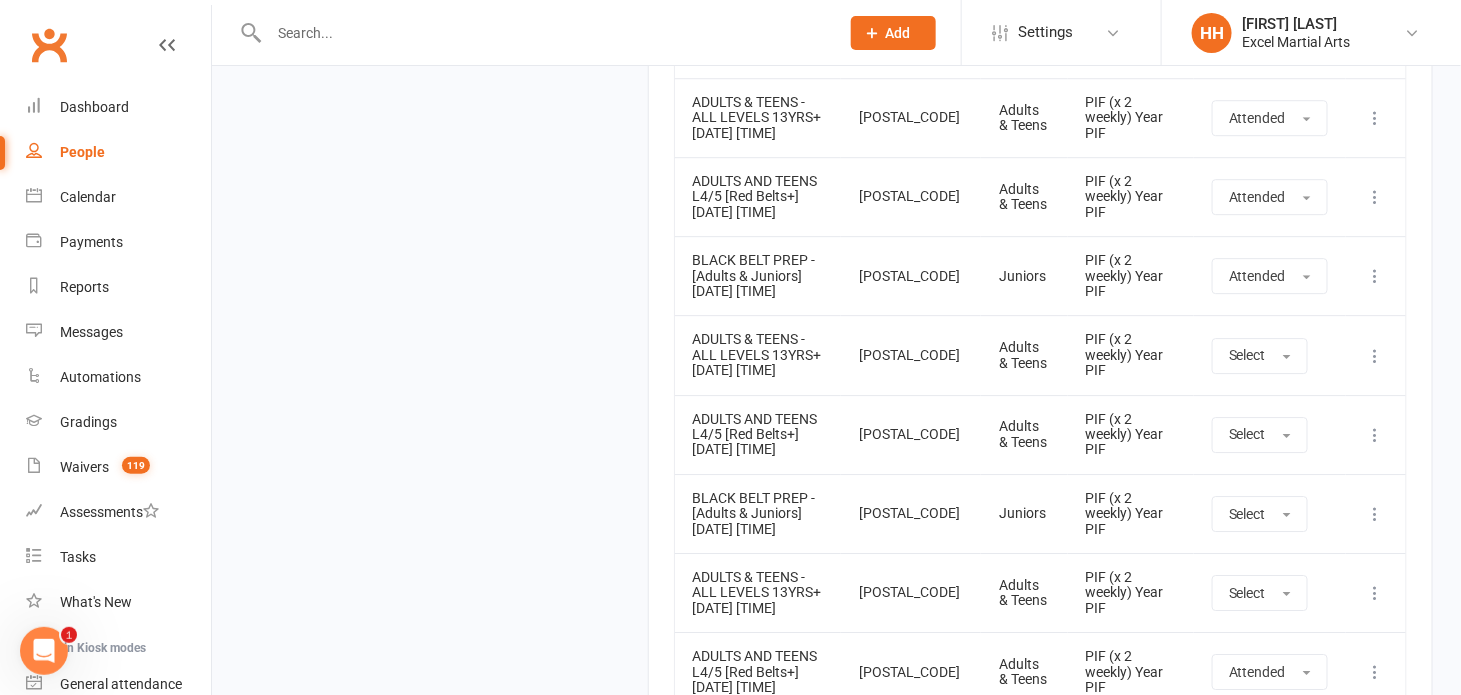 click on "People" at bounding box center (82, 152) 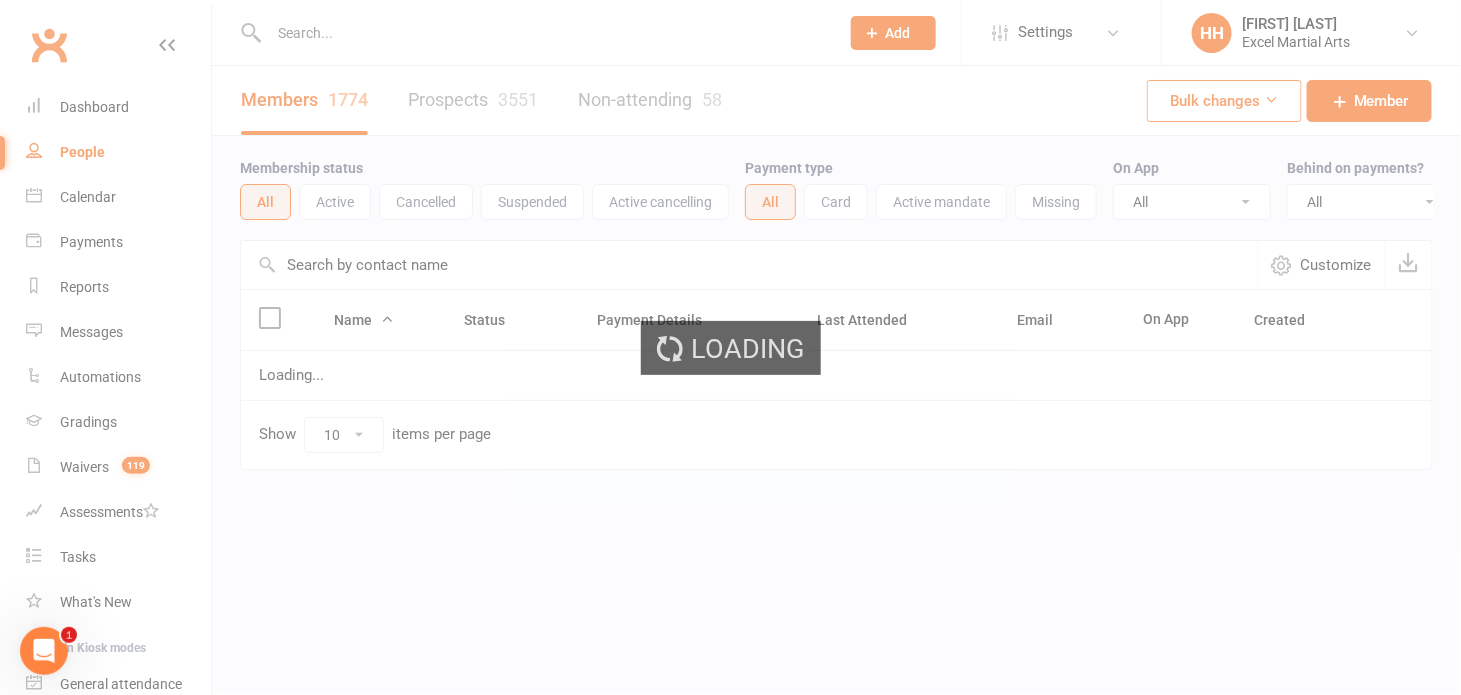scroll, scrollTop: 0, scrollLeft: 0, axis: both 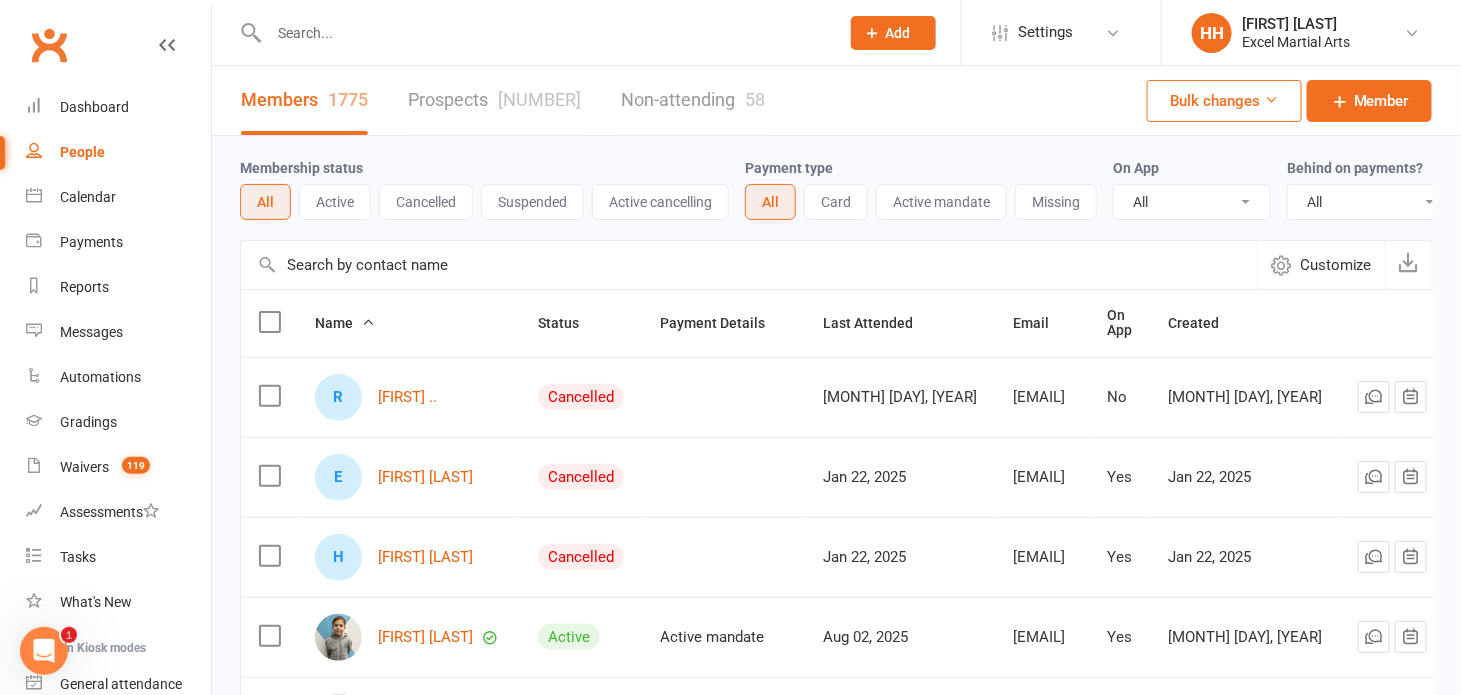 click at bounding box center [544, 33] 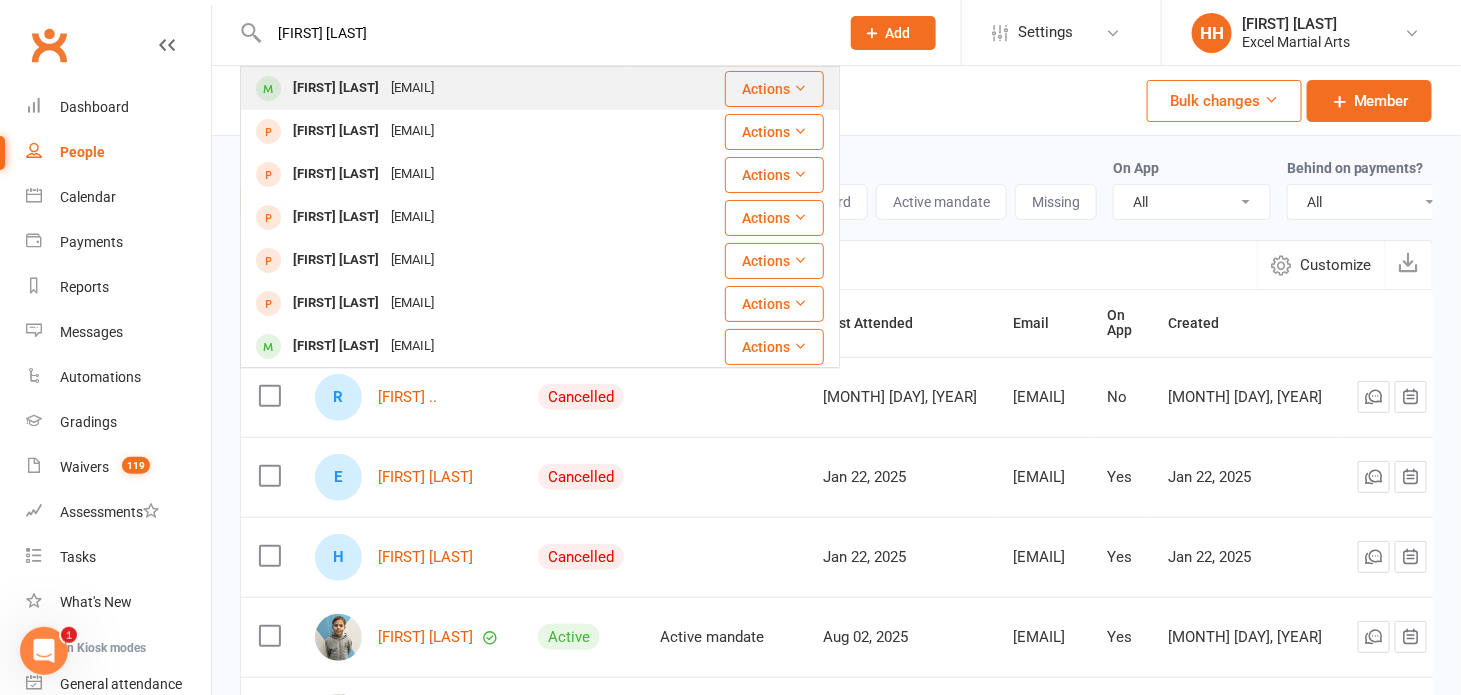 type on "[FIRST] [LAST]" 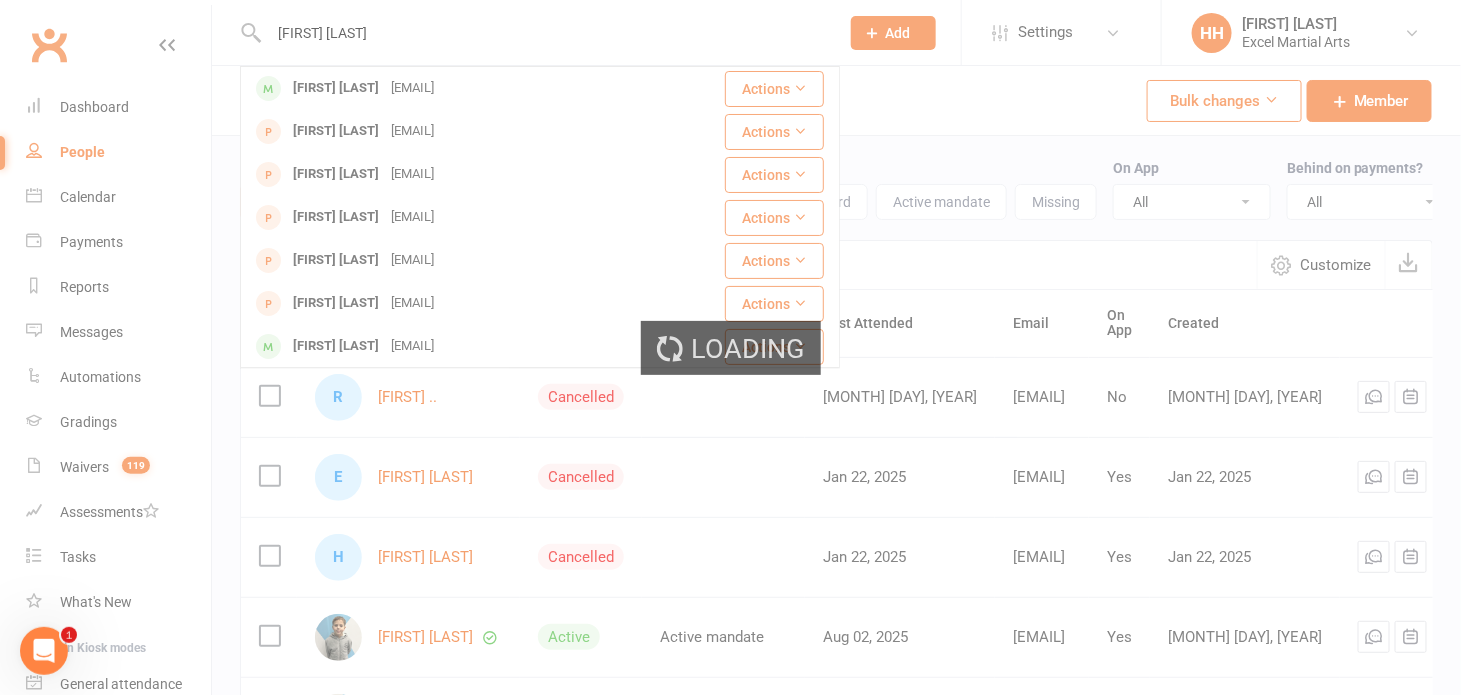 type 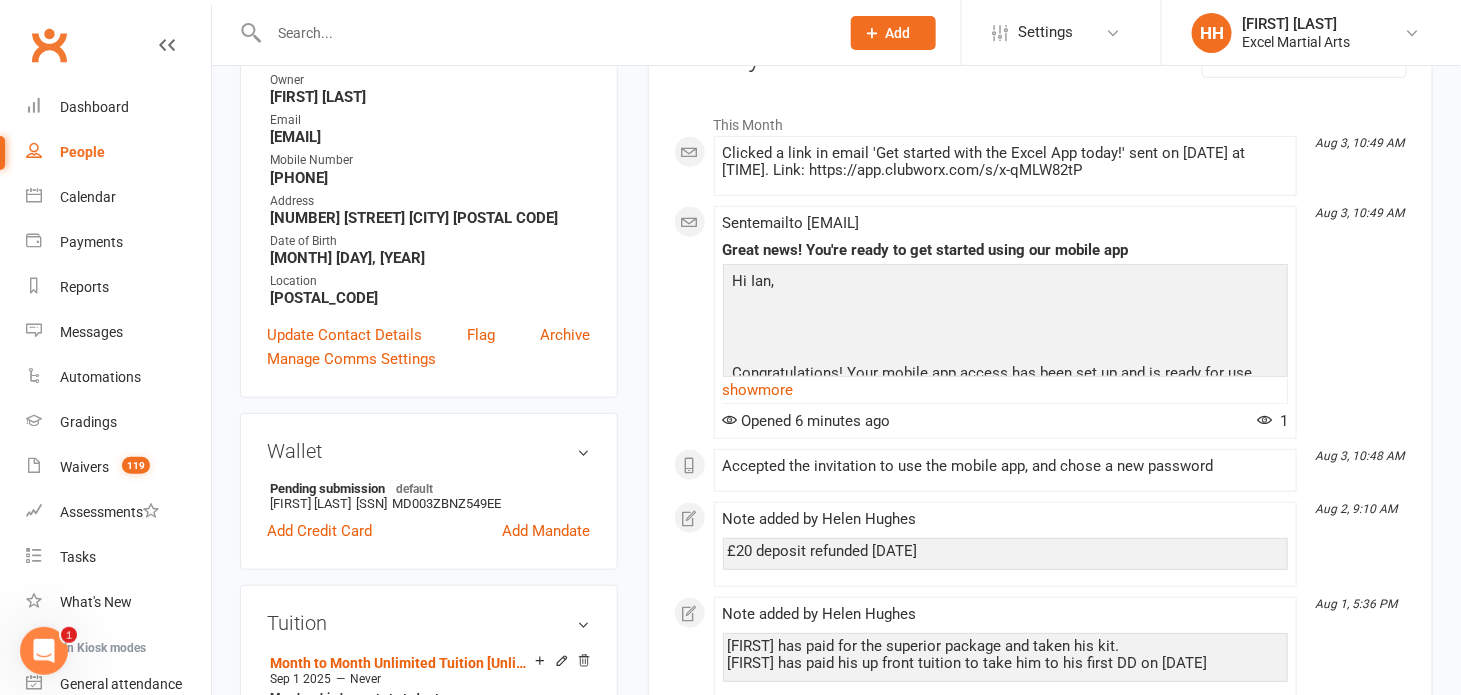 scroll, scrollTop: 272, scrollLeft: 0, axis: vertical 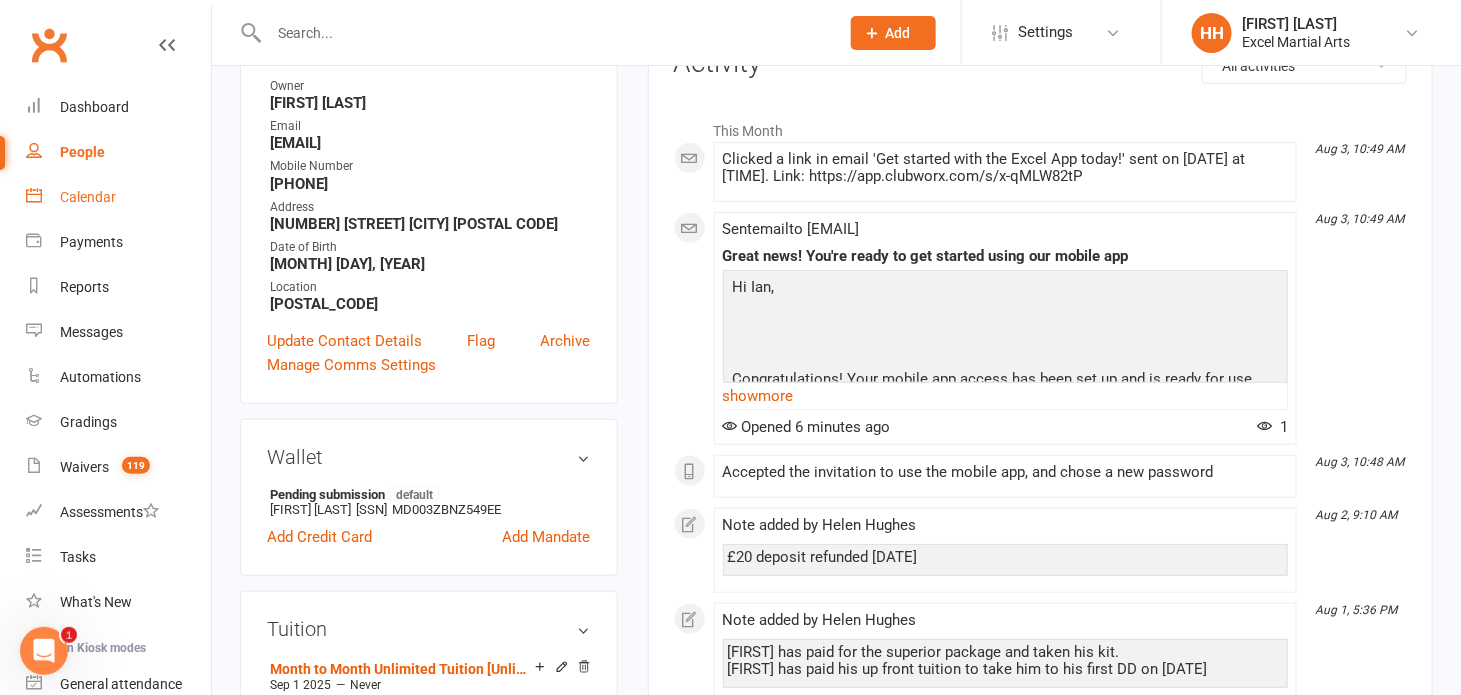 click on "Calendar" at bounding box center [88, 197] 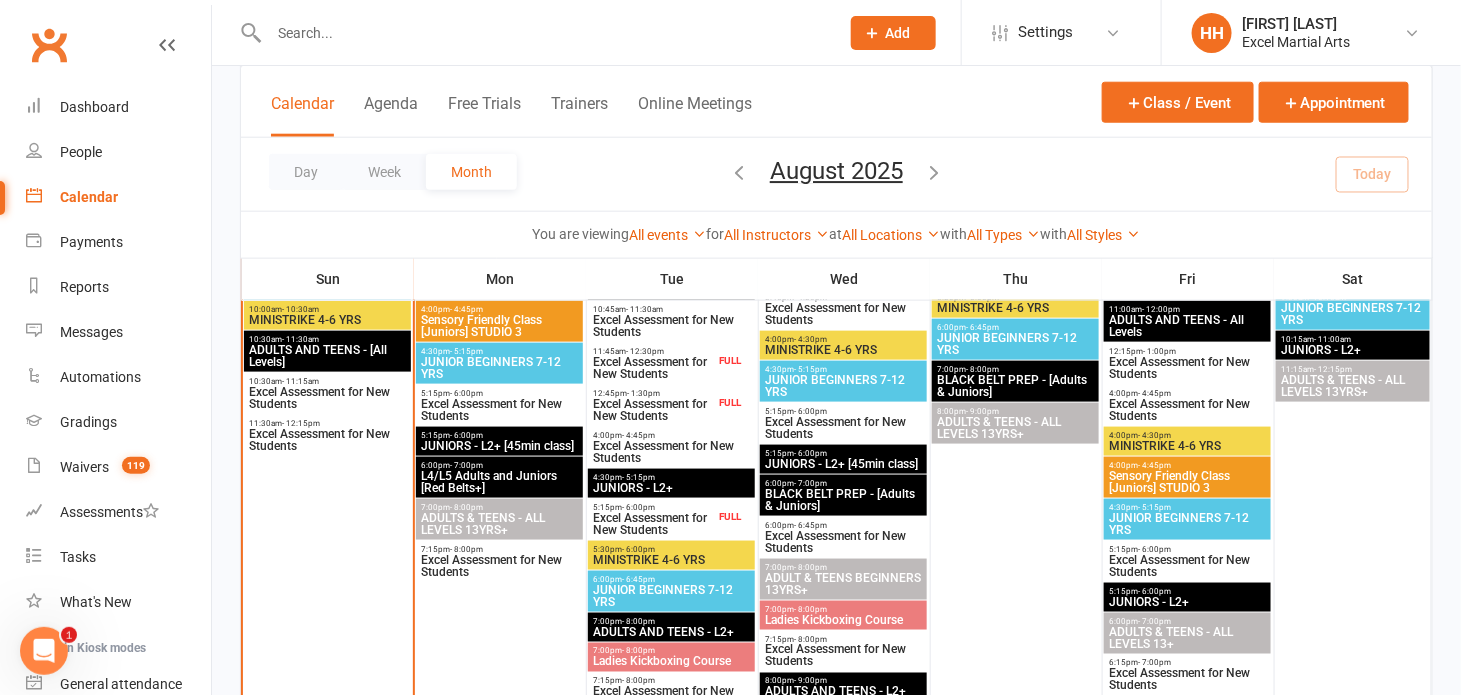 scroll, scrollTop: 727, scrollLeft: 0, axis: vertical 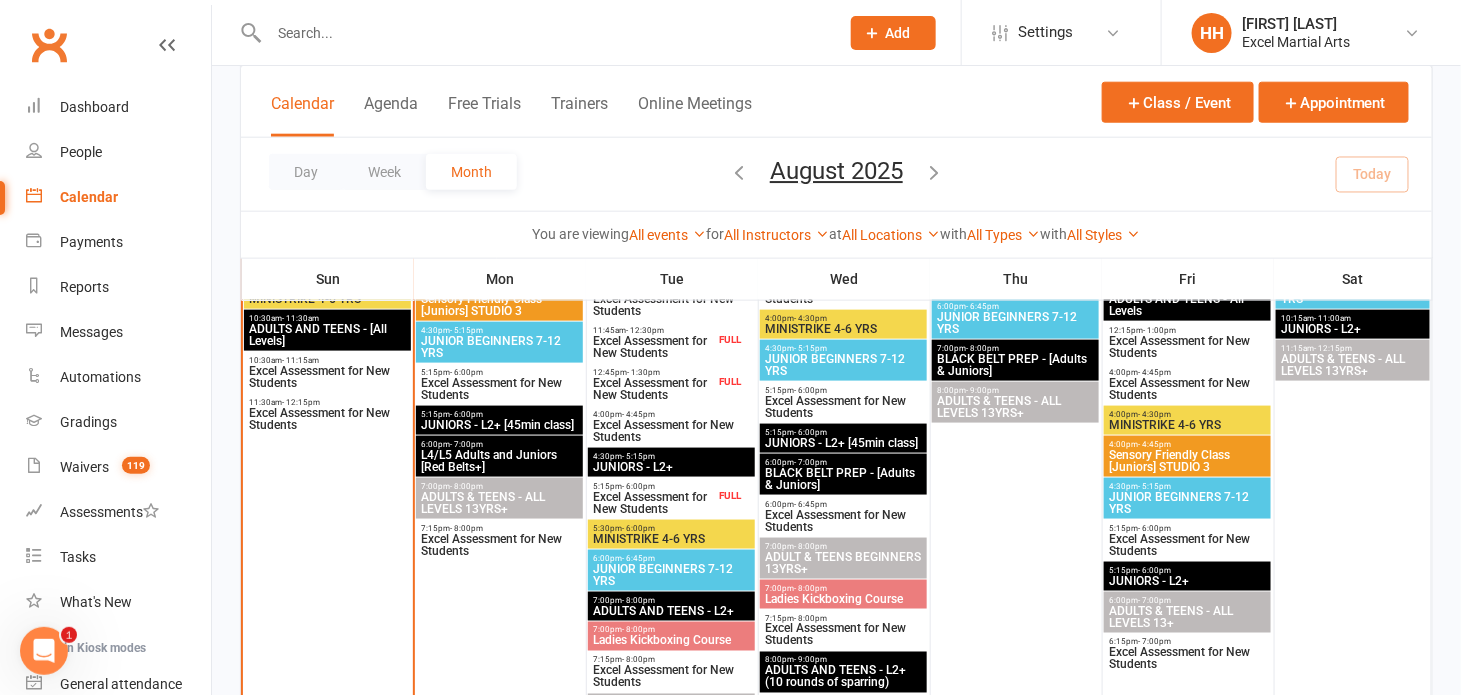 click on "ADULTS & TEENS - ALL LEVELS 13YRS+" at bounding box center (499, 503) 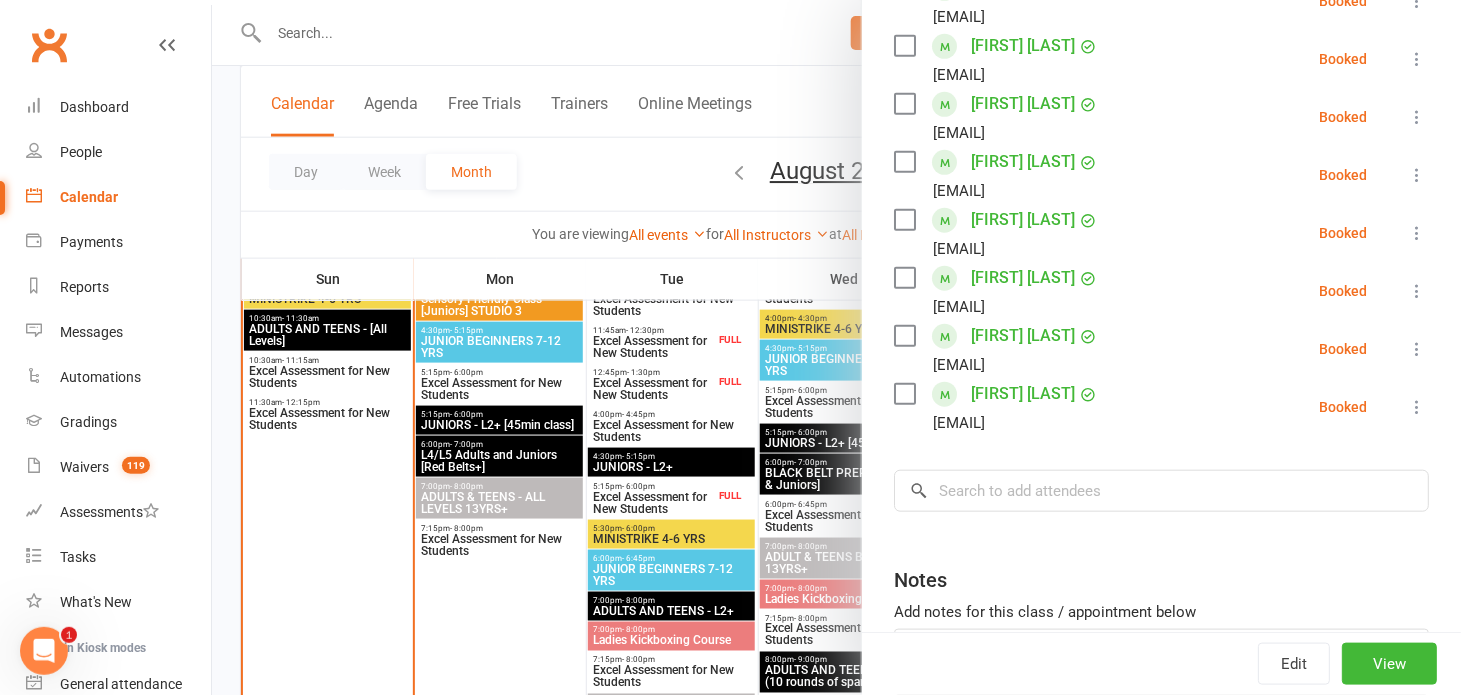 scroll, scrollTop: 454, scrollLeft: 0, axis: vertical 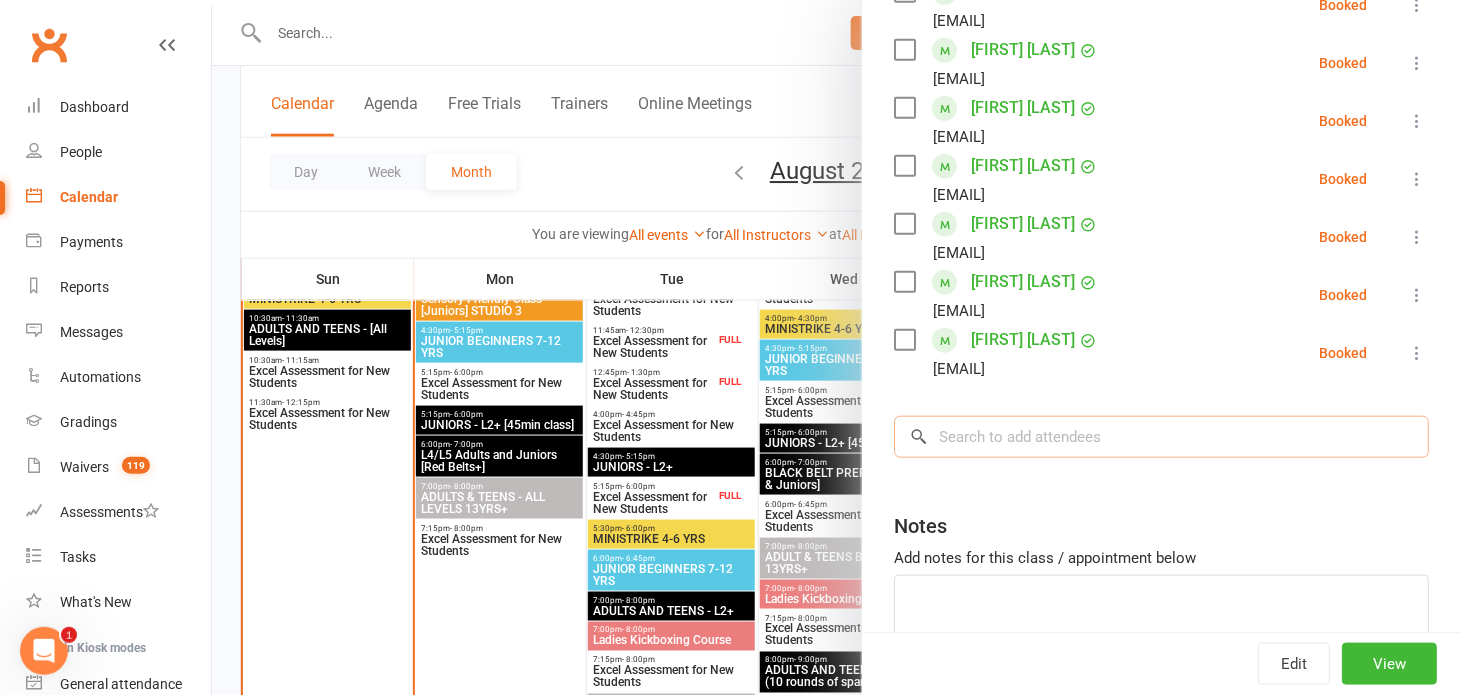 click at bounding box center [1161, 437] 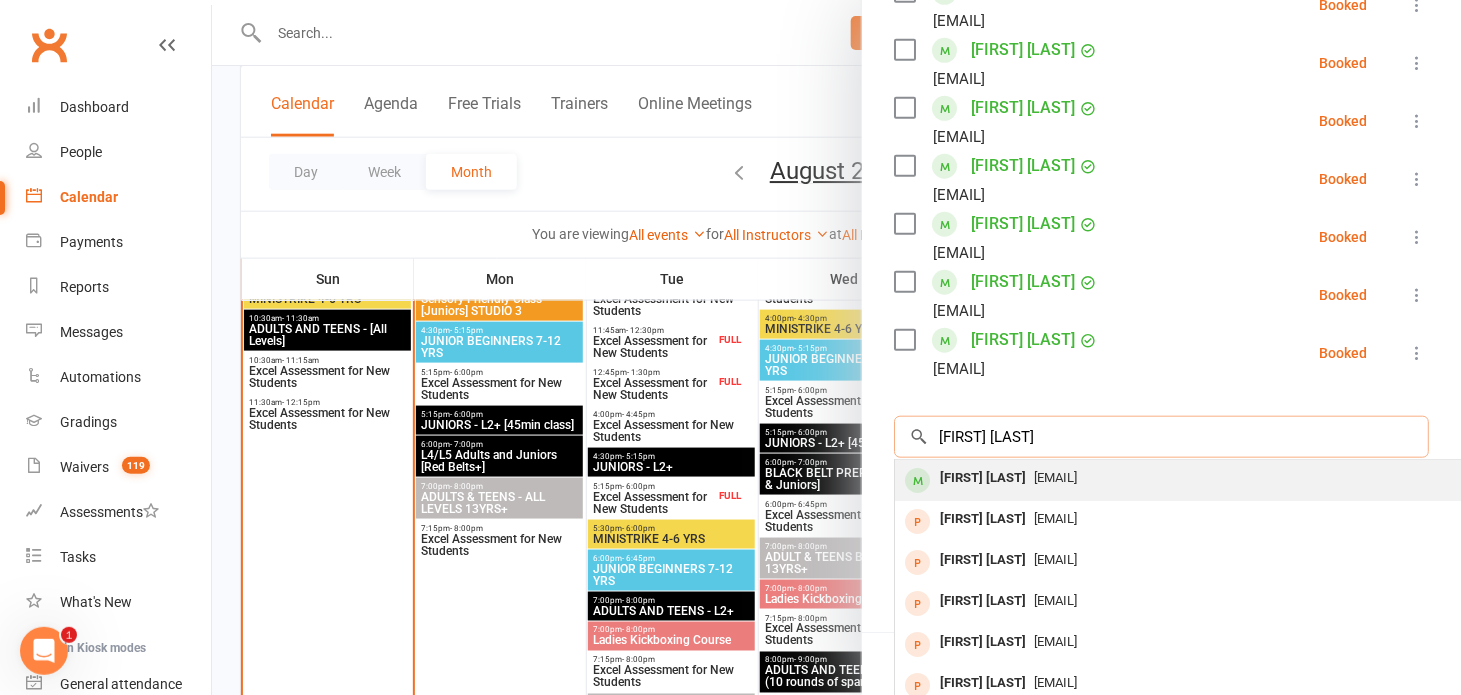 type on "[FIRST] [LAST]" 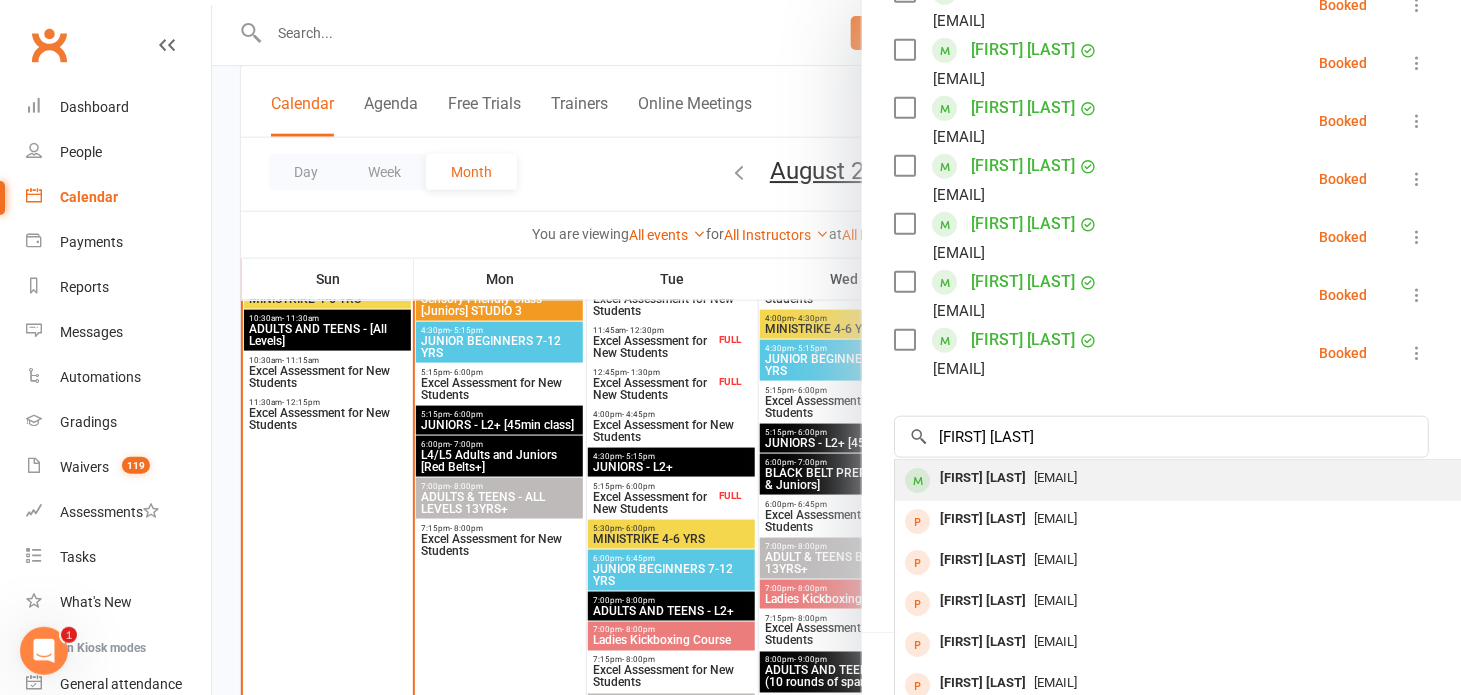 click on "[EMAIL]" at bounding box center (1055, 477) 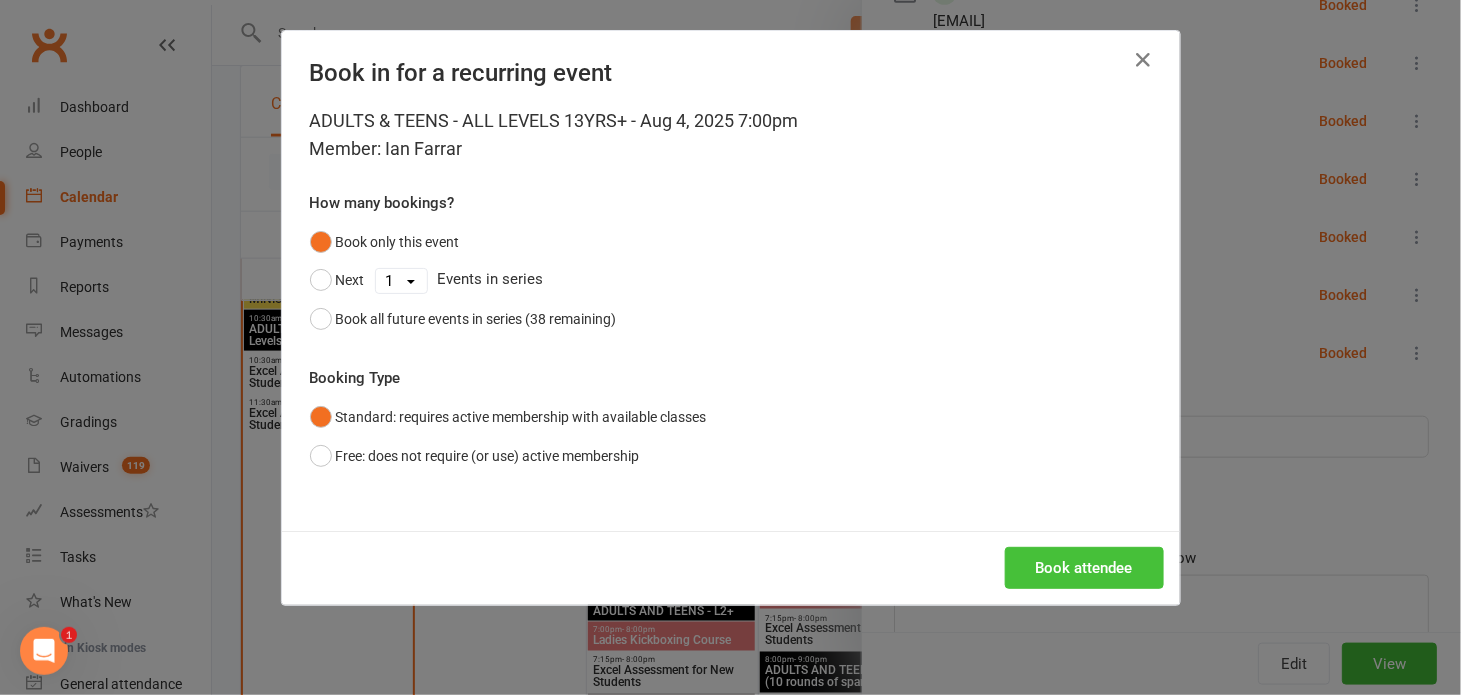 click on "Book attendee" at bounding box center [1084, 568] 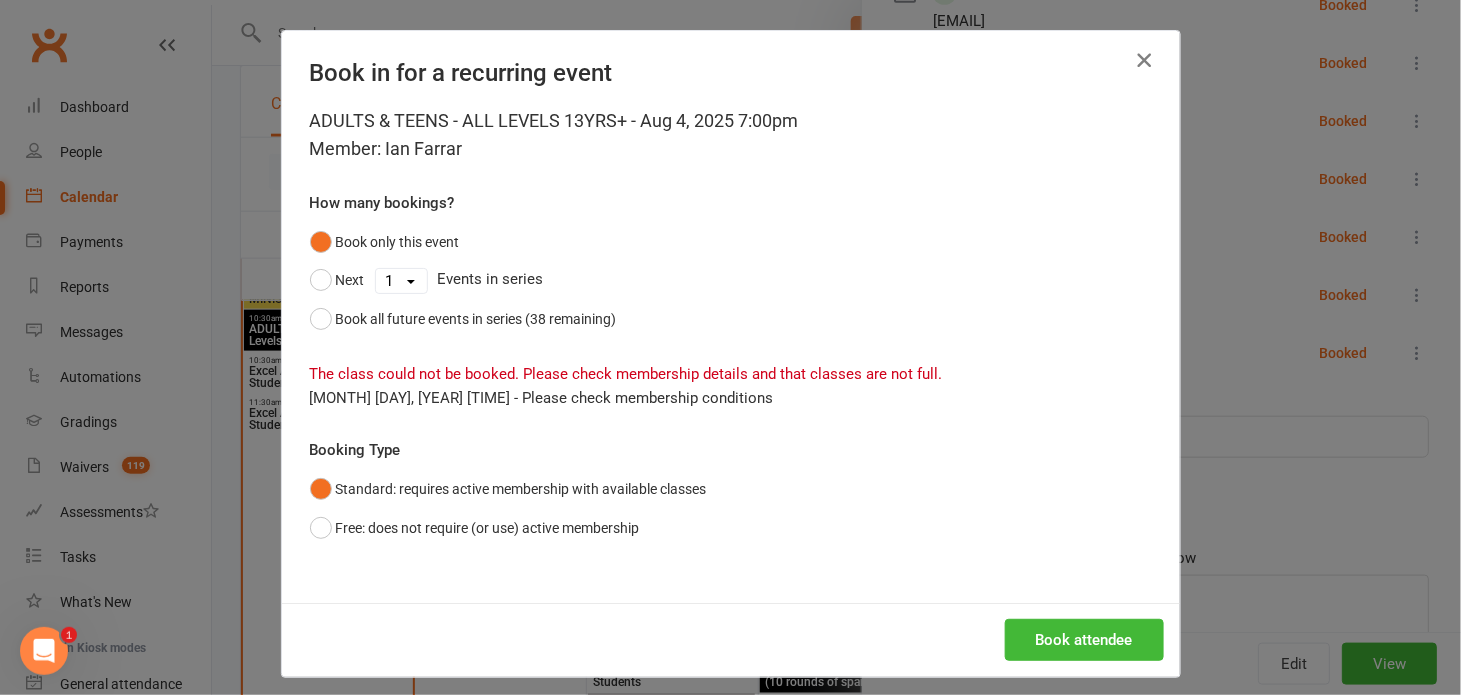 drag, startPoint x: 1139, startPoint y: 57, endPoint x: 1093, endPoint y: 86, distance: 54.378304 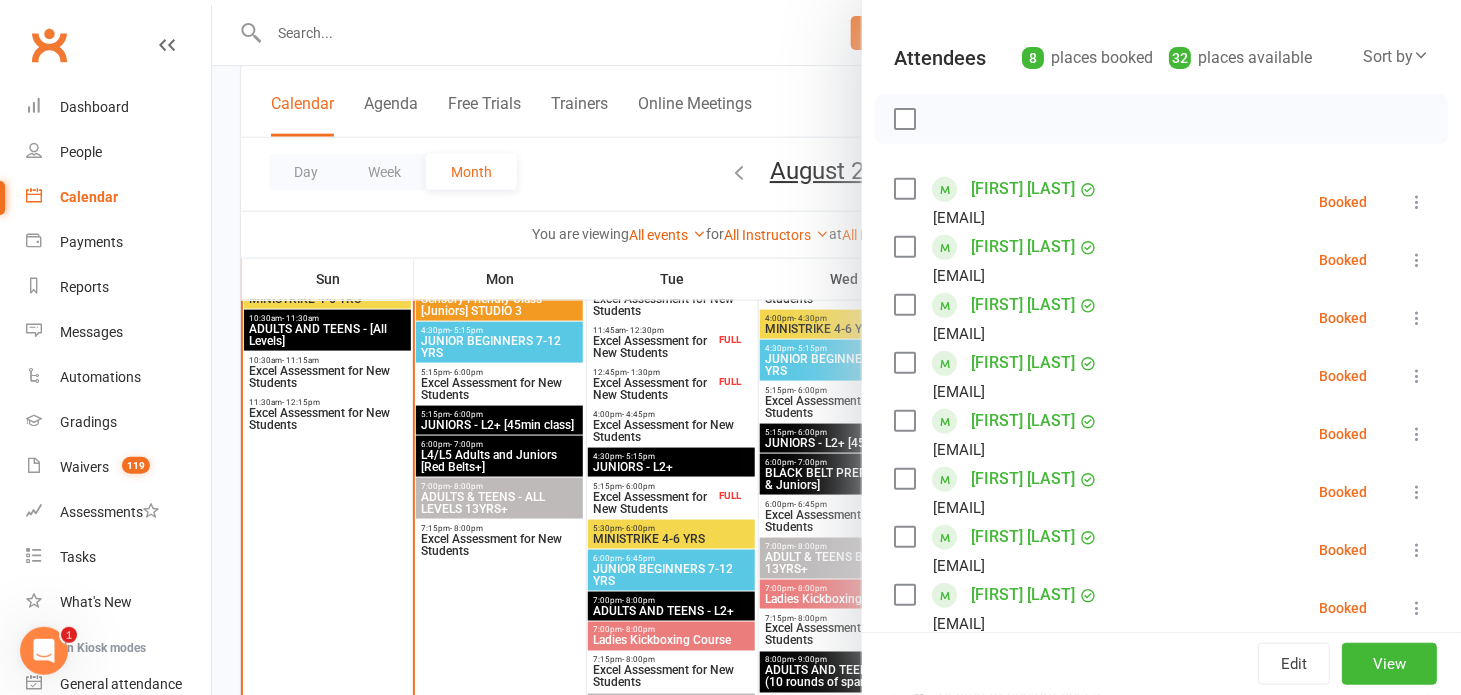 scroll, scrollTop: 0, scrollLeft: 0, axis: both 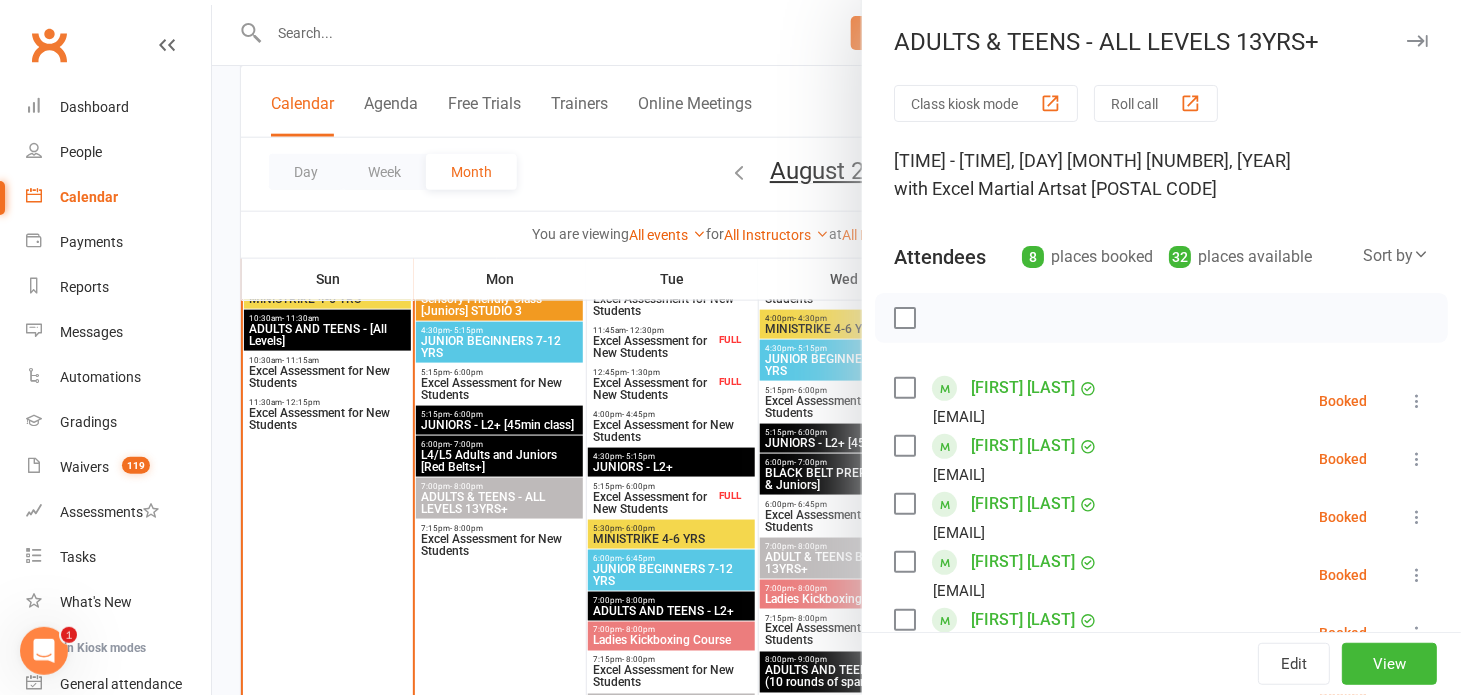 drag, startPoint x: 1387, startPoint y: 39, endPoint x: 1374, endPoint y: 46, distance: 14.764823 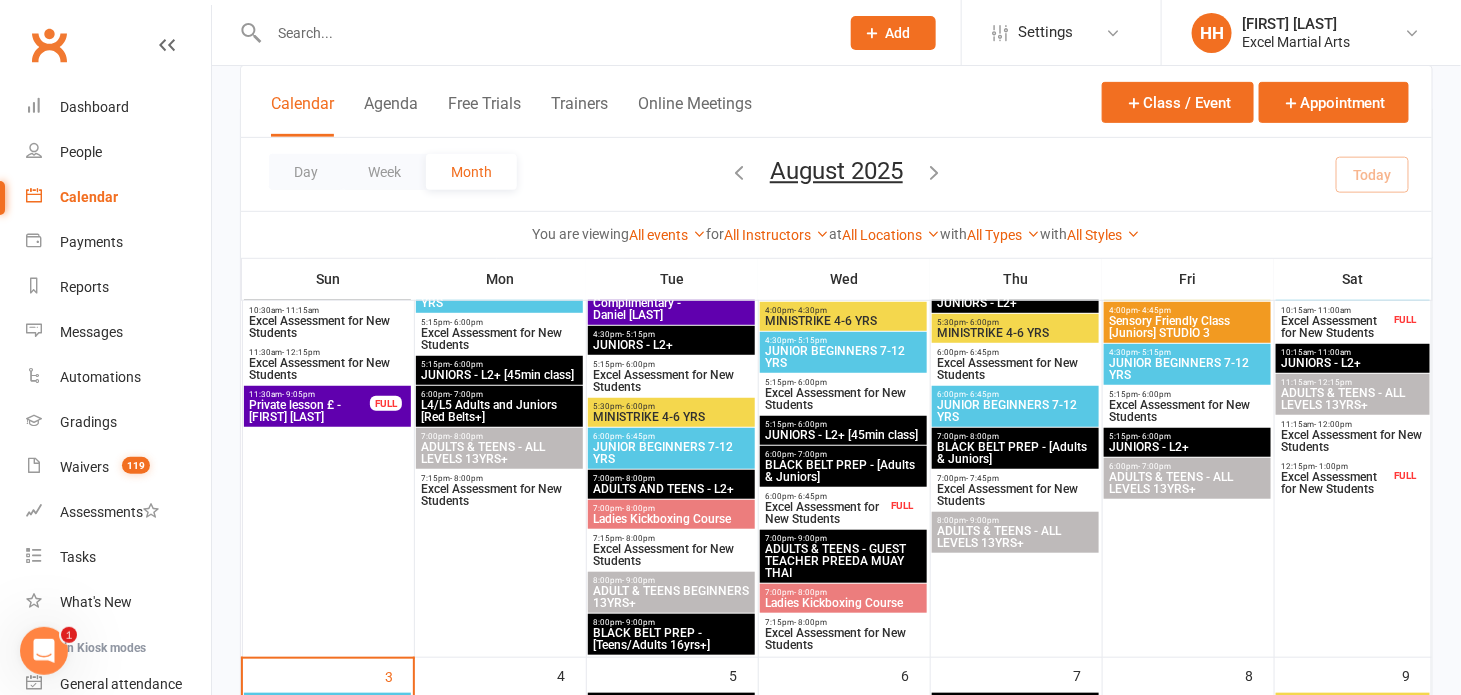 scroll, scrollTop: 0, scrollLeft: 0, axis: both 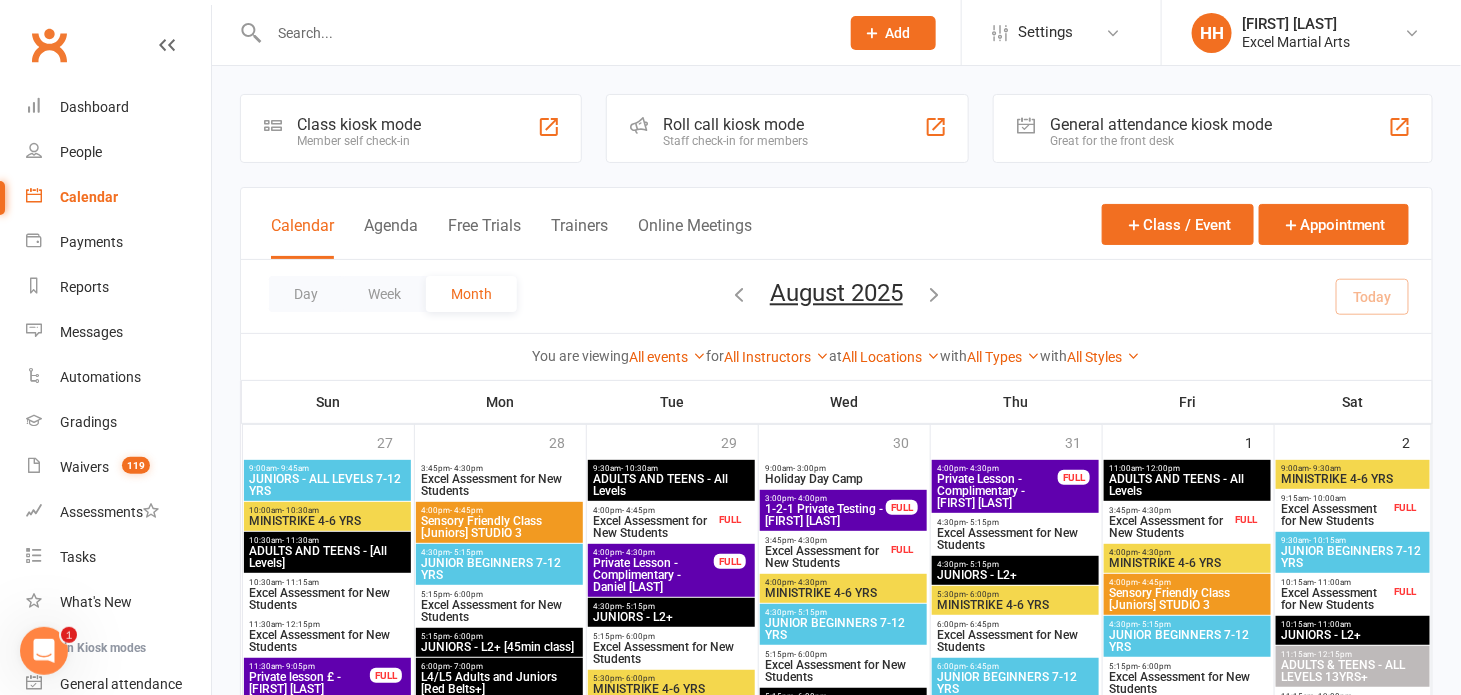 click at bounding box center (544, 33) 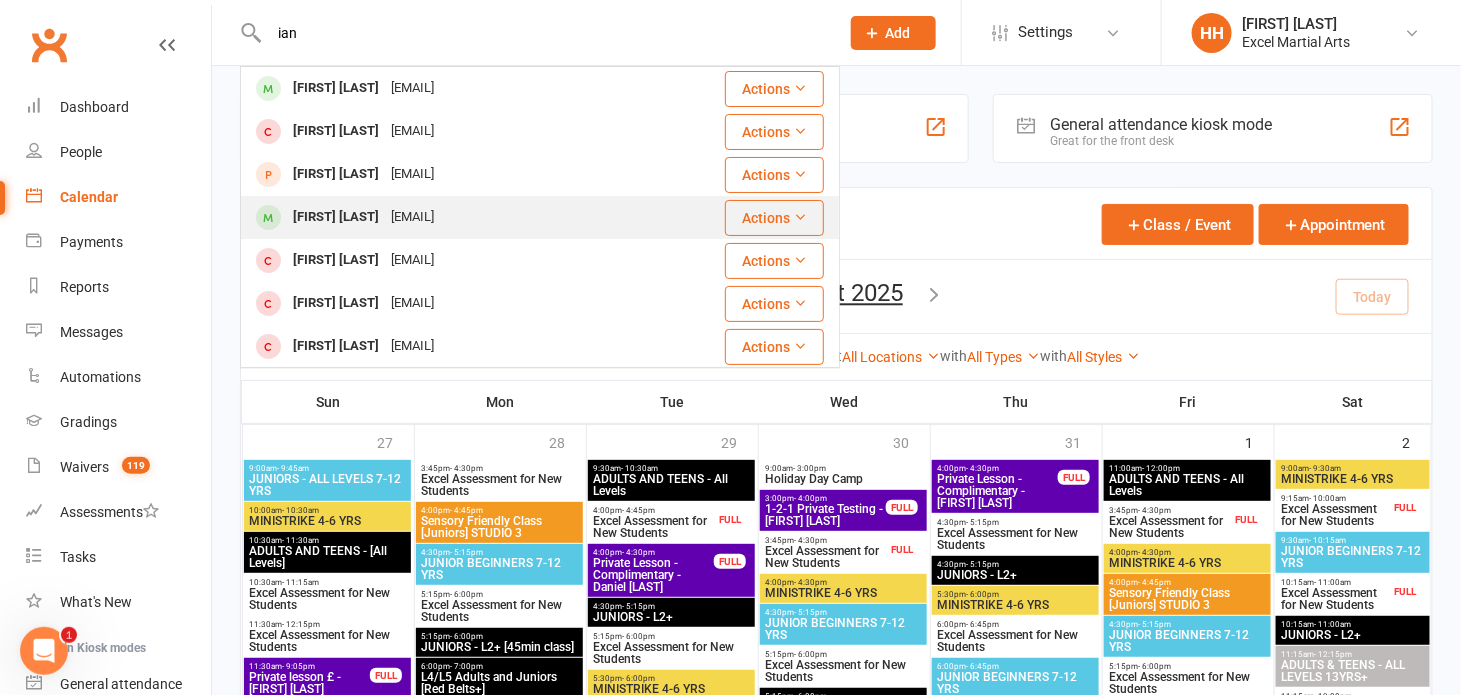 type on "ian" 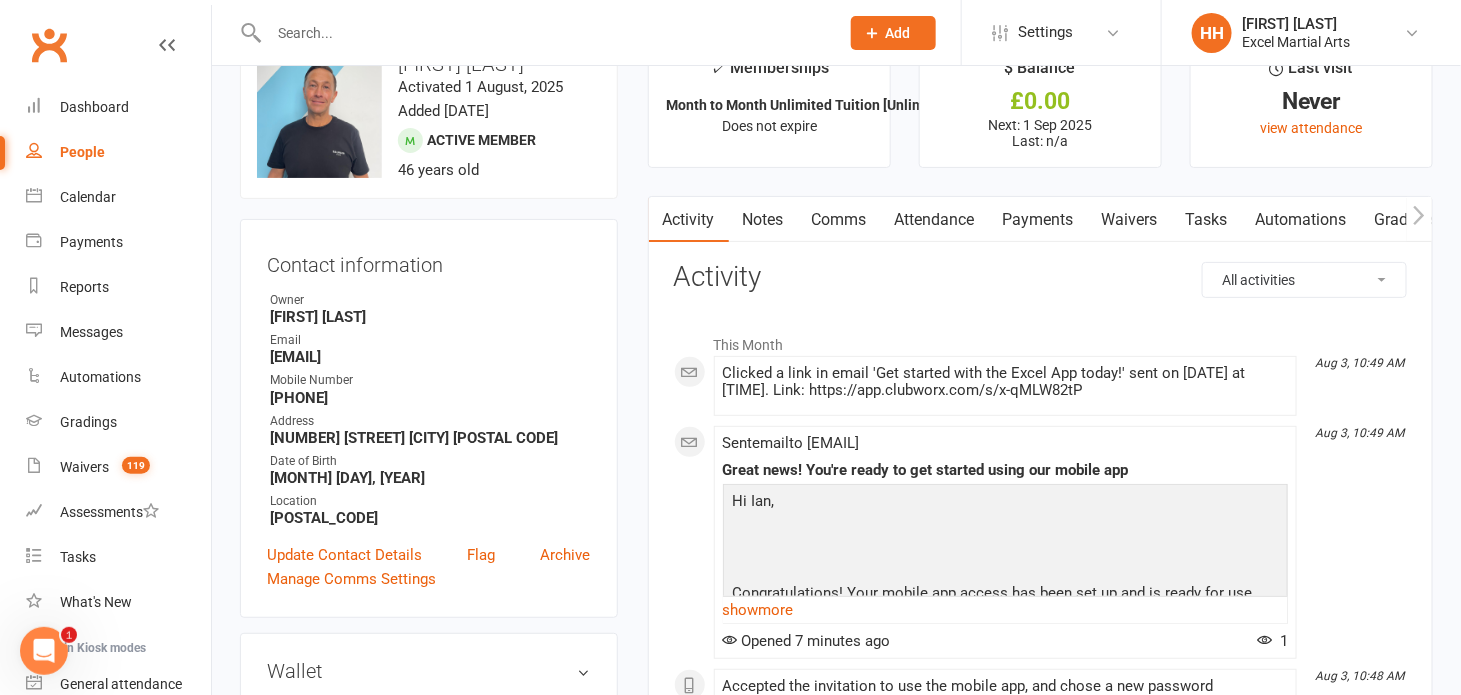 scroll, scrollTop: 0, scrollLeft: 0, axis: both 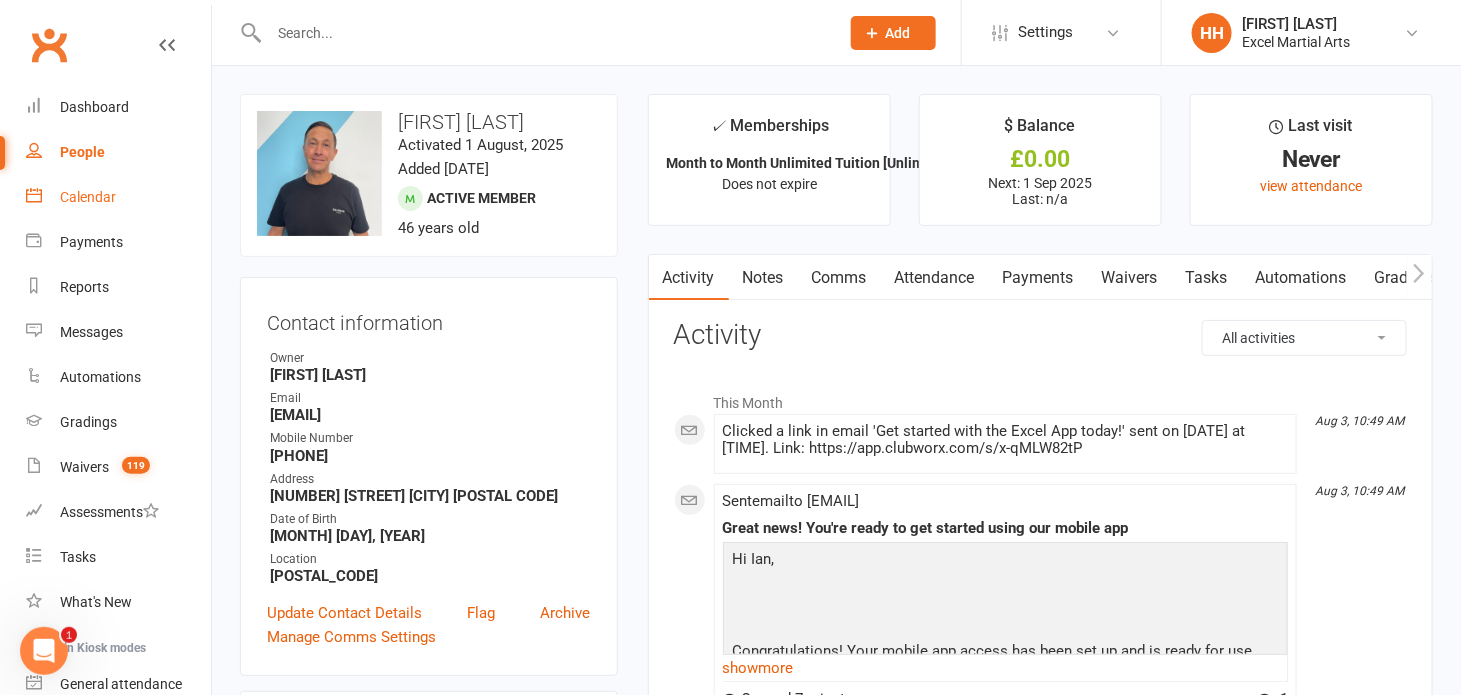 click on "Calendar" at bounding box center (88, 197) 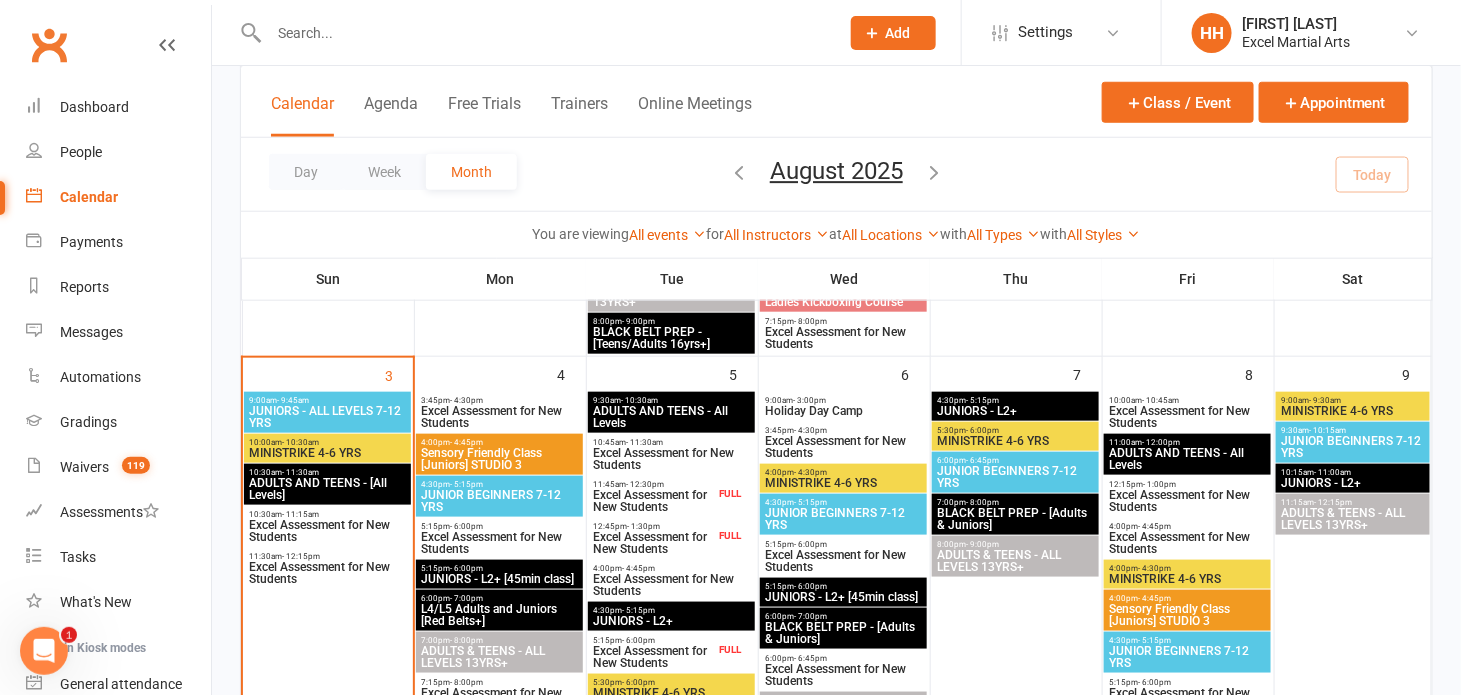 scroll, scrollTop: 727, scrollLeft: 0, axis: vertical 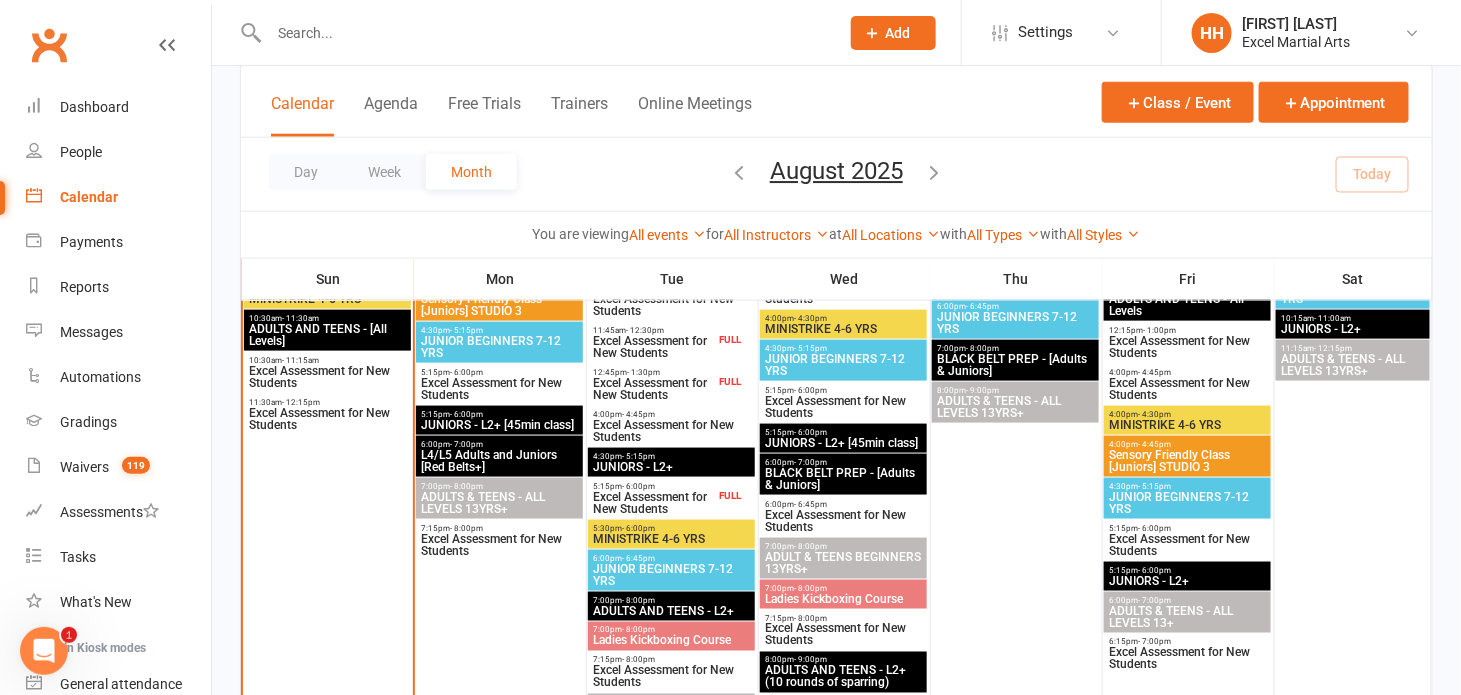 click on "ADULTS & TEENS - ALL LEVELS 13YRS+" at bounding box center (499, 503) 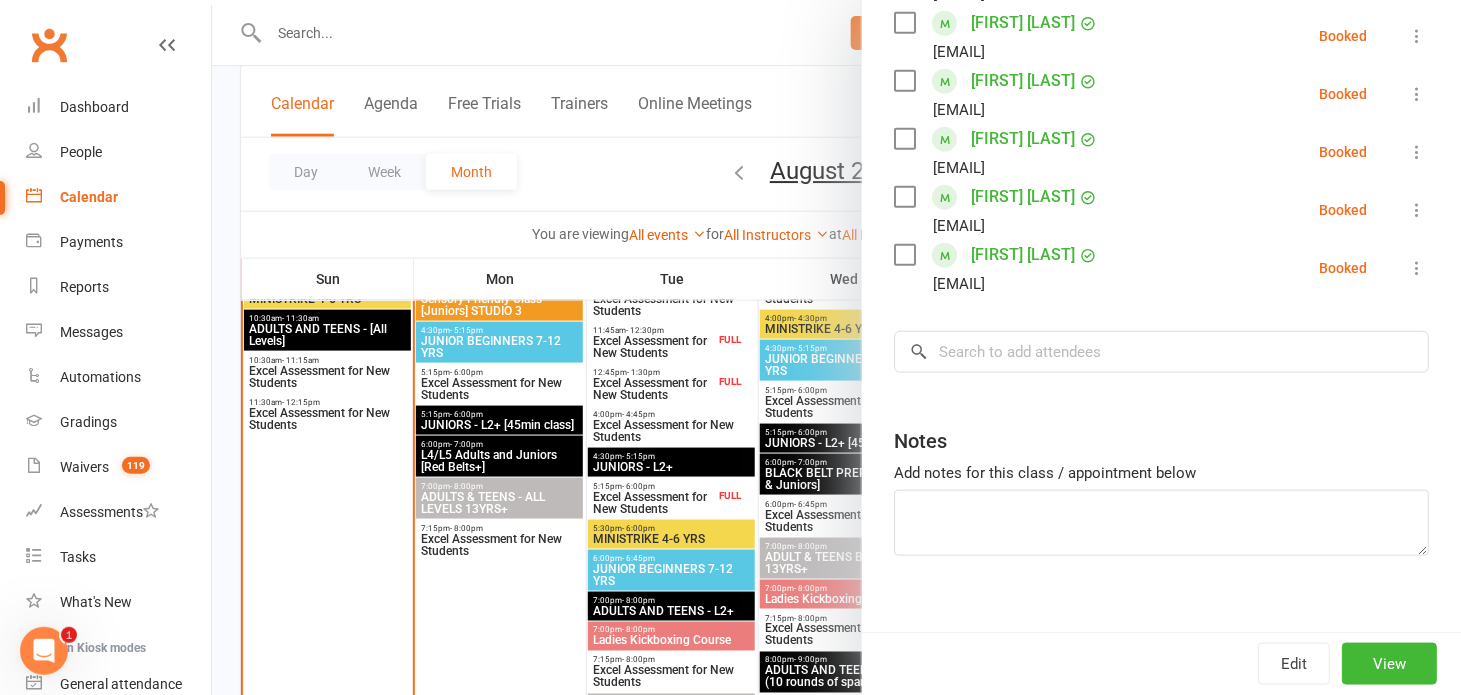 scroll, scrollTop: 545, scrollLeft: 0, axis: vertical 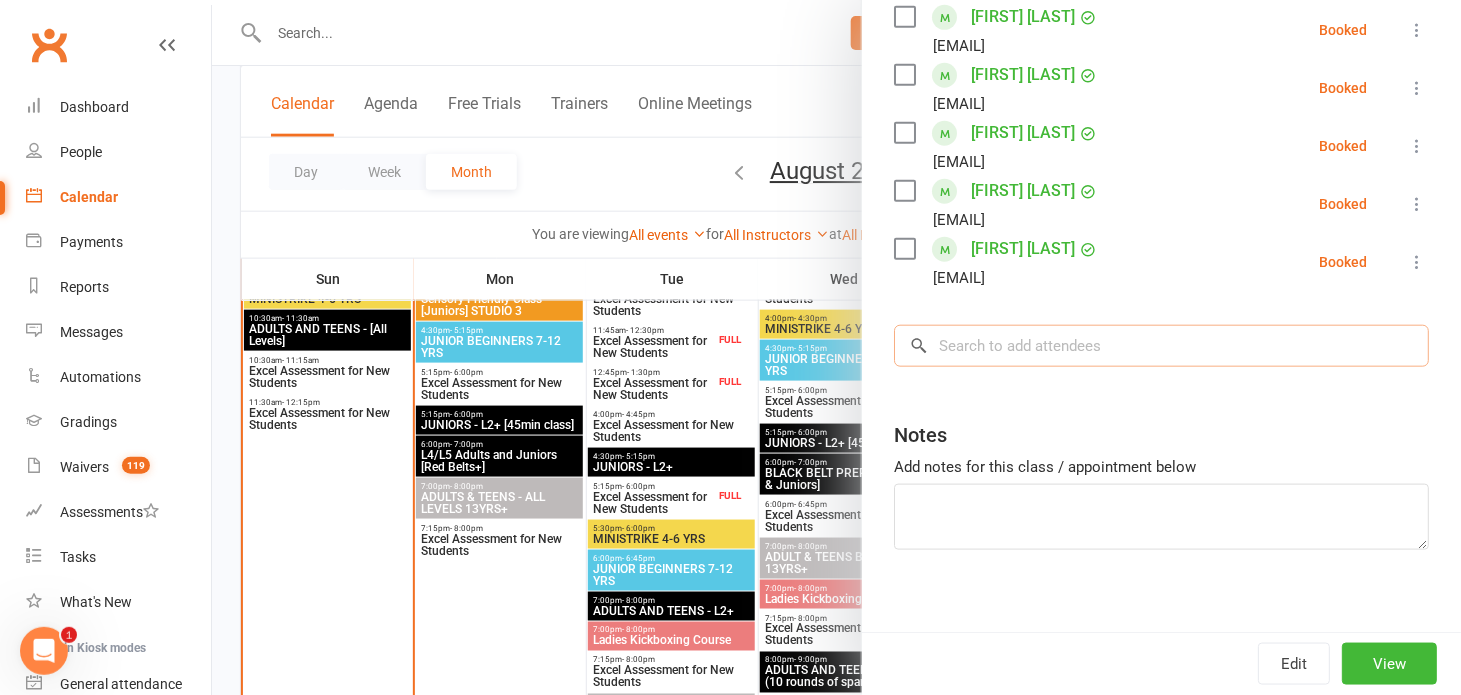 click at bounding box center [1161, 346] 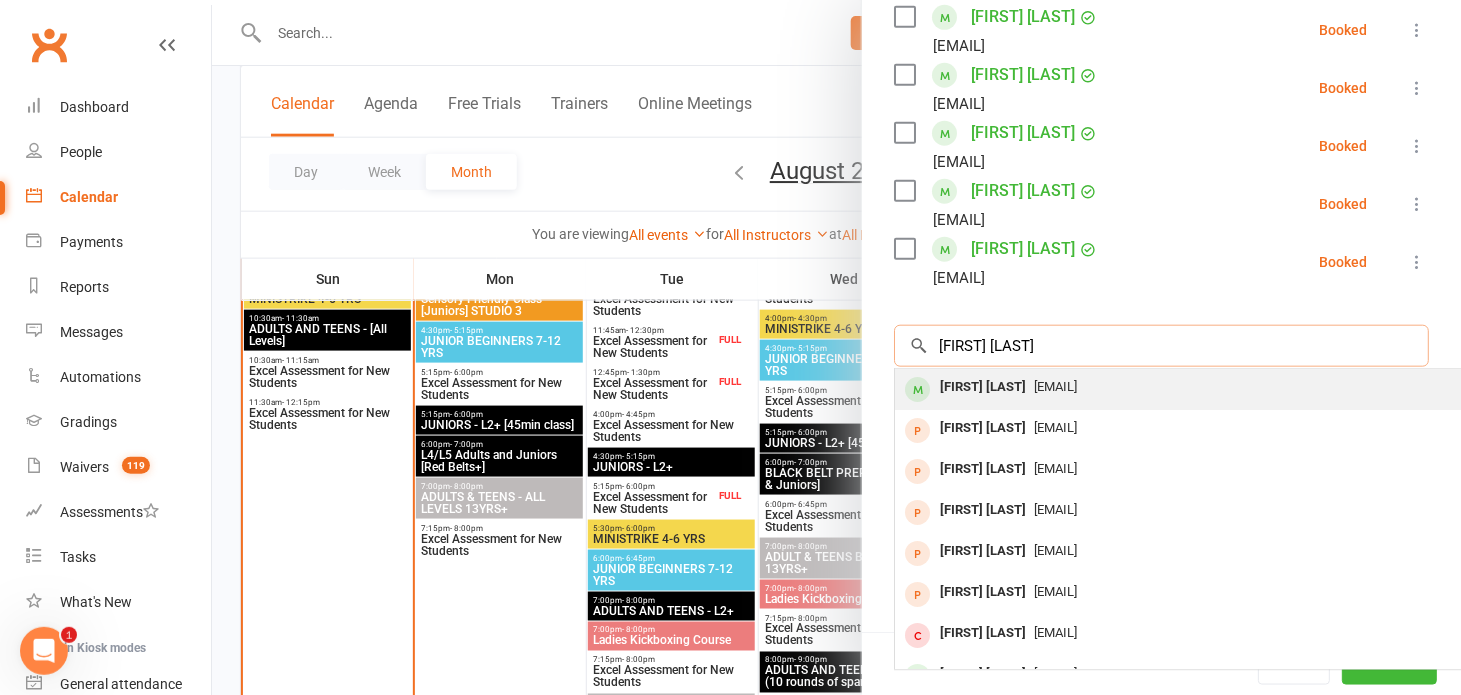 type on "[FIRST] [LAST]" 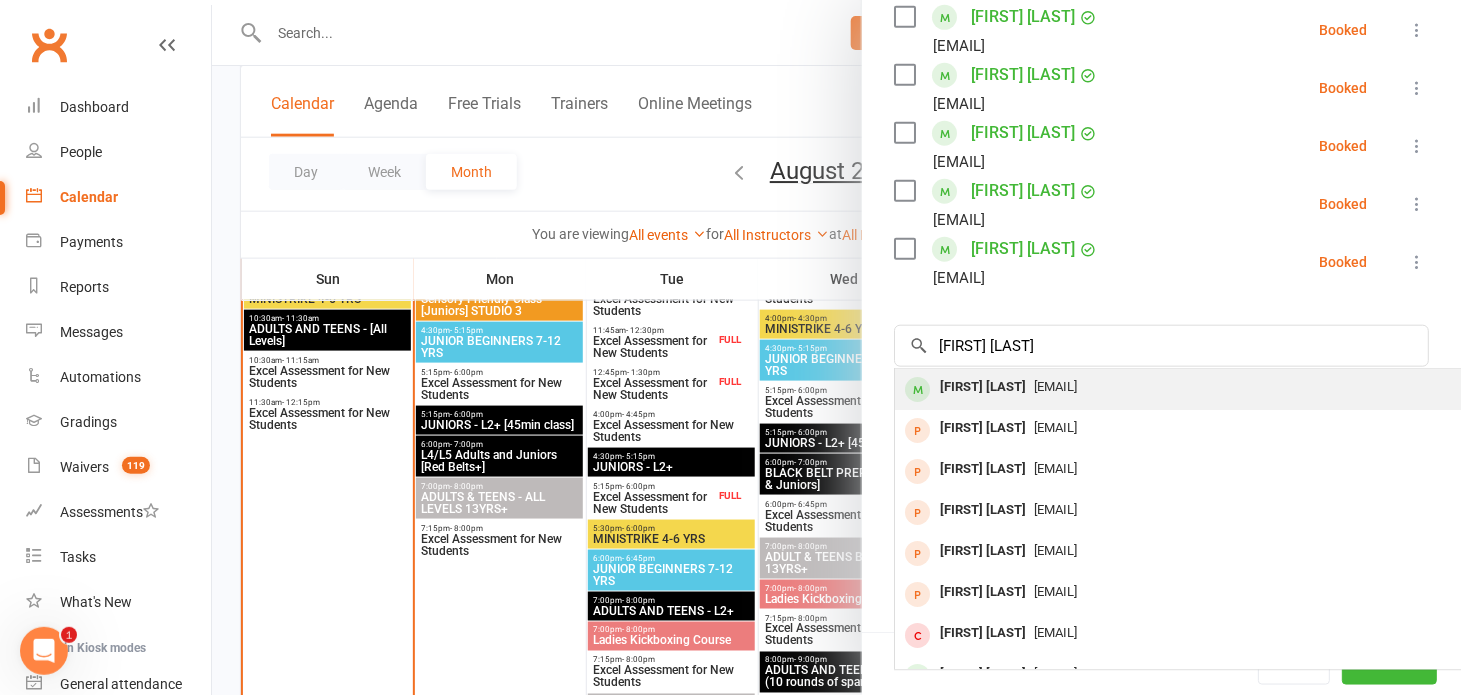 click on "[EMAIL]" at bounding box center (1055, 386) 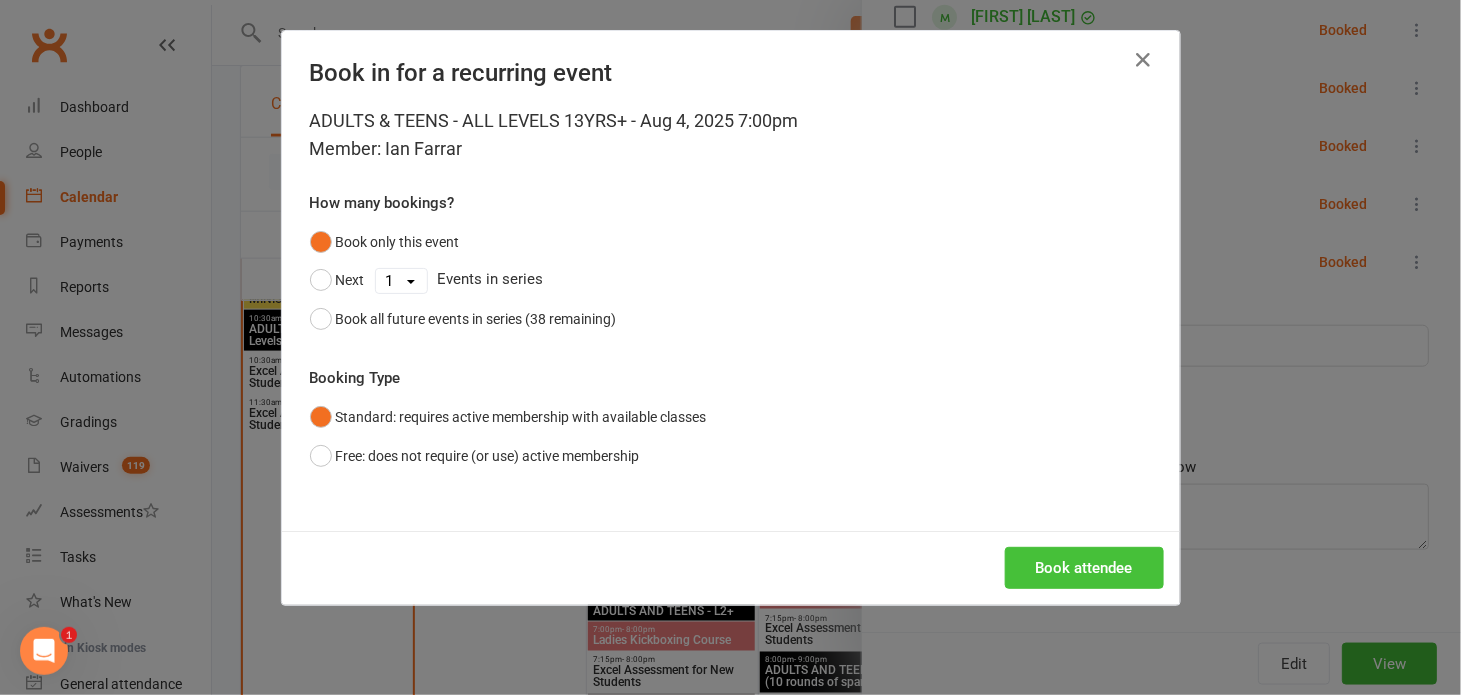 click on "Book attendee" at bounding box center [1084, 568] 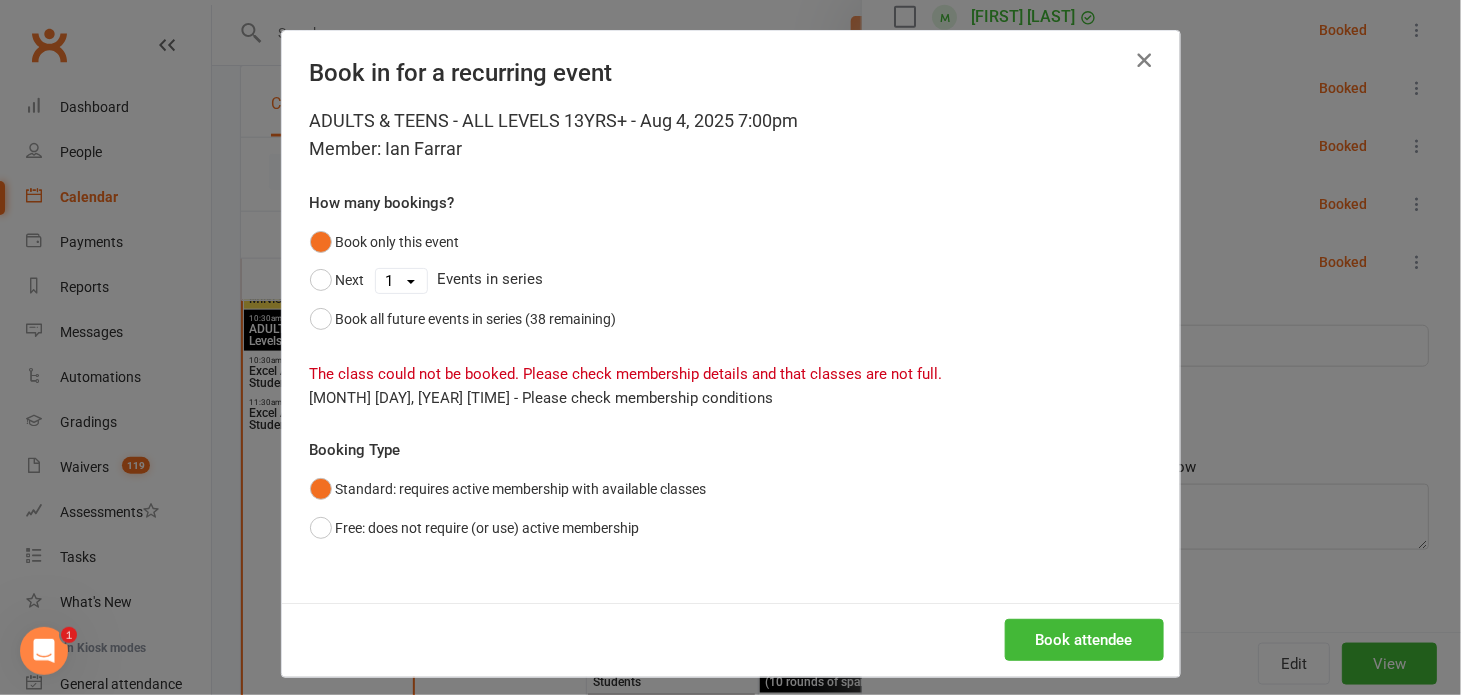 click at bounding box center [1144, 60] 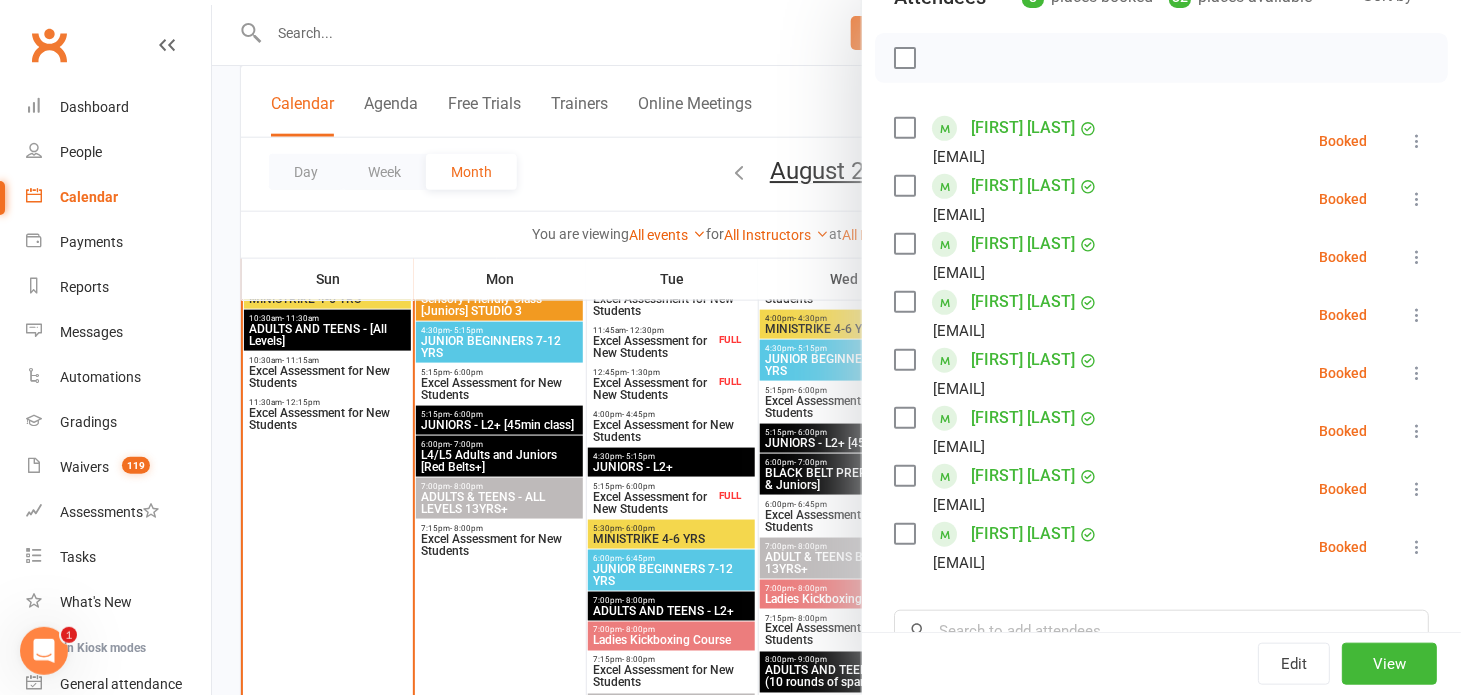 scroll, scrollTop: 363, scrollLeft: 0, axis: vertical 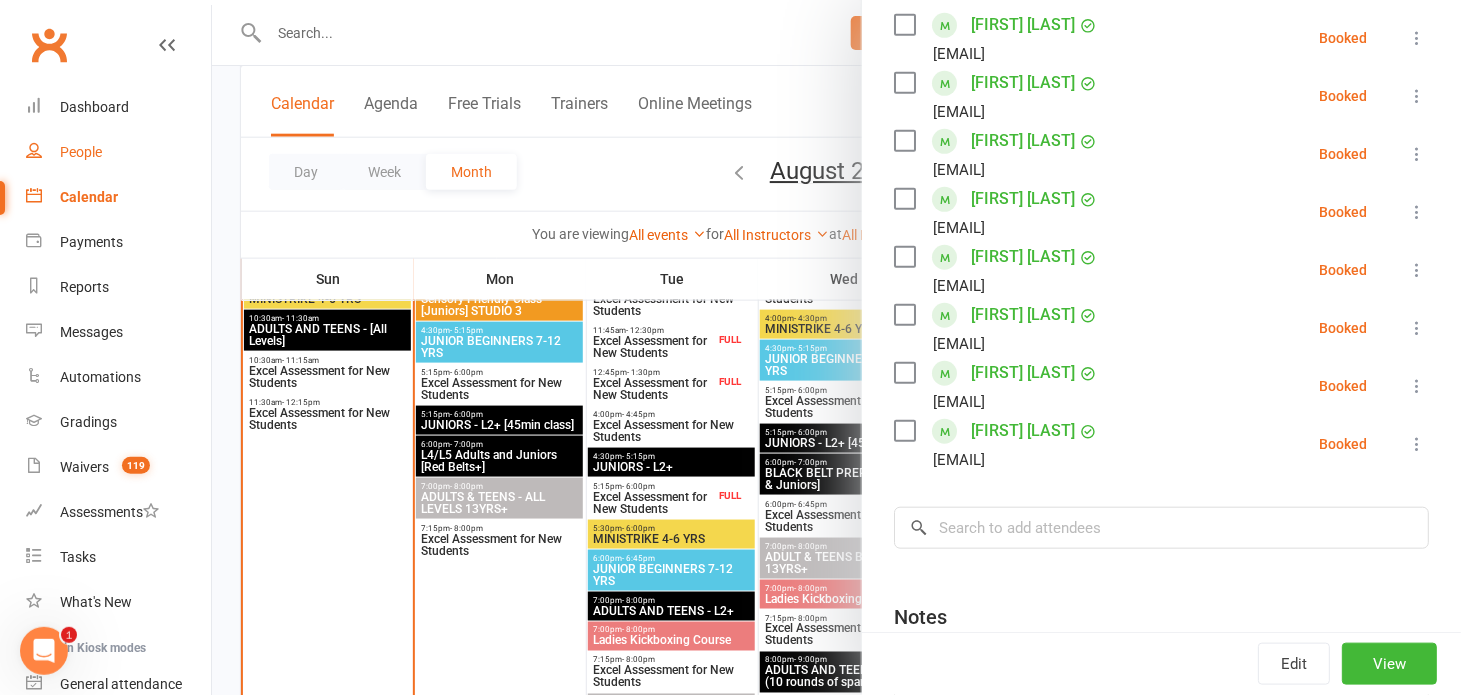 click on "People" at bounding box center [81, 152] 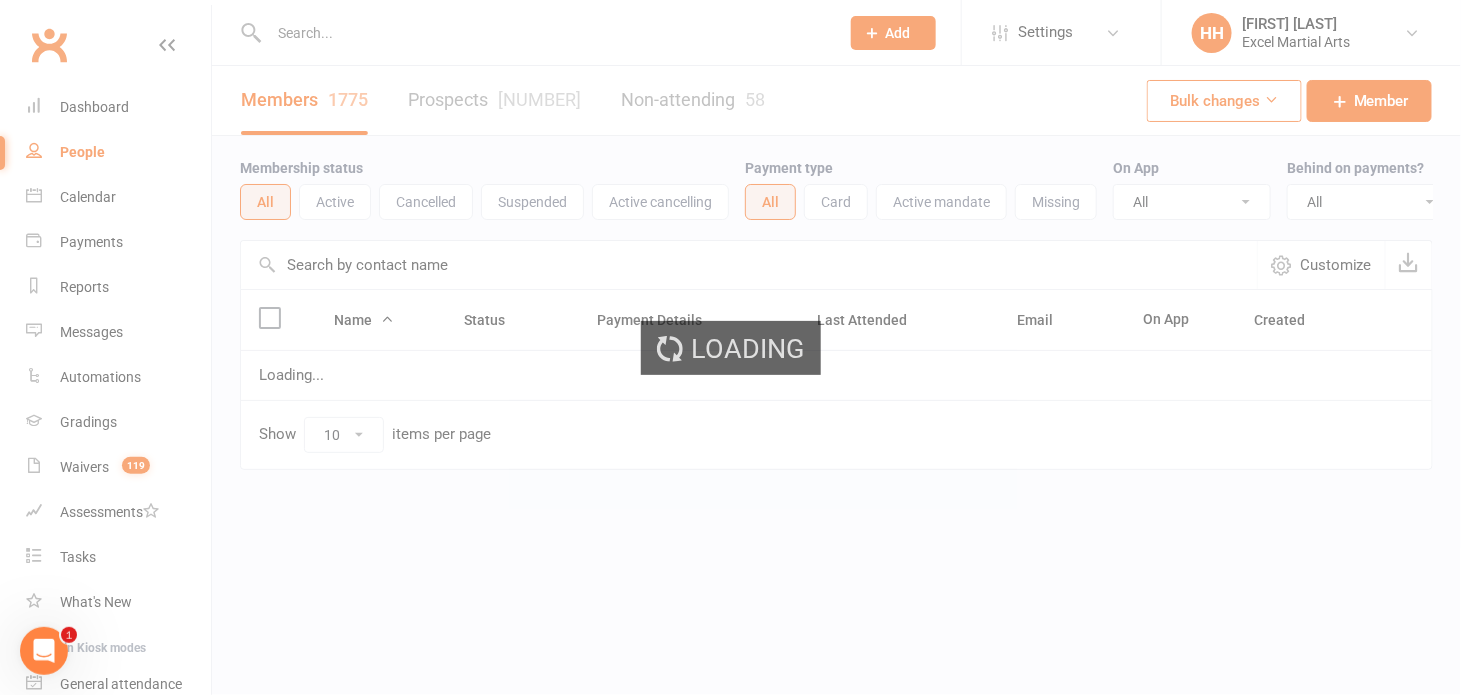 scroll, scrollTop: 0, scrollLeft: 0, axis: both 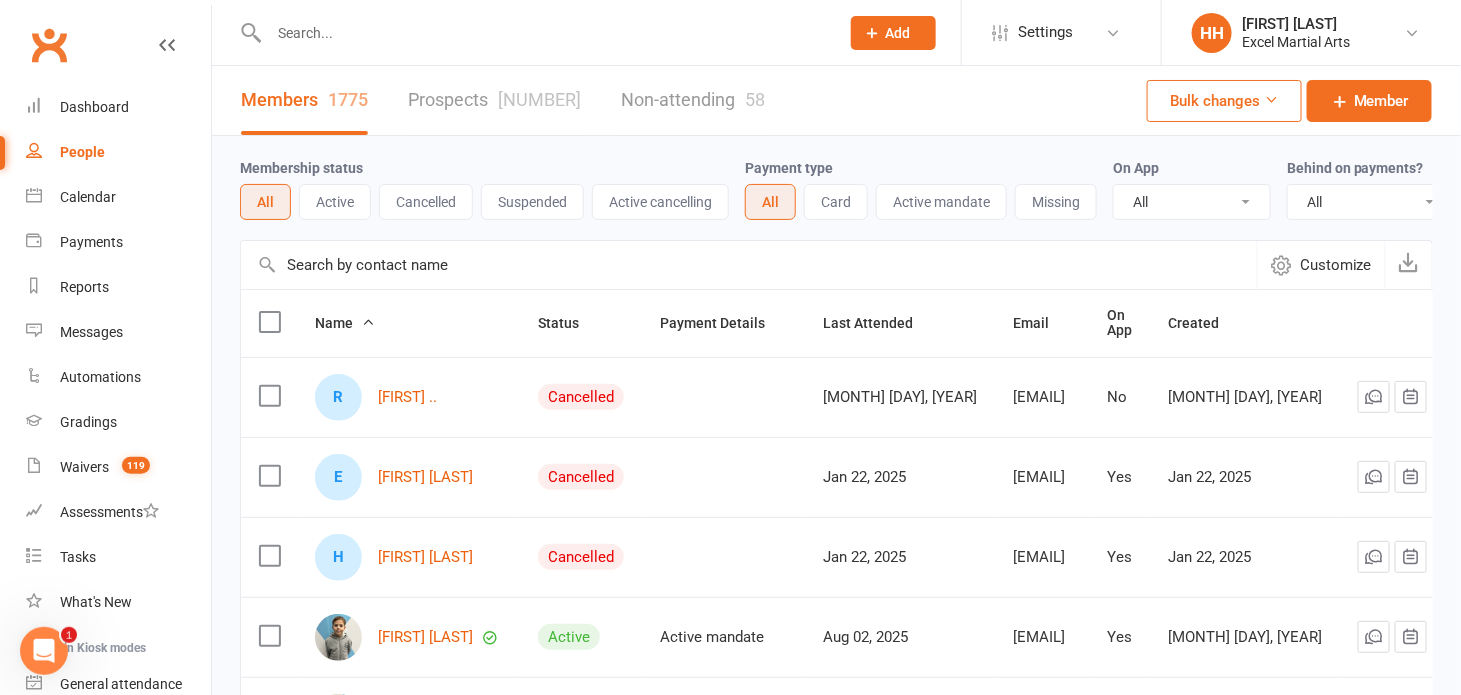 click at bounding box center (544, 33) 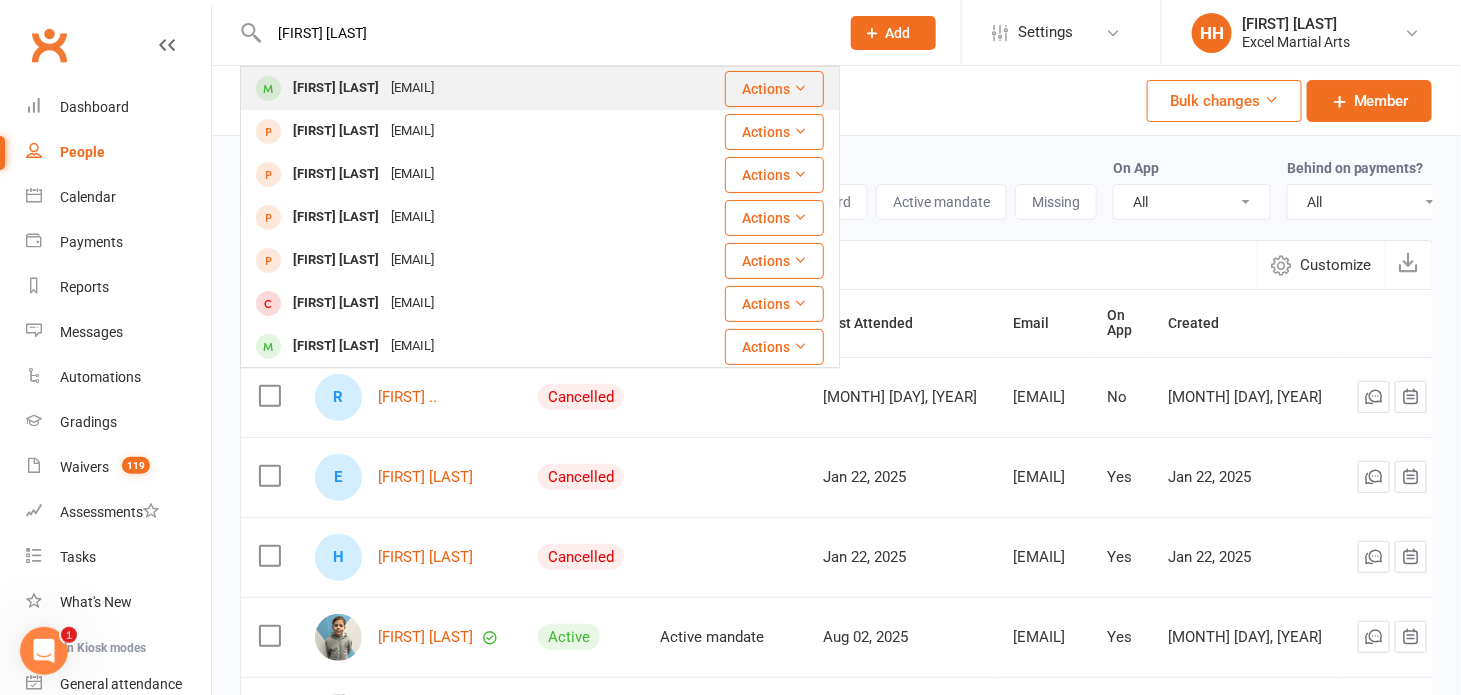 type on "[FIRST] [LAST]" 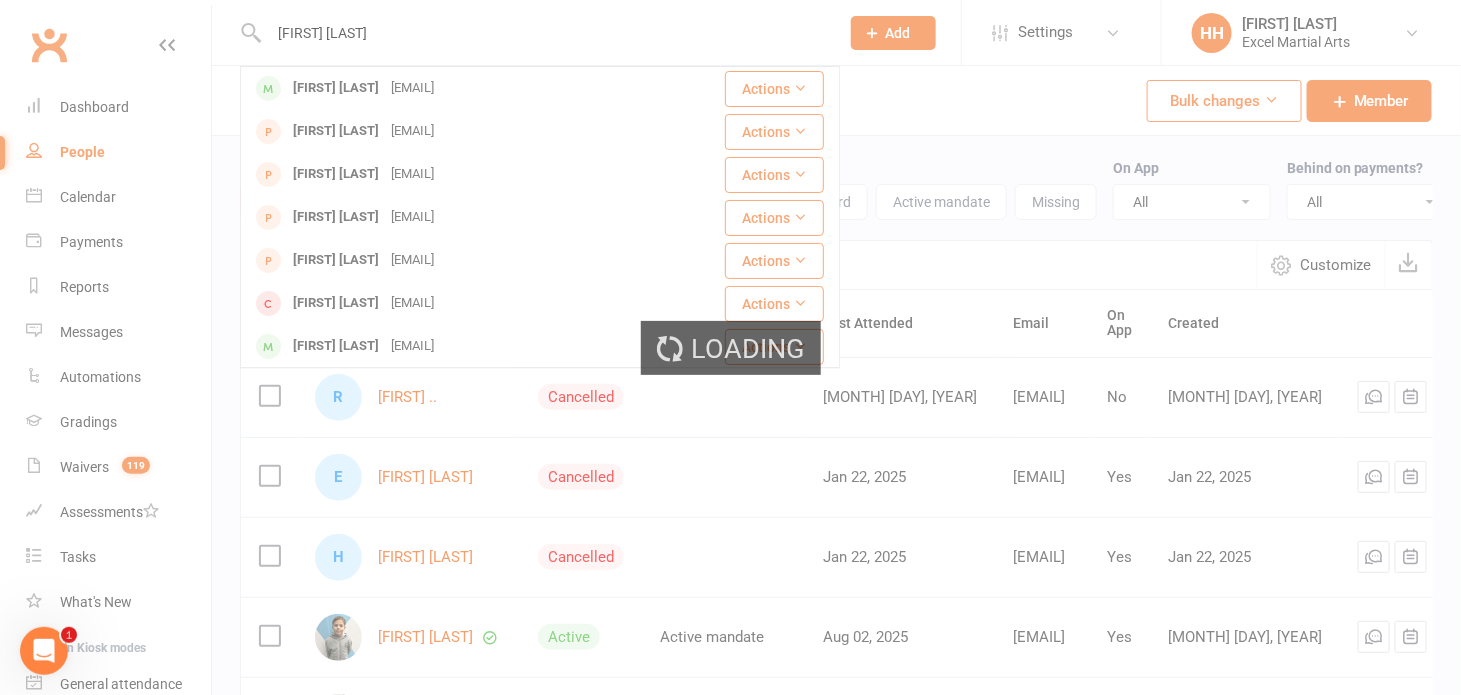 type 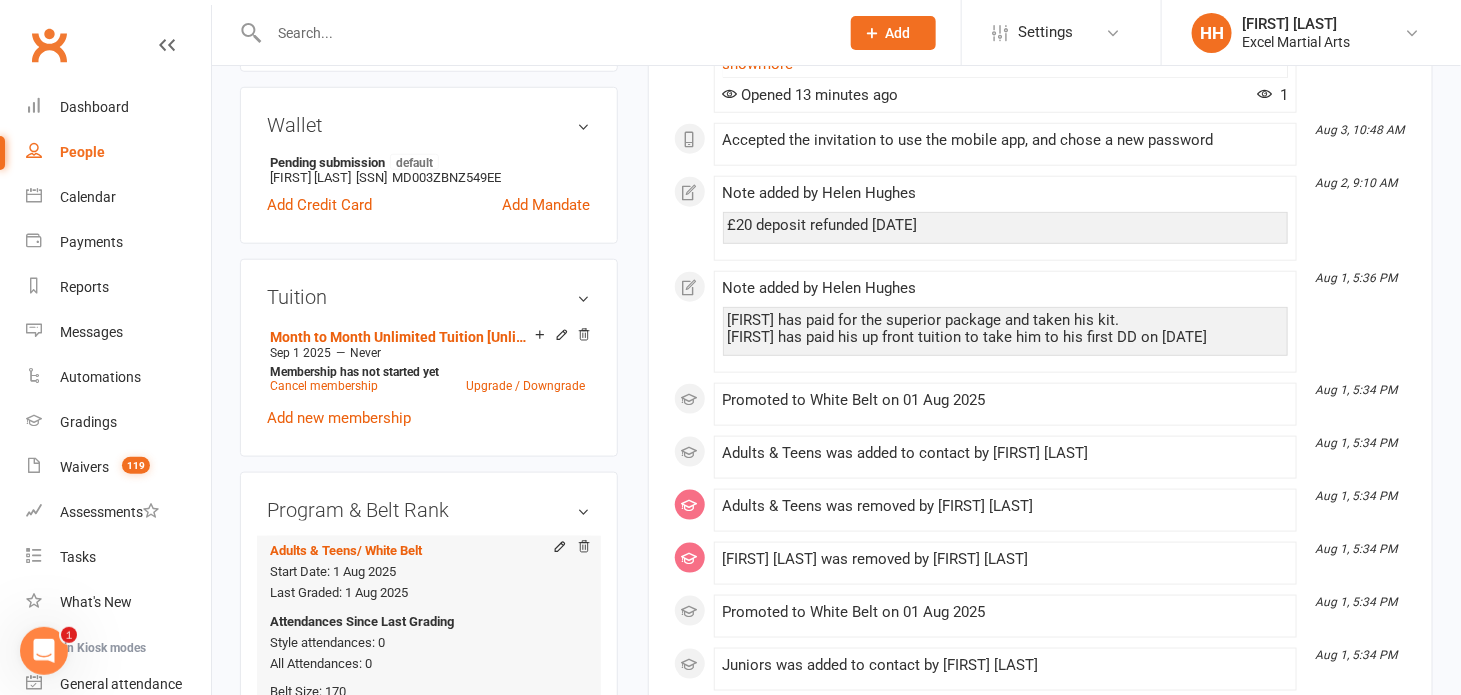 scroll, scrollTop: 636, scrollLeft: 0, axis: vertical 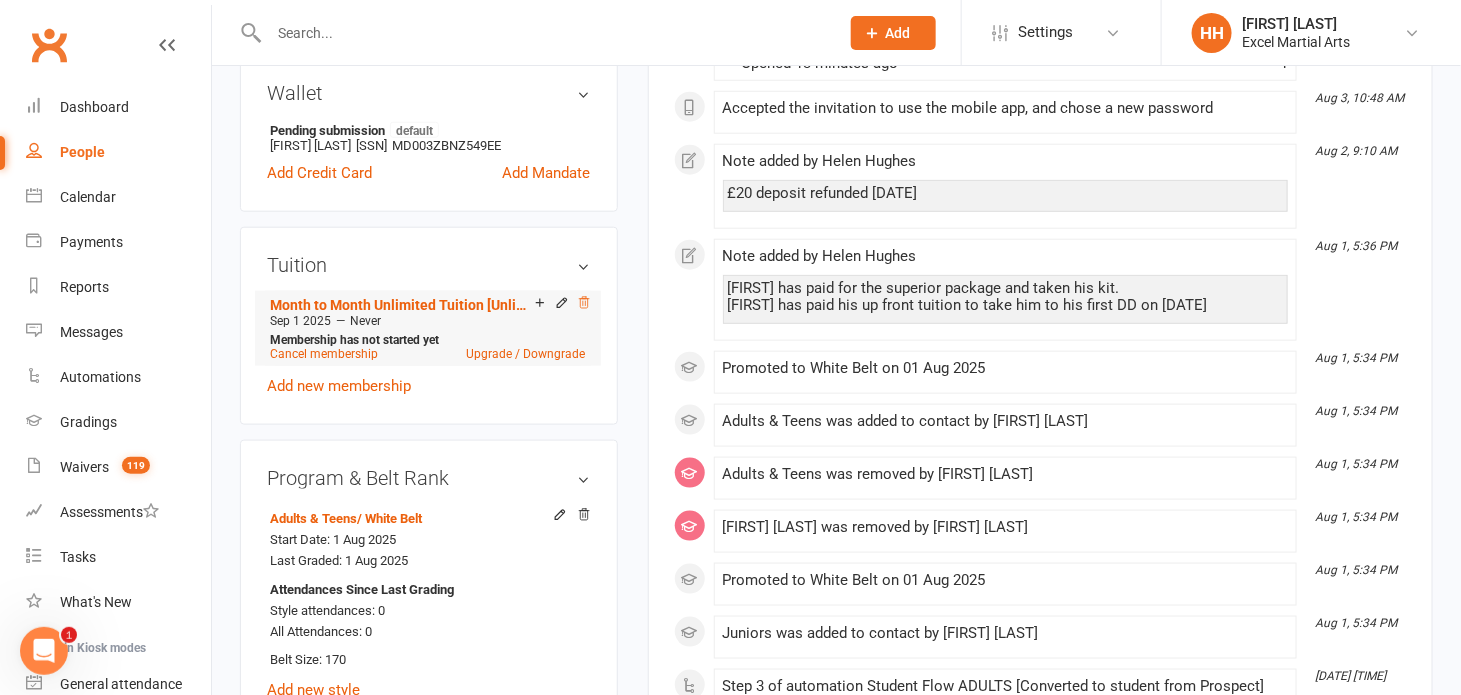 click 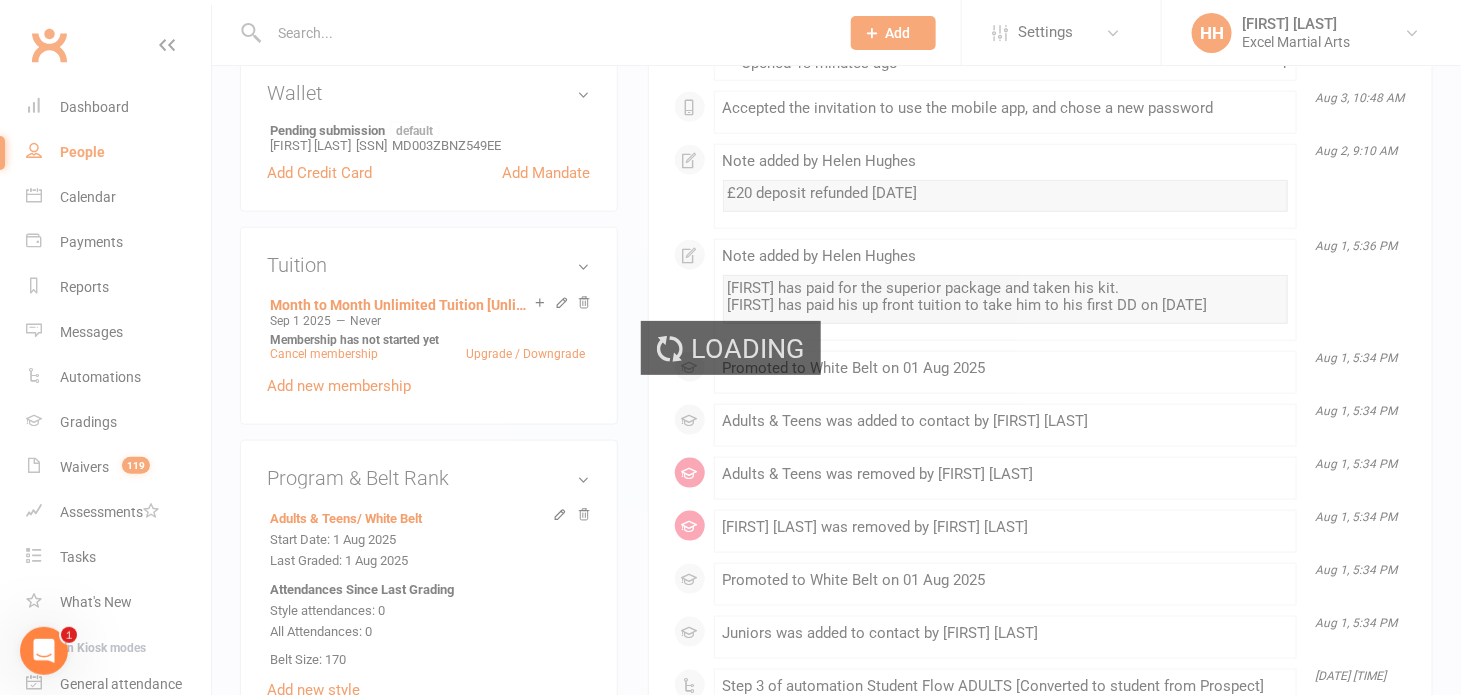 scroll, scrollTop: 631, scrollLeft: 0, axis: vertical 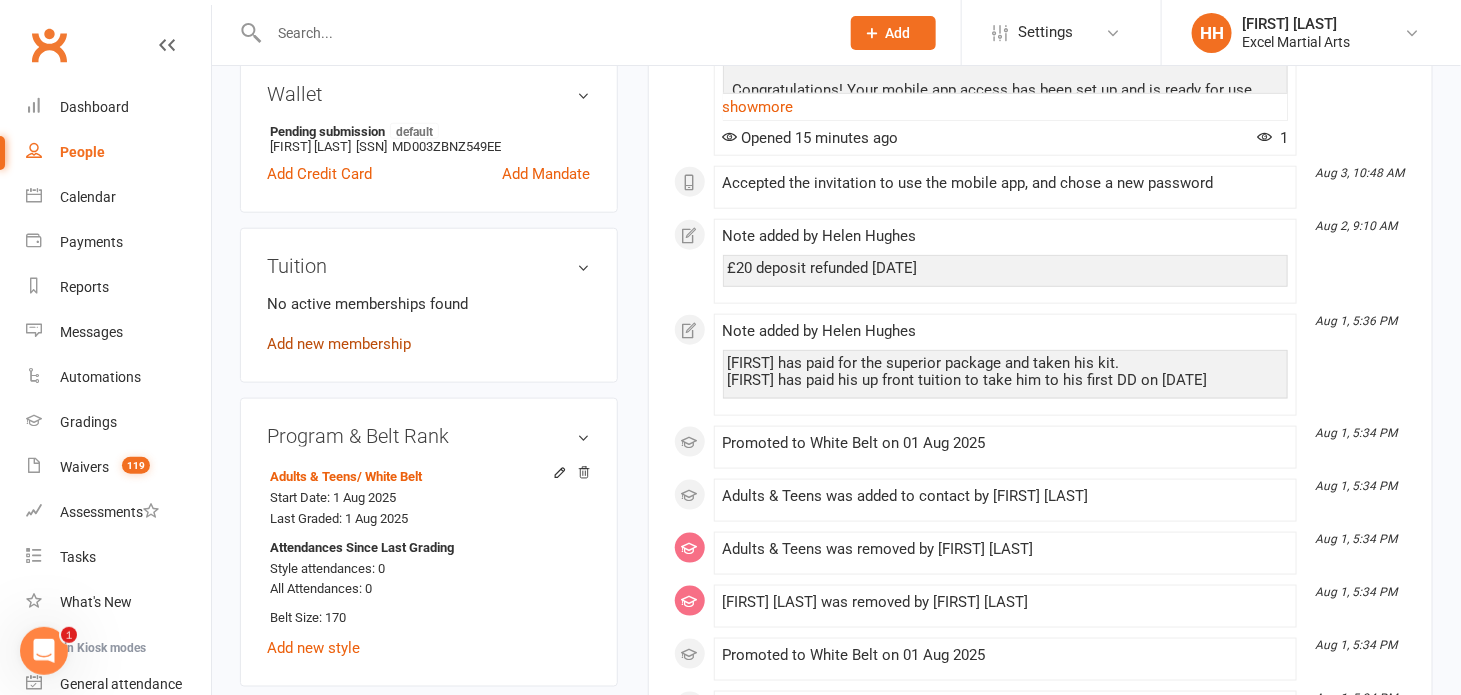 click on "Add new membership" at bounding box center (339, 344) 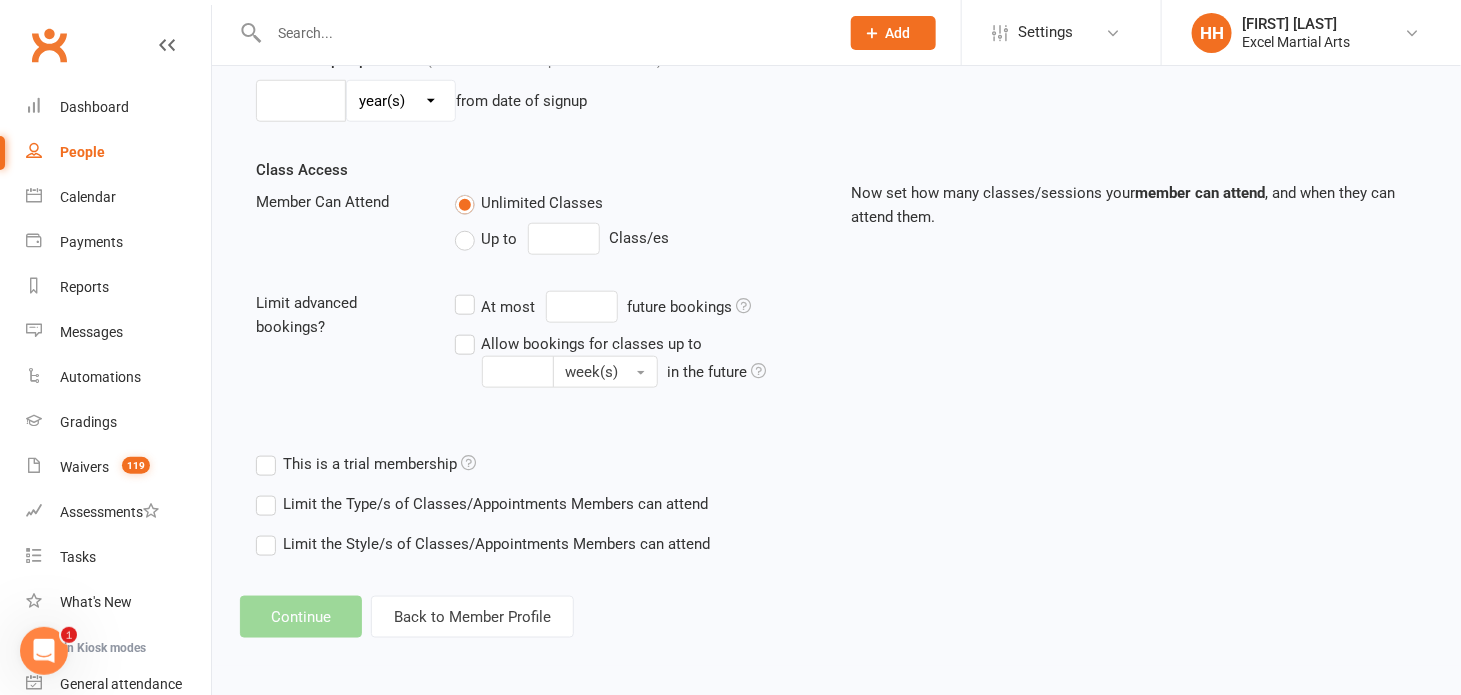 scroll, scrollTop: 0, scrollLeft: 0, axis: both 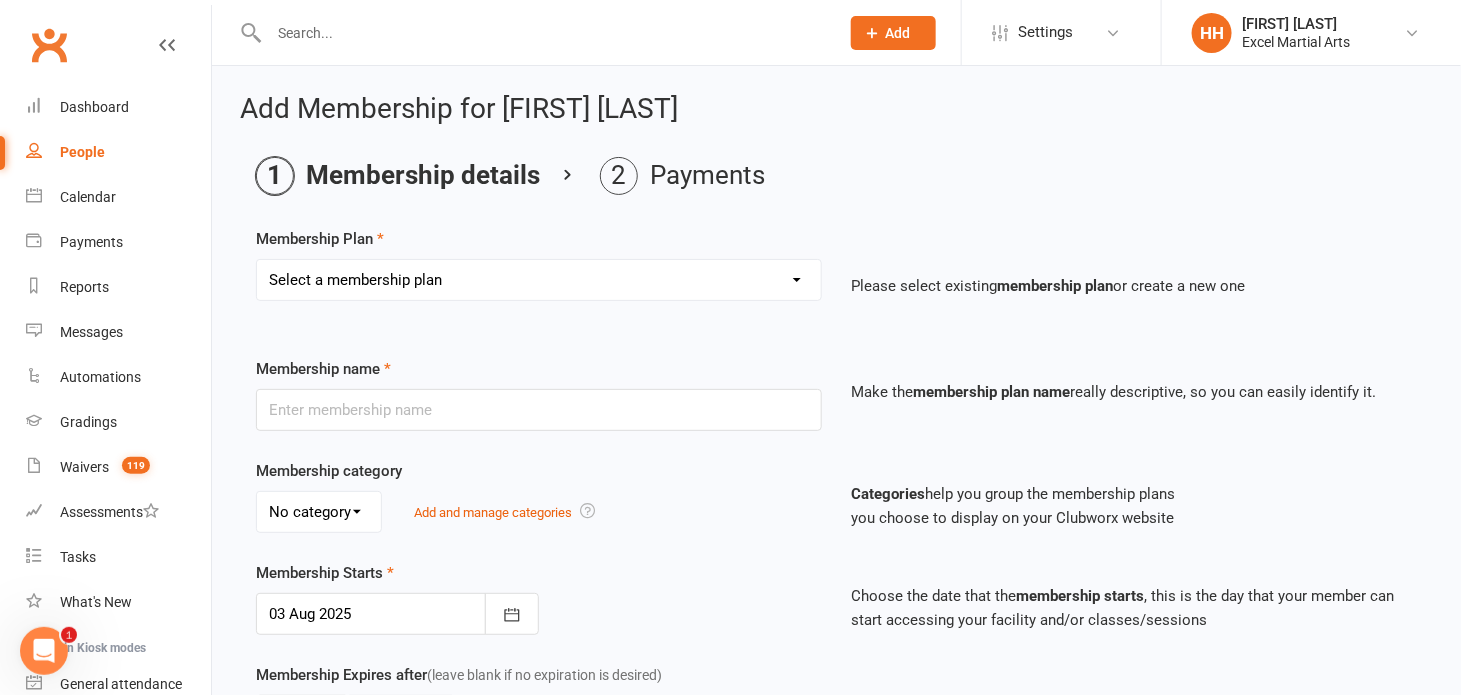 click on "Select a membership plan EE Sibling Pass [2 Wk] EE - 2 WEEK TRAINING PASS EE - 1 MONTH TRAINING PASS Excel Experience - 1 Week Friend Referral Card Excel Experience - 1 wk free (Party/Club) Month to Month Limited Tuition [x 1 weekly] Month to Month Achiever Tuition [x 2 weekly] Month to Month Excelerator Tuition [x 3 weekly] Month to Month Unlimited Tuition [Unlimited weekly] Month to Month - Family Tuition [This student is Limited Tuition] Month to Month - Family Tuition [This student is Achiever Tuition] Month to Month - Family Tuition [This student is Excelerator] Month to Month - Family Tuition [This student is Unlimited] Pre Paid Tuition [Limited x 1Wk ] 6 Months Pre Paid Tuition [Limited x 1Wk ] 12 Months Pre Paid Tuition [Achiever] 6 Months Pre Paid Tuition [Achiever] 12 Months Pre Paid Tuition [Excelerator] 6 Months Pre Paid Tuition [Excelerator] 12 Months Pre Paid Tuition [Unlimited] 6 Months Pre Paid Tuition [Unlimited] 12 months Excel Experience - Ladies Kickboxing Course 4wks £59 1:1 Sessions x 5" at bounding box center [539, 280] 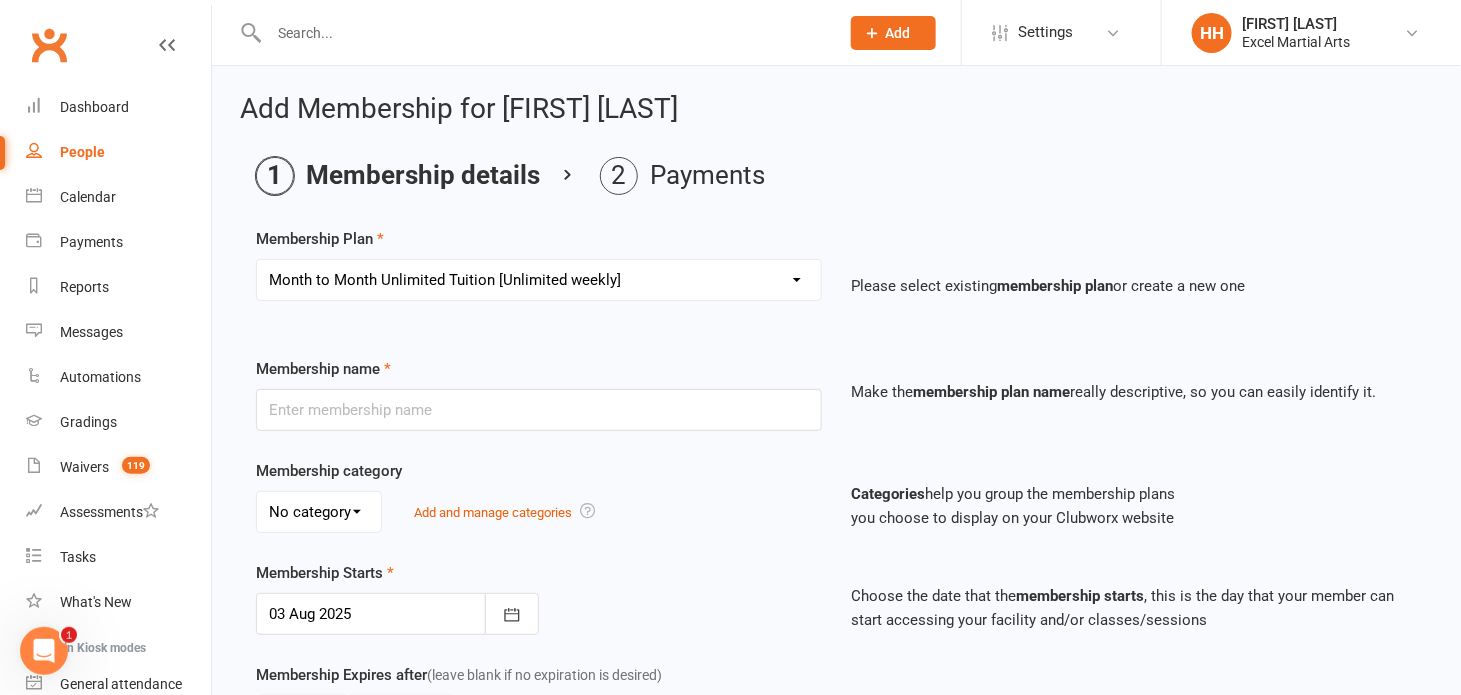 click on "Select a membership plan EE Sibling Pass [2 Wk] EE - 2 WEEK TRAINING PASS EE - 1 MONTH TRAINING PASS Excel Experience - 1 Week Friend Referral Card Excel Experience - 1 wk free (Party/Club) Month to Month Limited Tuition [x 1 weekly] Month to Month Achiever Tuition [x 2 weekly] Month to Month Excelerator Tuition [x 3 weekly] Month to Month Unlimited Tuition [Unlimited weekly] Month to Month - Family Tuition [This student is Limited Tuition] Month to Month - Family Tuition [This student is Achiever Tuition] Month to Month - Family Tuition [This student is Excelerator] Month to Month - Family Tuition [This student is Unlimited] Pre Paid Tuition [Limited x 1Wk ] 6 Months Pre Paid Tuition [Limited x 1Wk ] 12 Months Pre Paid Tuition [Achiever] 6 Months Pre Paid Tuition [Achiever] 12 Months Pre Paid Tuition [Excelerator] 6 Months Pre Paid Tuition [Excelerator] 12 Months Pre Paid Tuition [Unlimited] 6 Months Pre Paid Tuition [Unlimited] 12 months Excel Experience - Ladies Kickboxing Course 4wks £59 1:1 Sessions x 5" at bounding box center (539, 280) 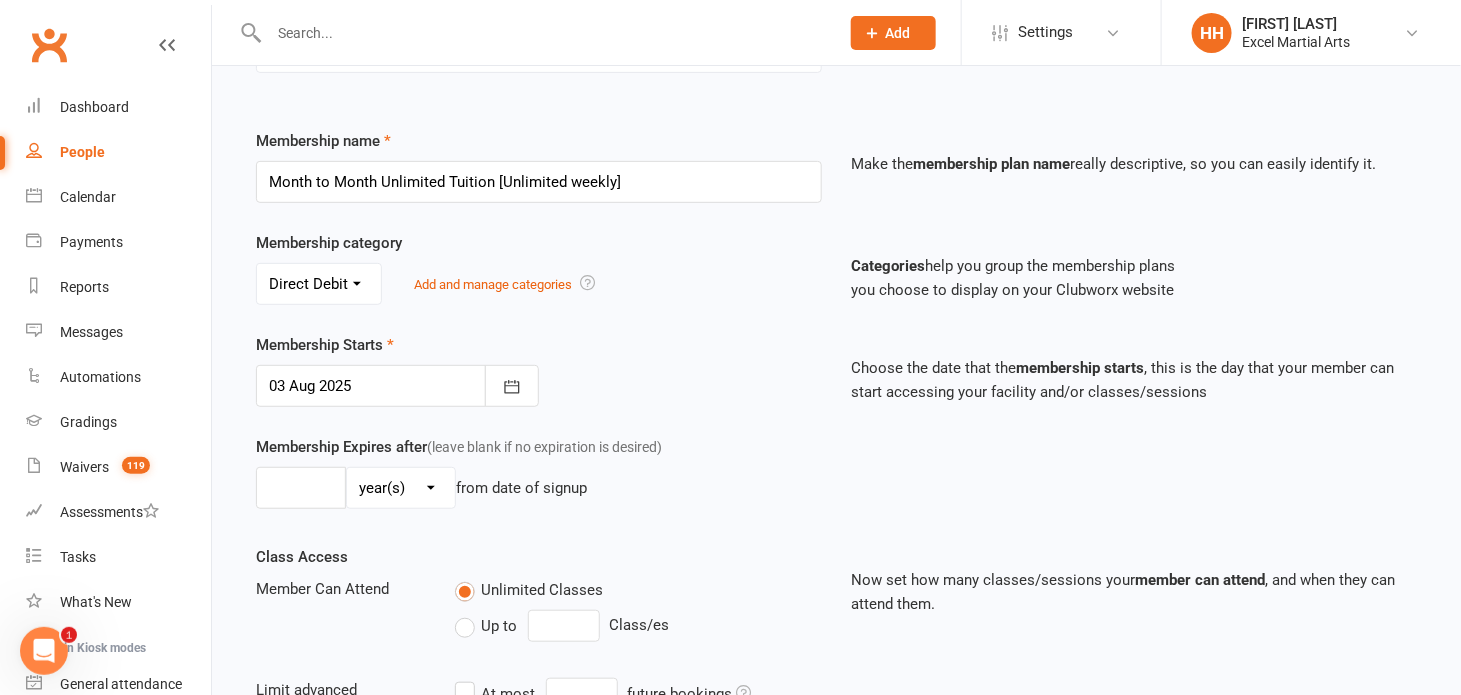 scroll, scrollTop: 272, scrollLeft: 0, axis: vertical 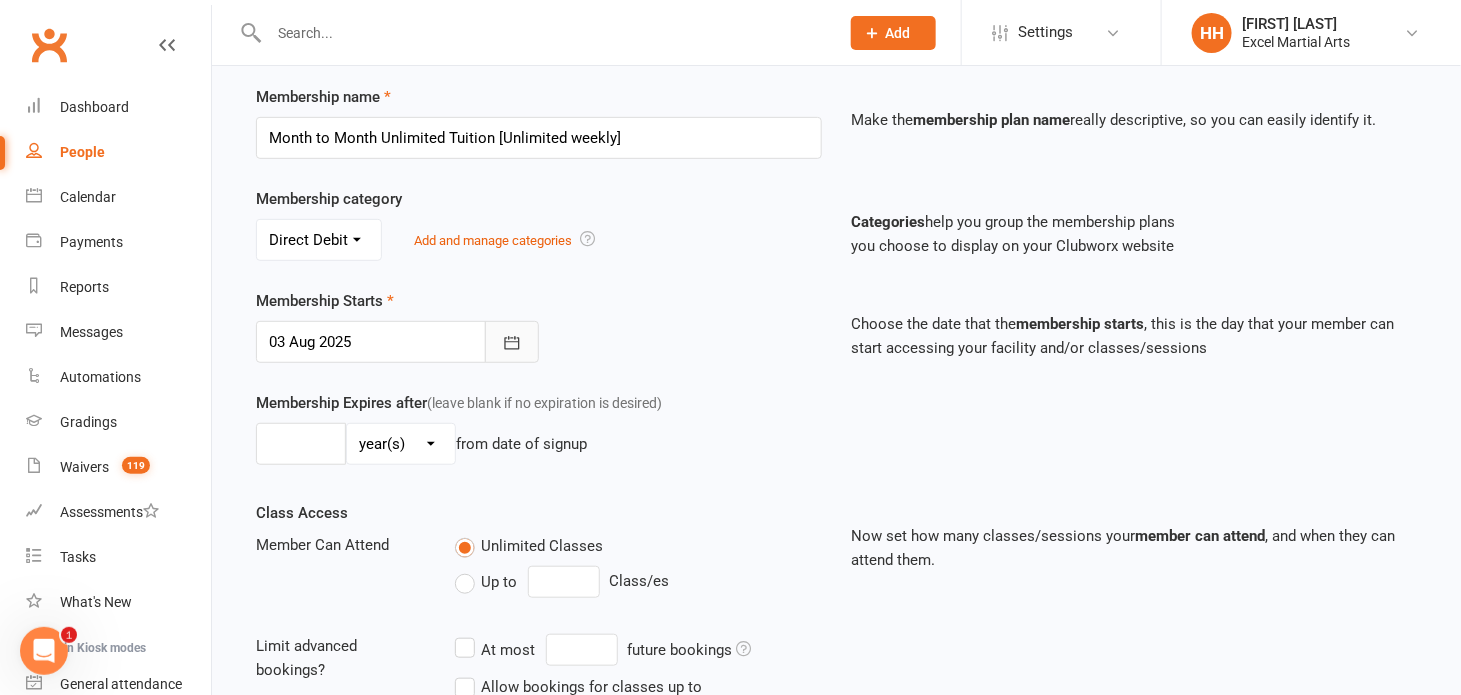 click 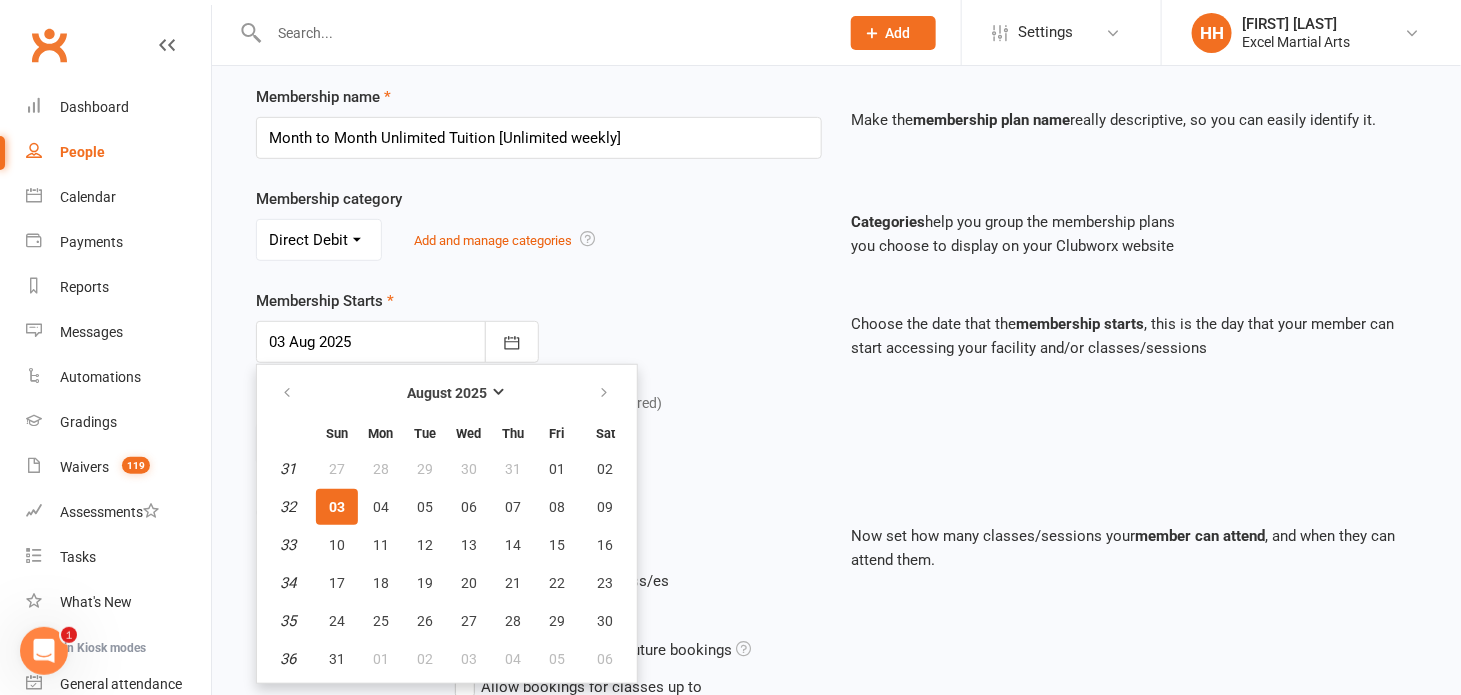 click on "03" at bounding box center [337, 507] 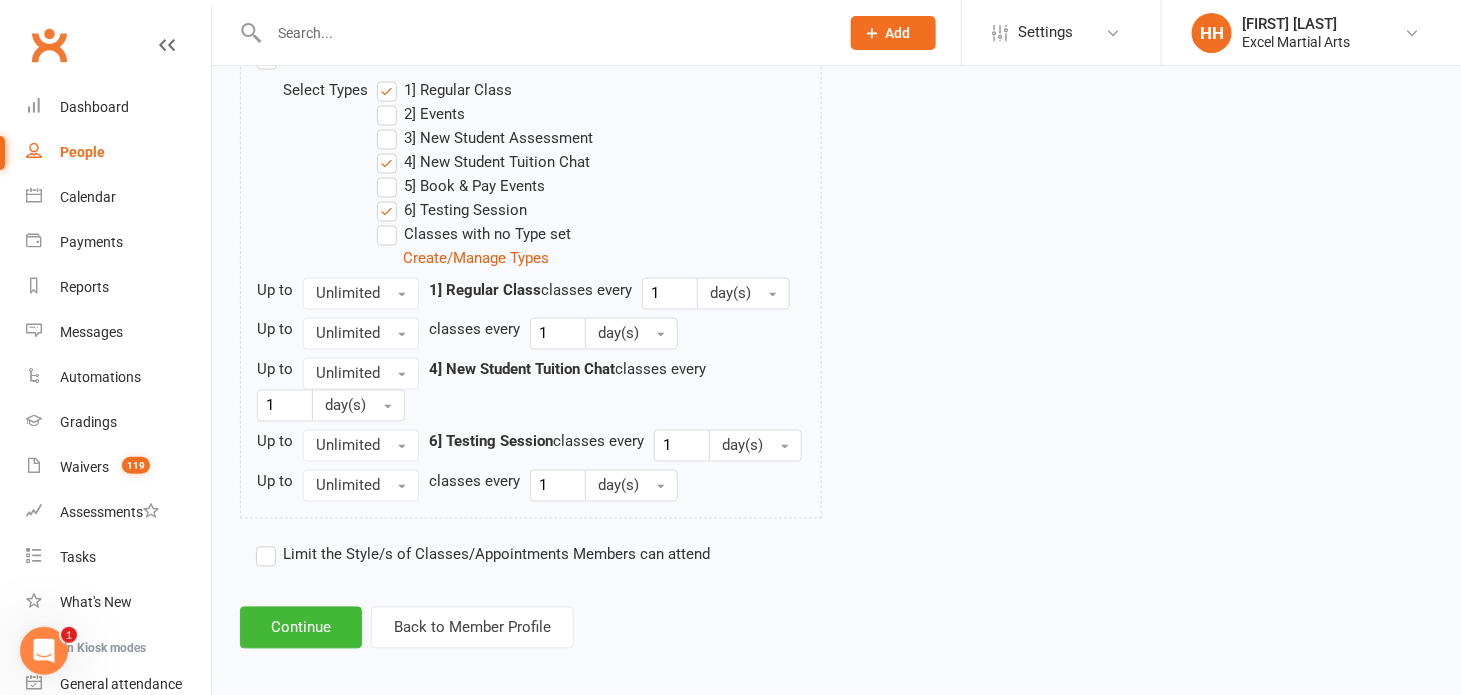 scroll, scrollTop: 1067, scrollLeft: 0, axis: vertical 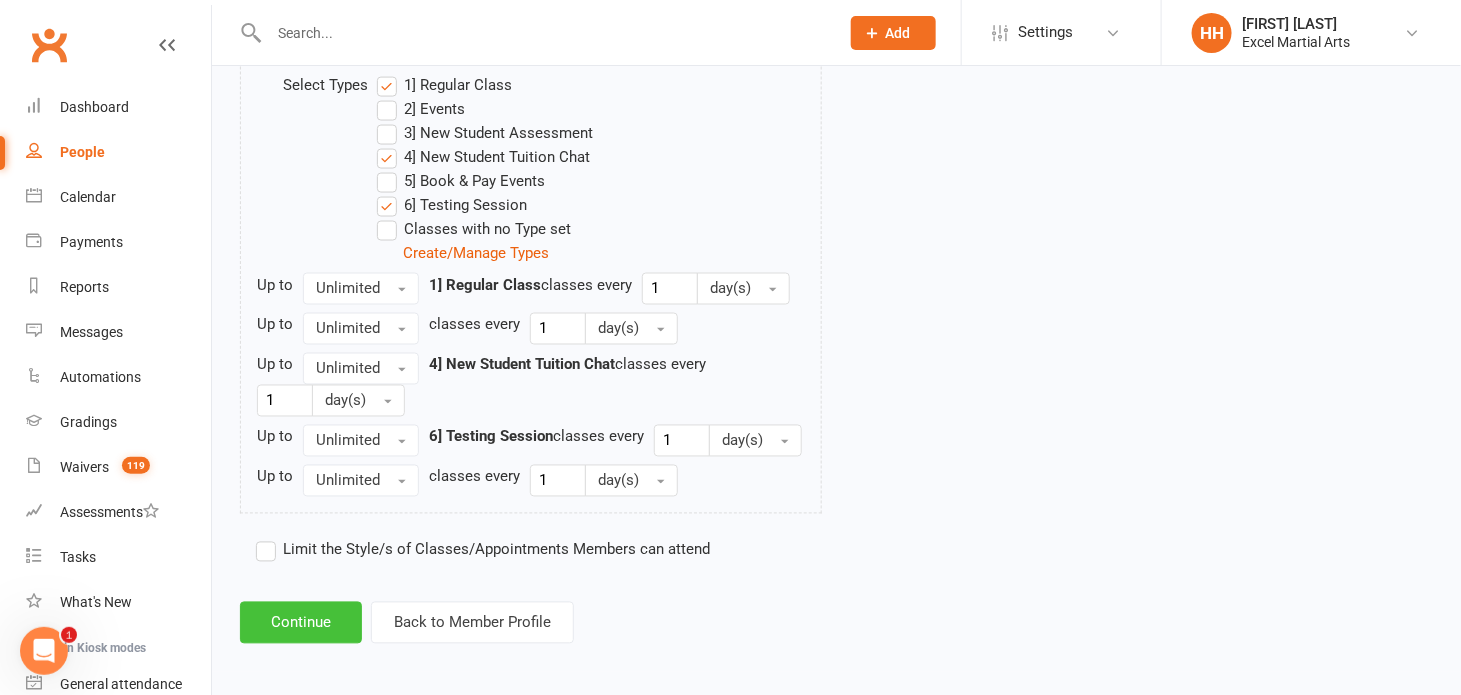click on "Continue" at bounding box center [301, 623] 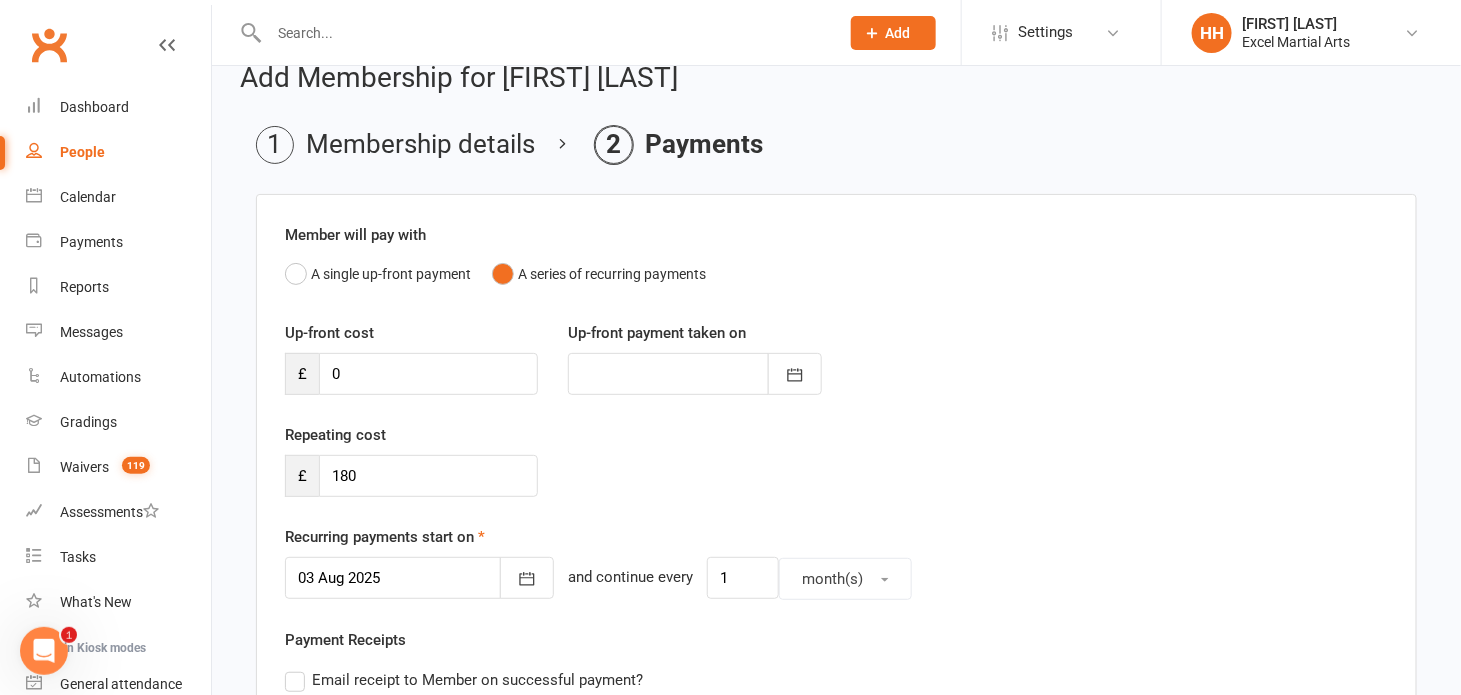scroll, scrollTop: 0, scrollLeft: 0, axis: both 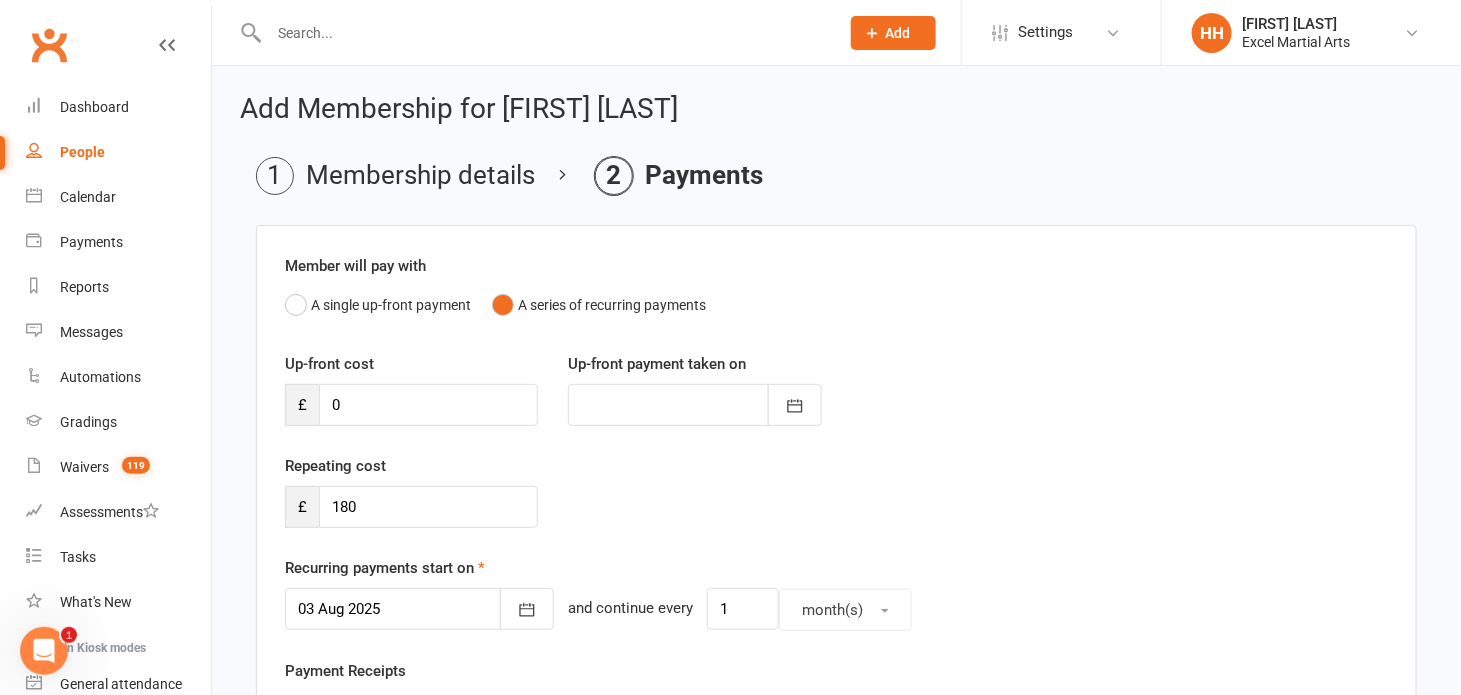 click at bounding box center [544, 33] 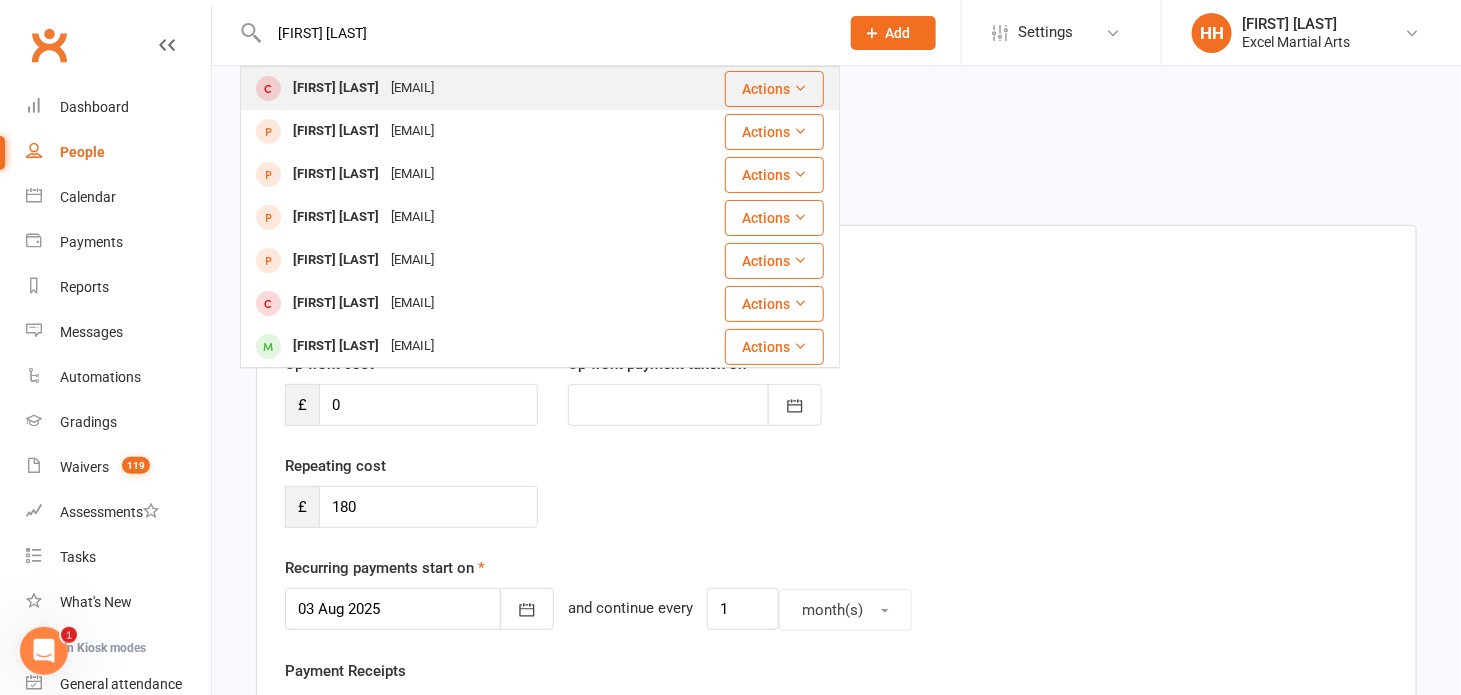 type on "[FIRST] [LAST]" 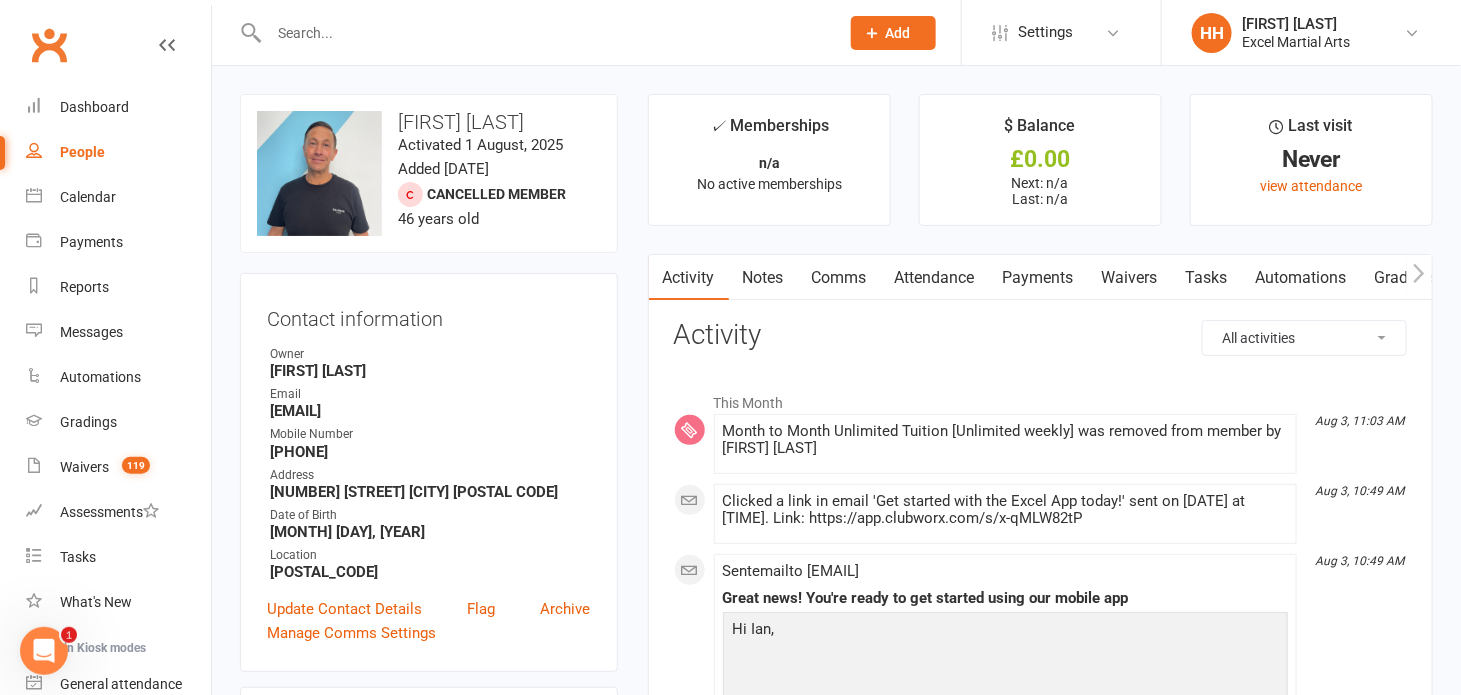 click at bounding box center (544, 33) 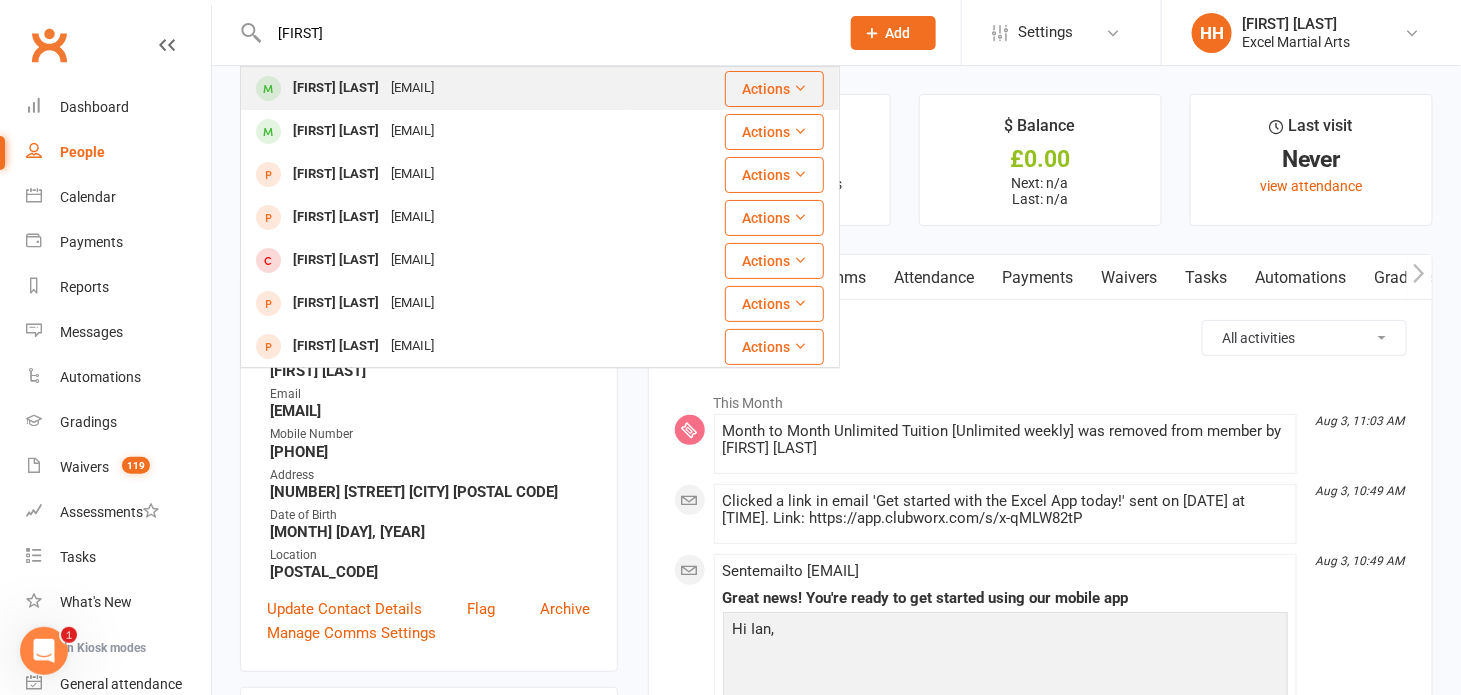 type on "[FIRST]" 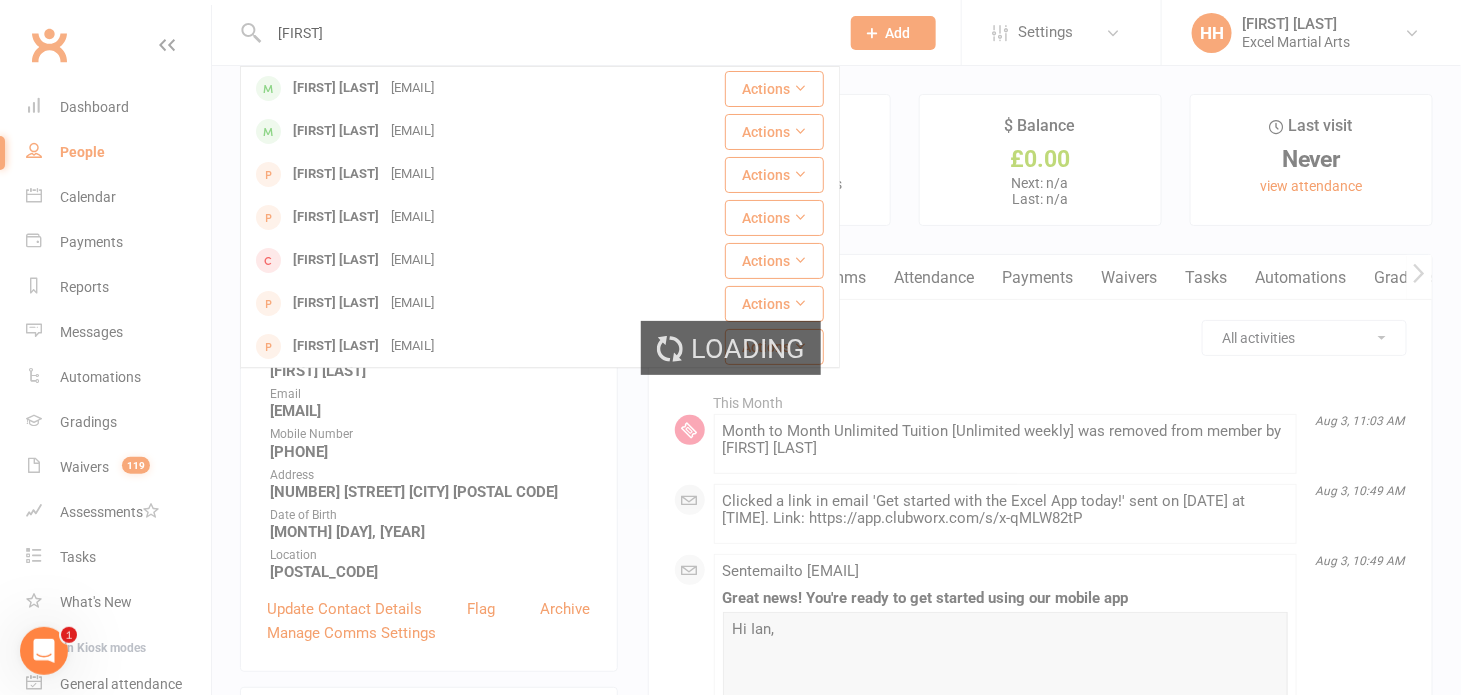 type 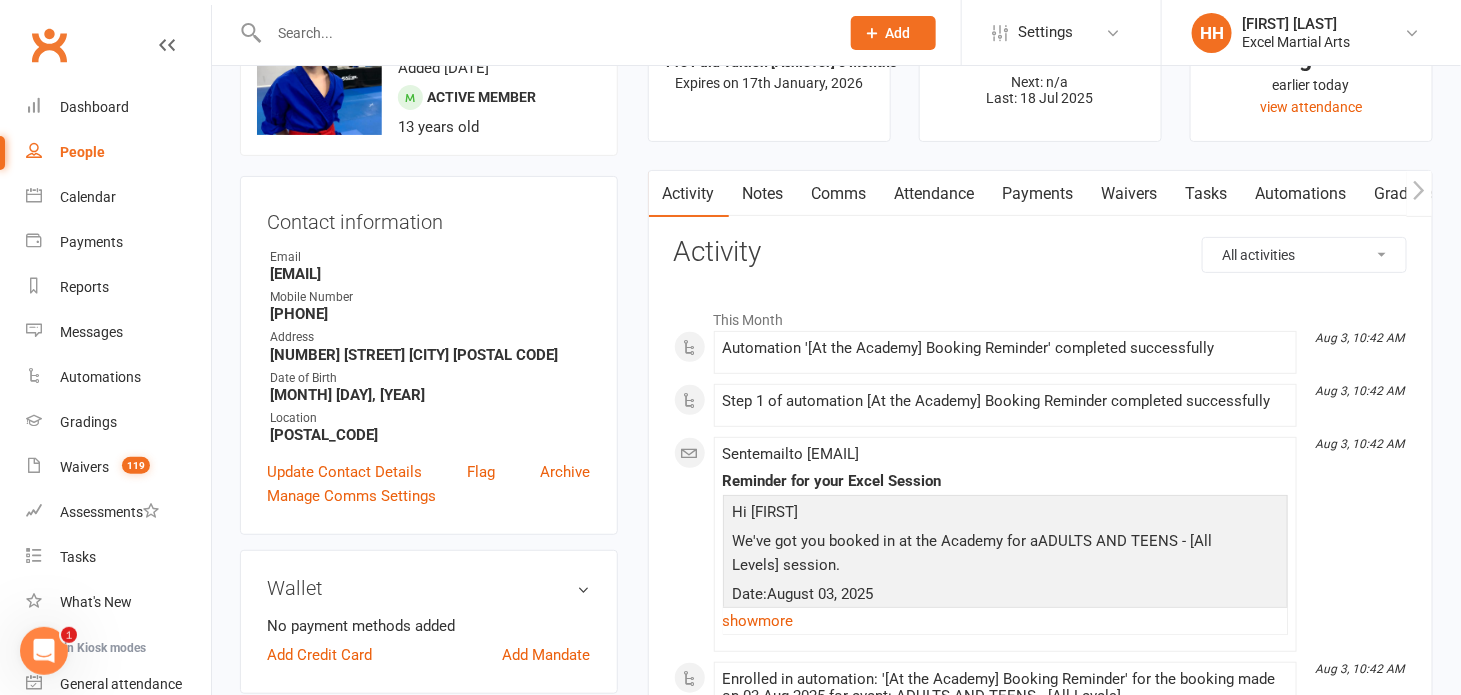 scroll, scrollTop: 0, scrollLeft: 0, axis: both 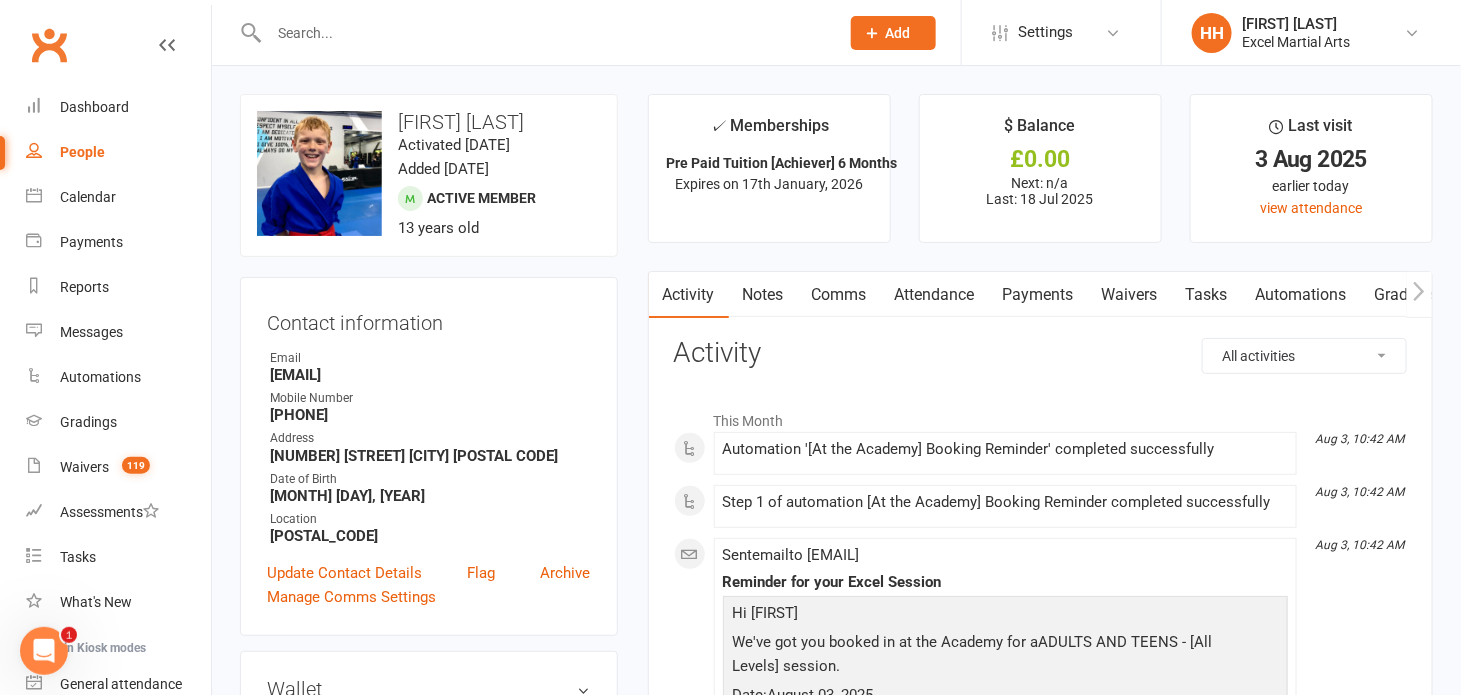 click on "Payments" at bounding box center (1038, 295) 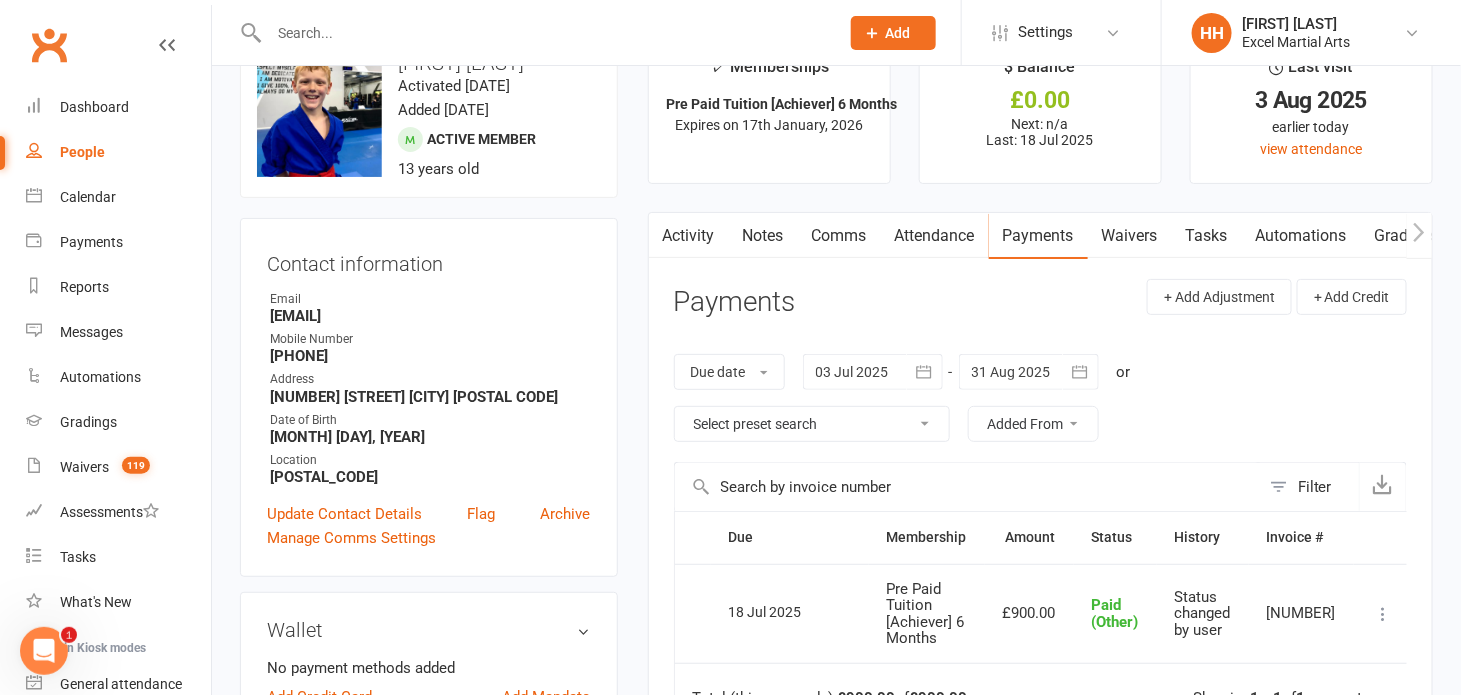 scroll, scrollTop: 90, scrollLeft: 0, axis: vertical 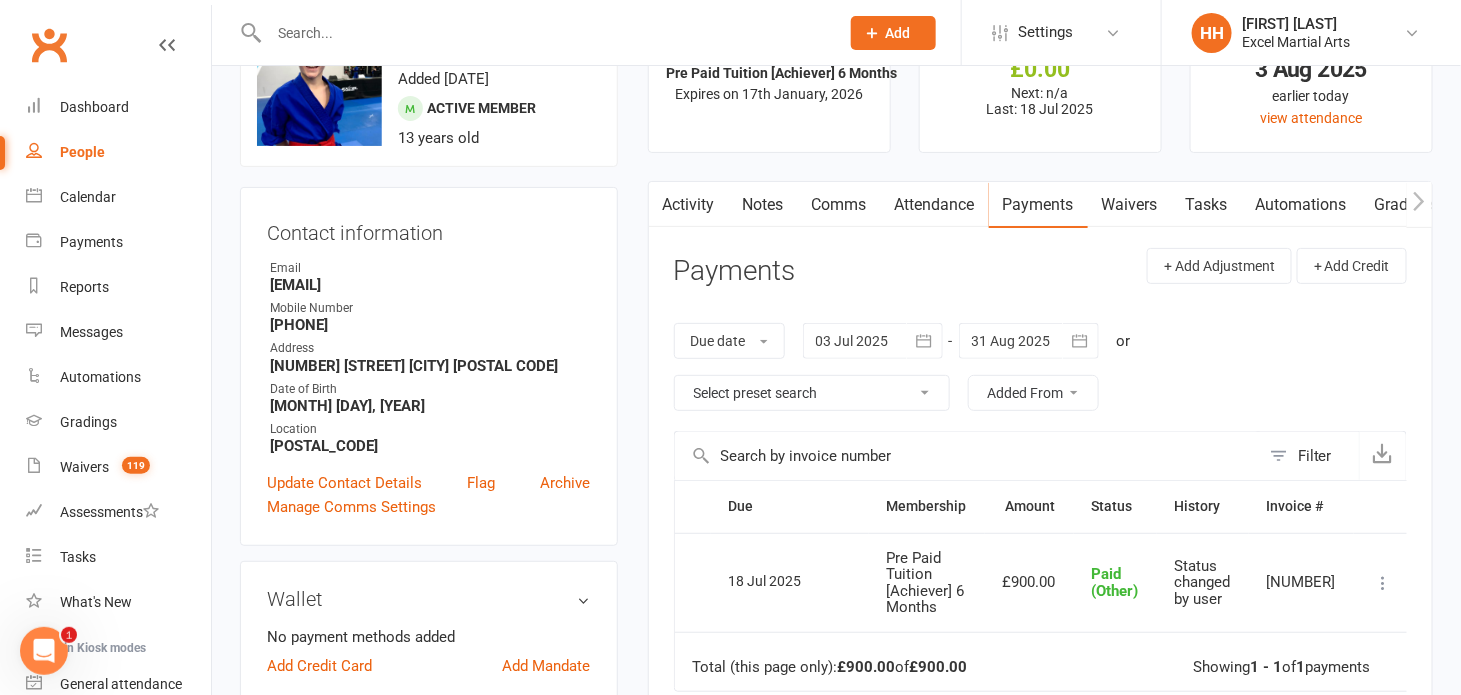 click at bounding box center (1384, 583) 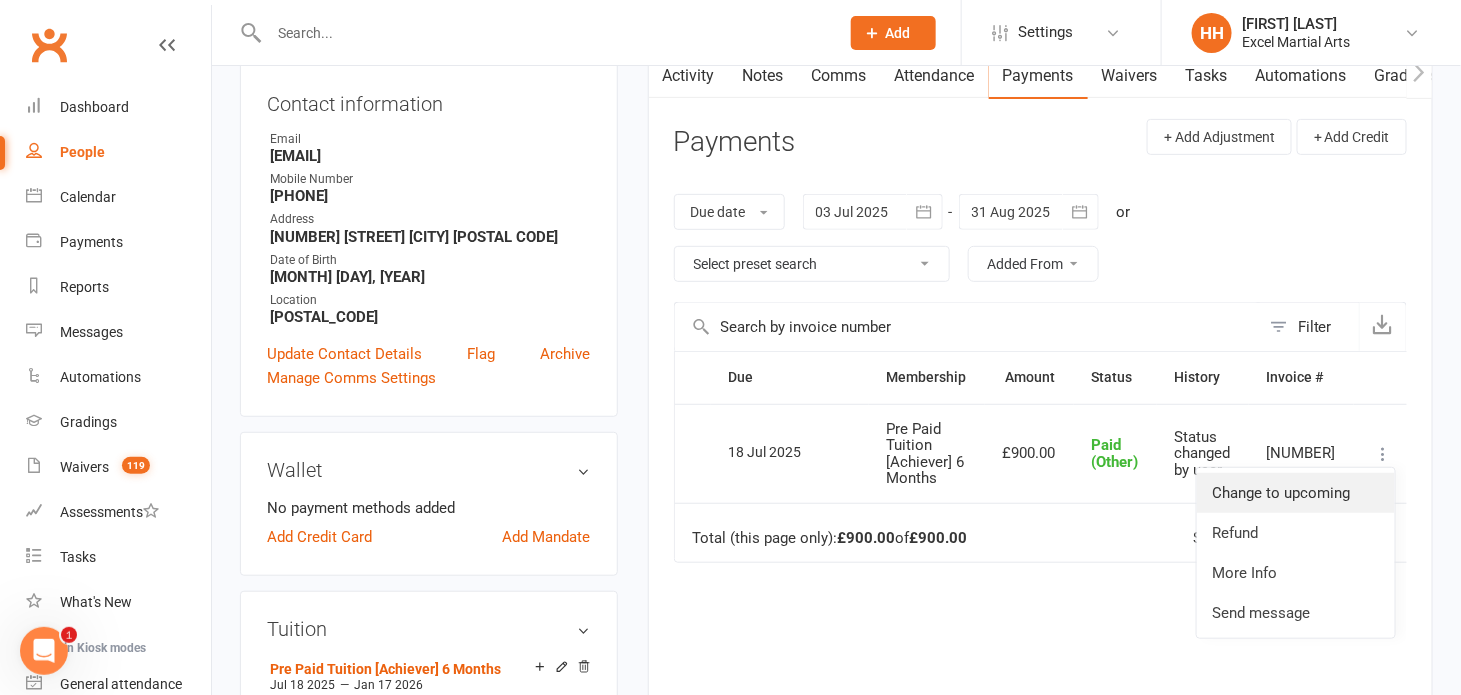 scroll, scrollTop: 272, scrollLeft: 0, axis: vertical 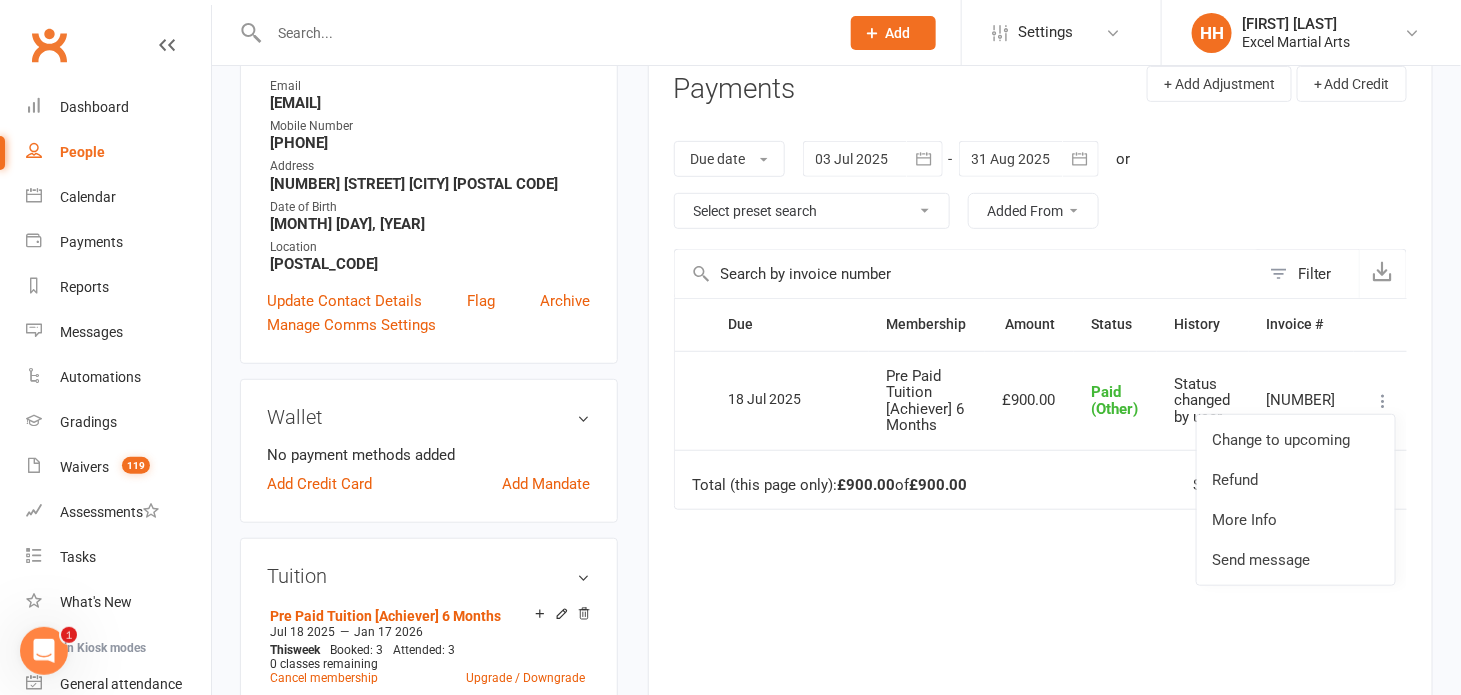 click on "Due  Contact  Membership Amount  Status History Invoice # Select this [DAY] [MONTH], [YEAR]
[FIRST] [LAST]
Pre Paid Tuition [Achiever] 6 Months £900.00 Paid (Other) Status changed by user [NUMBER] Change to upcoming  Refund  More Info Send message Total (this page only):  £900.00  of  £900.00 Showing  1 - 1  of  1  payments" at bounding box center (1040, 533) 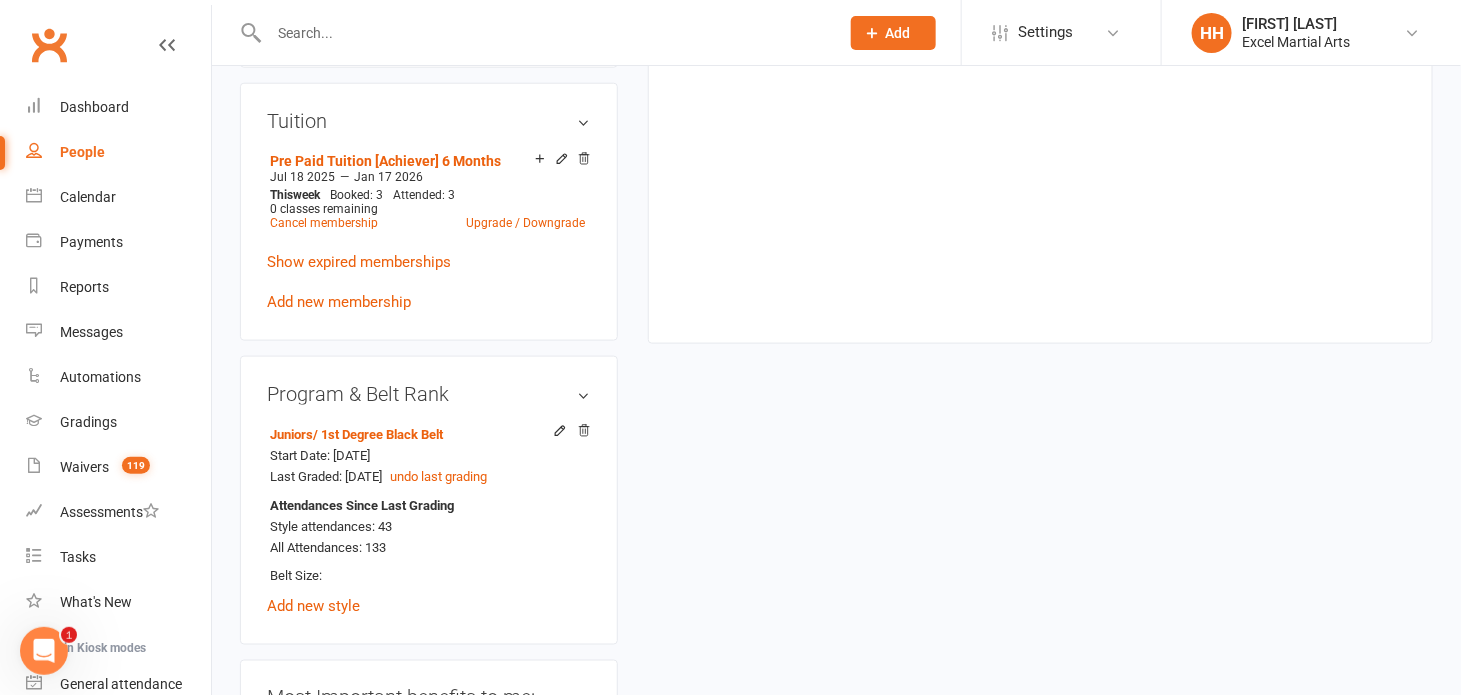 scroll, scrollTop: 636, scrollLeft: 0, axis: vertical 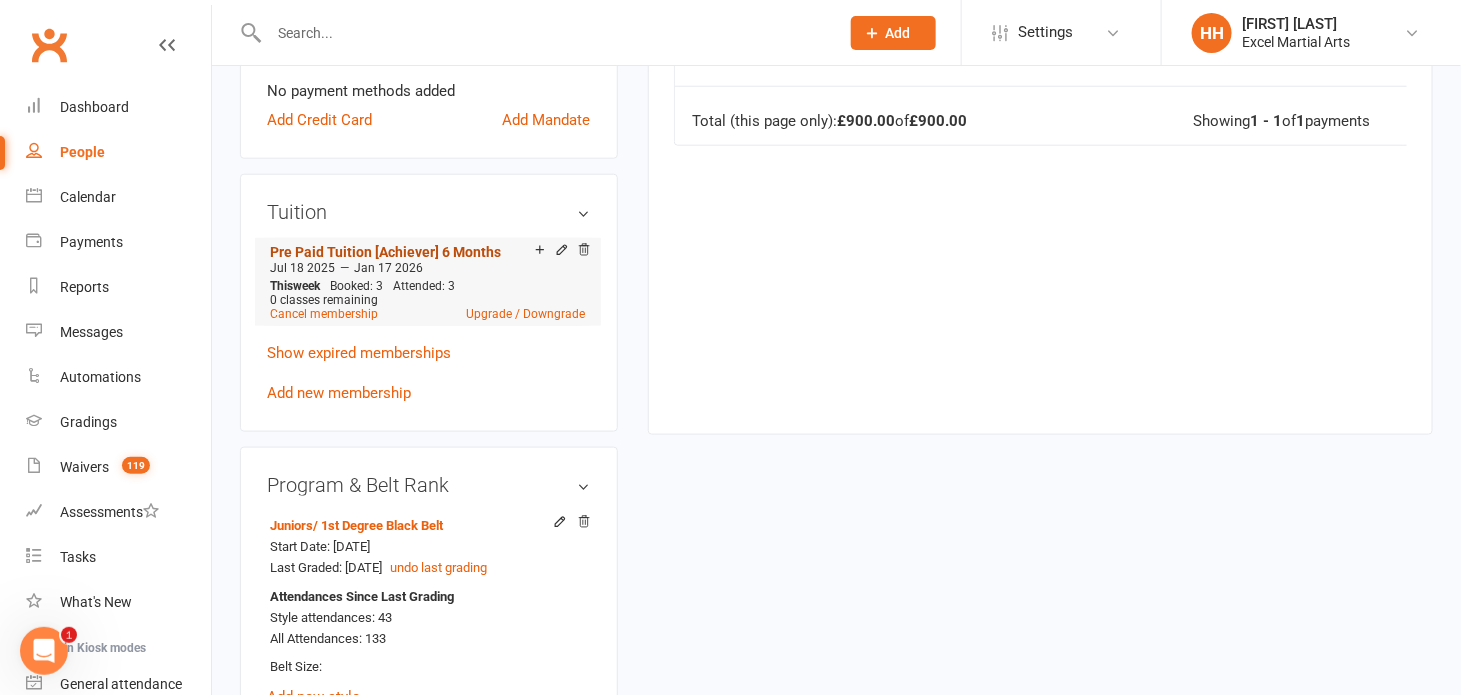 click on "Pre Paid Tuition [Achiever] 6 Months" at bounding box center [385, 252] 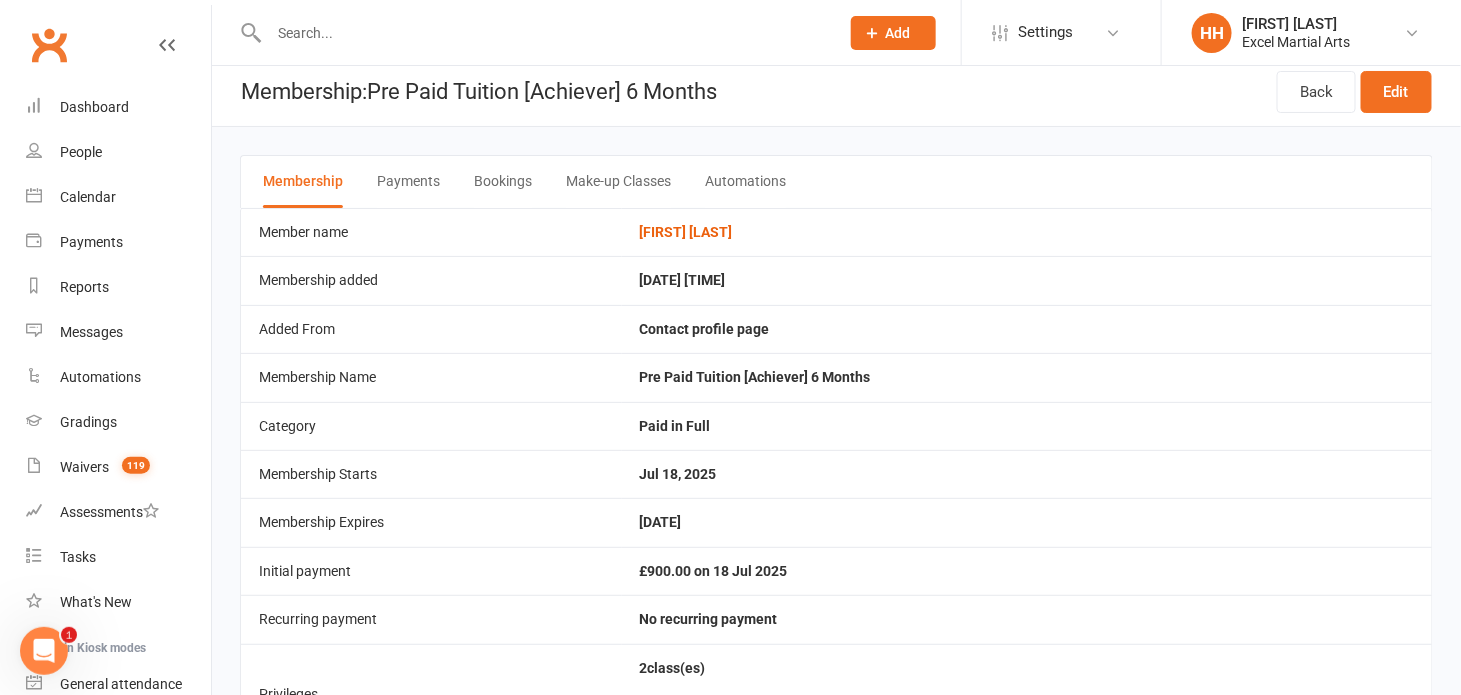 scroll, scrollTop: 0, scrollLeft: 0, axis: both 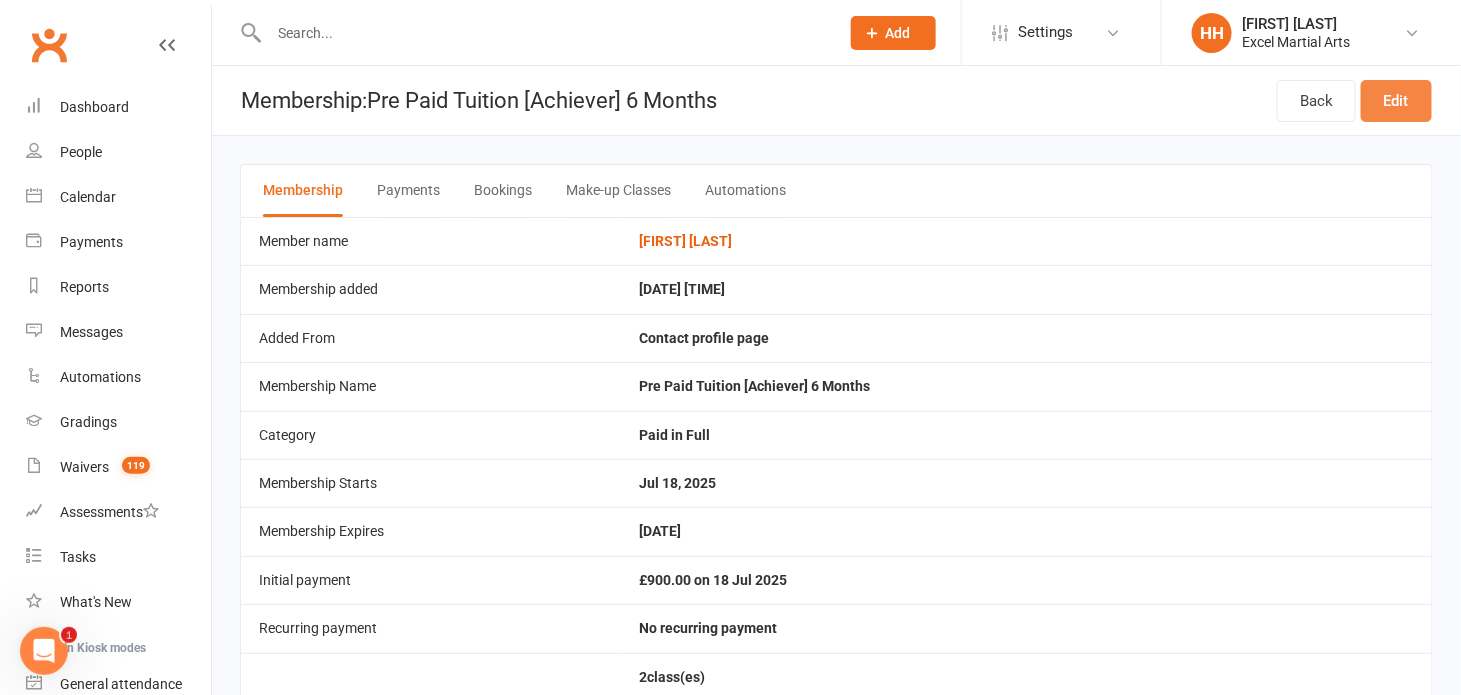 click on "Edit" at bounding box center [1396, 101] 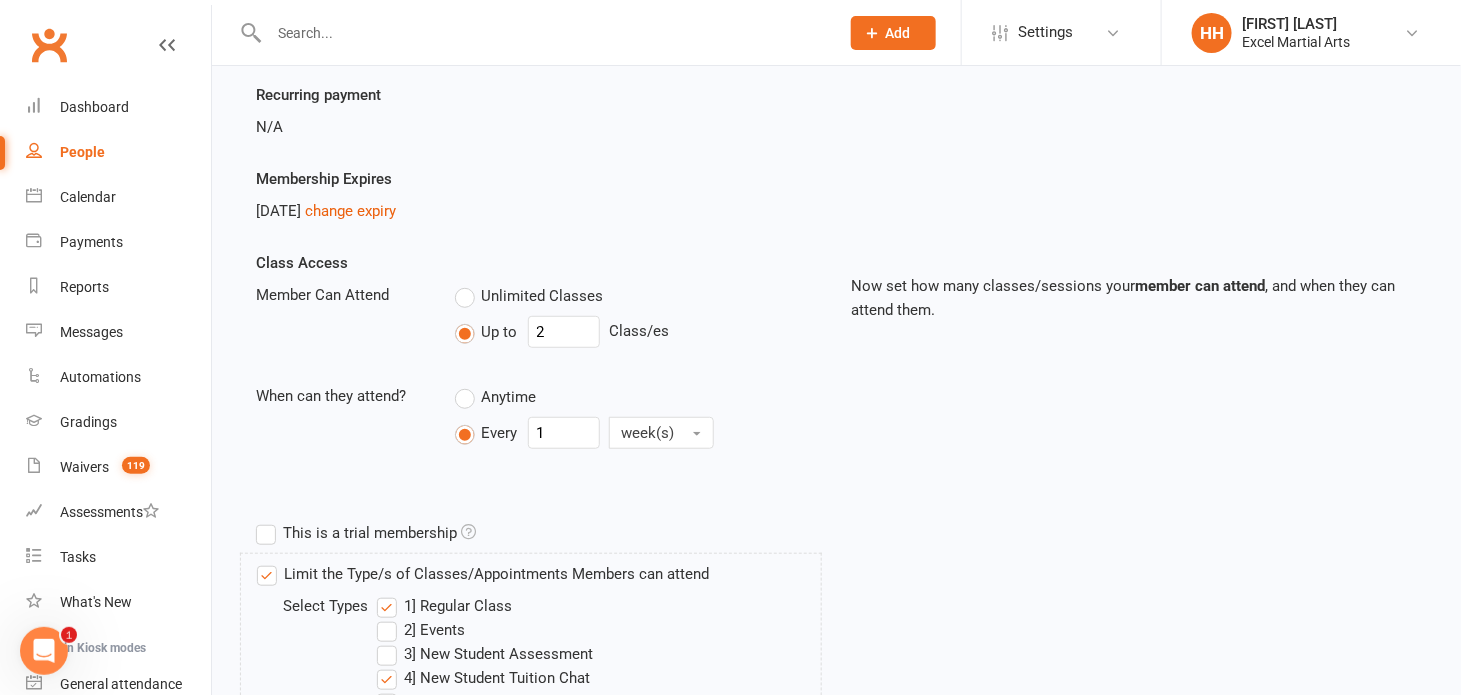 scroll, scrollTop: 363, scrollLeft: 0, axis: vertical 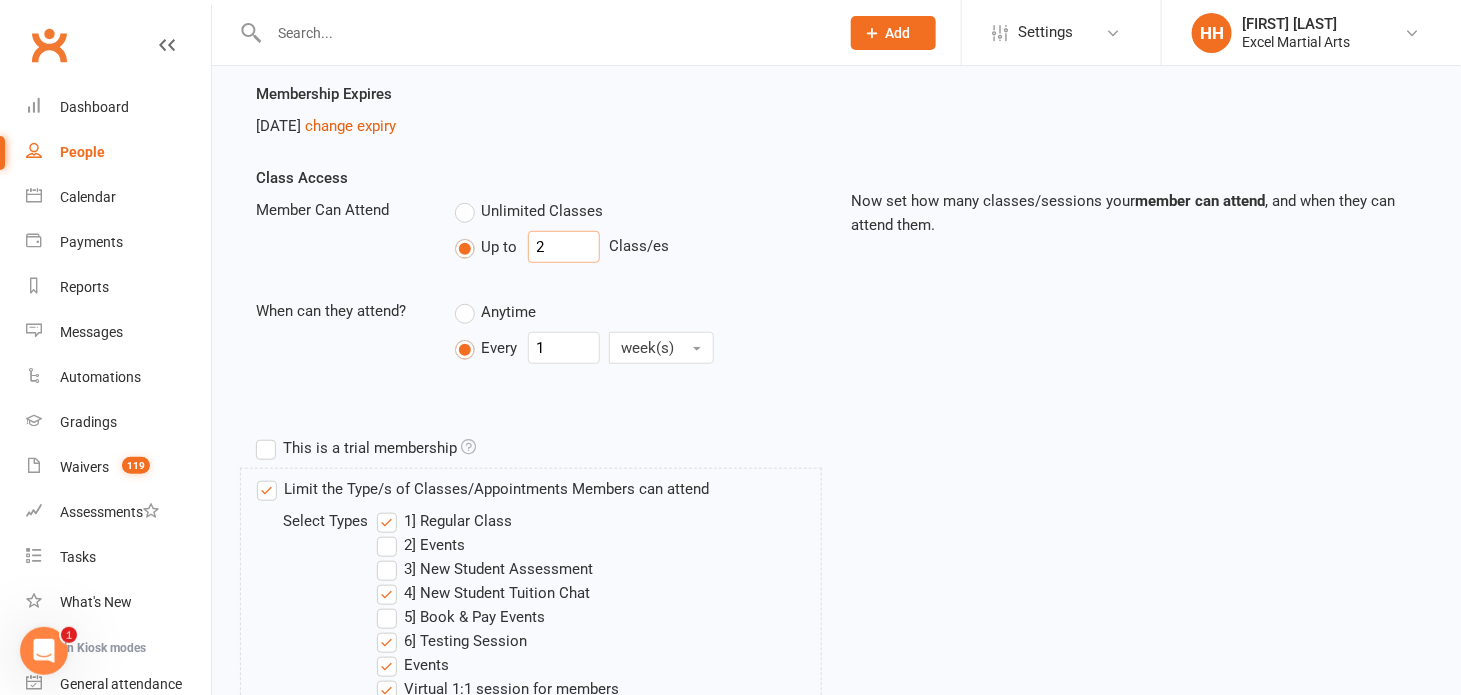 click on "2" at bounding box center (564, 247) 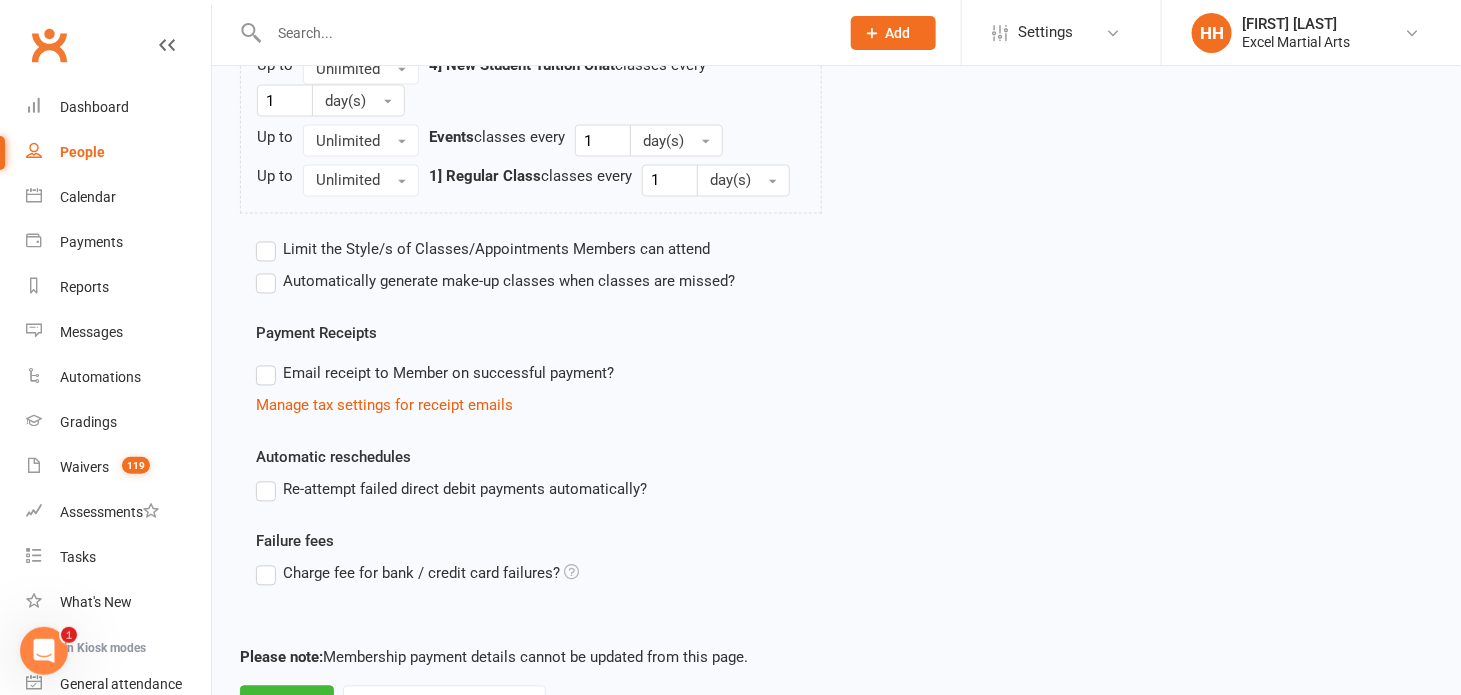 scroll, scrollTop: 1264, scrollLeft: 0, axis: vertical 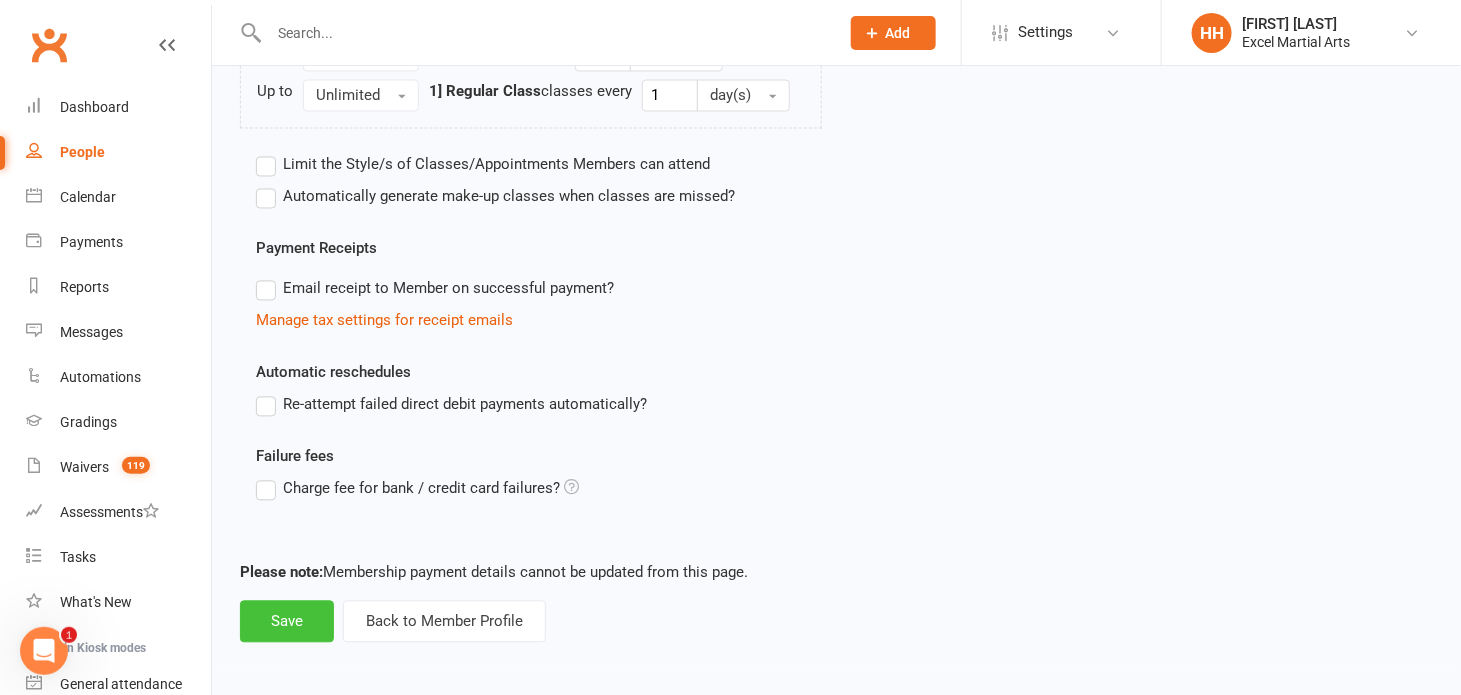 type on "3" 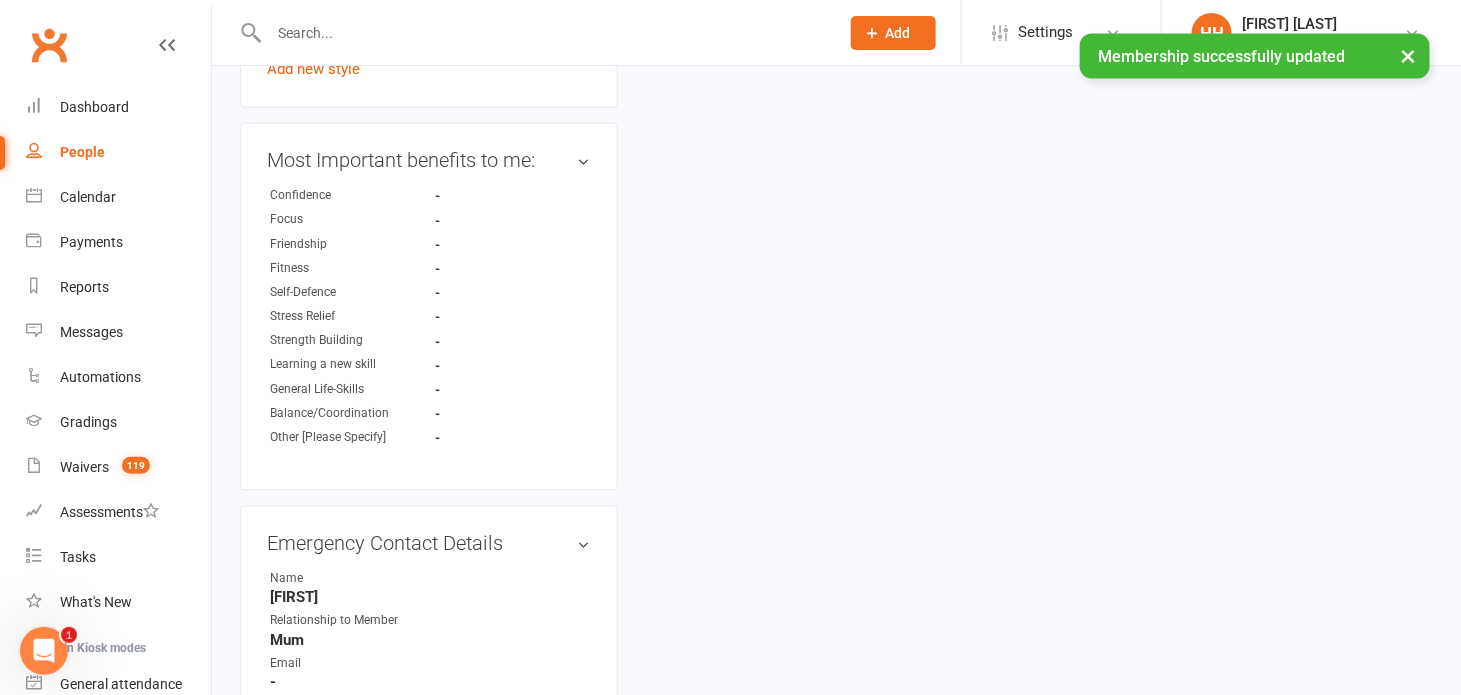 scroll, scrollTop: 0, scrollLeft: 0, axis: both 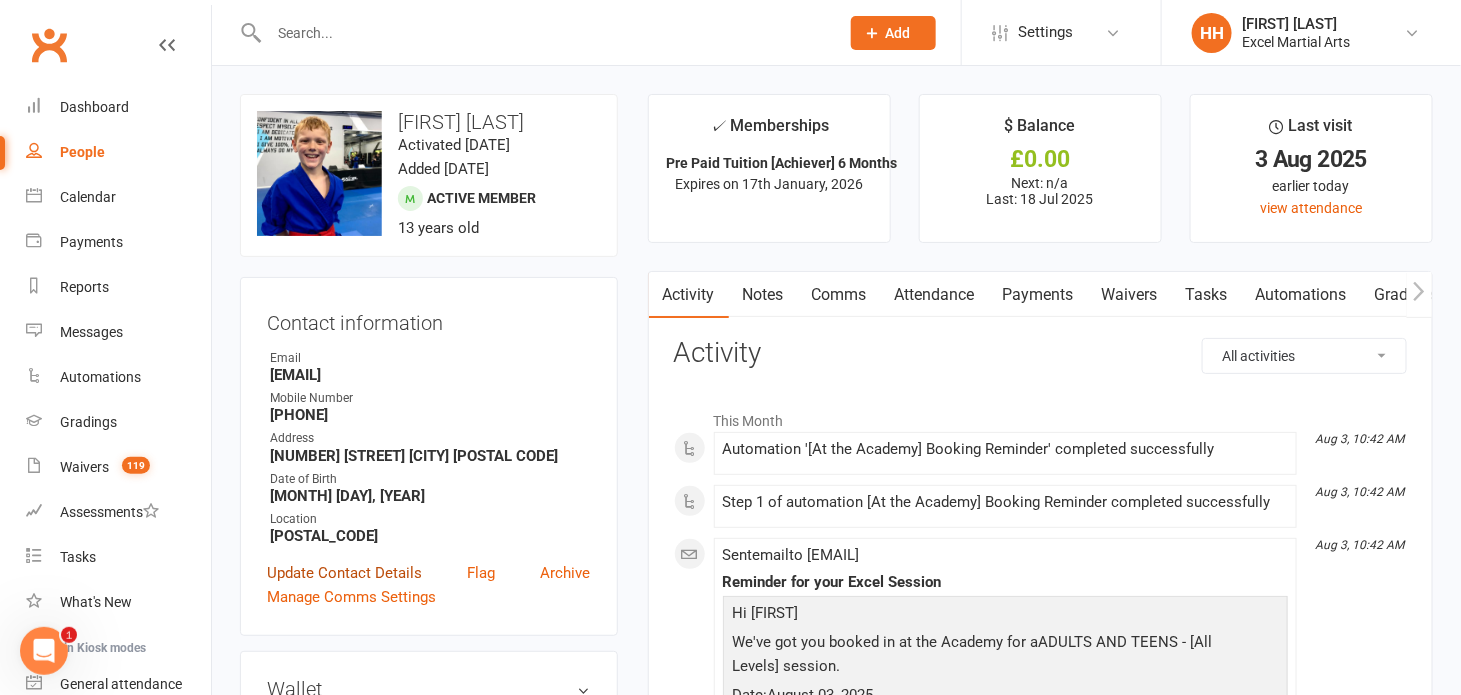 click on "Update Contact Details" at bounding box center (344, 573) 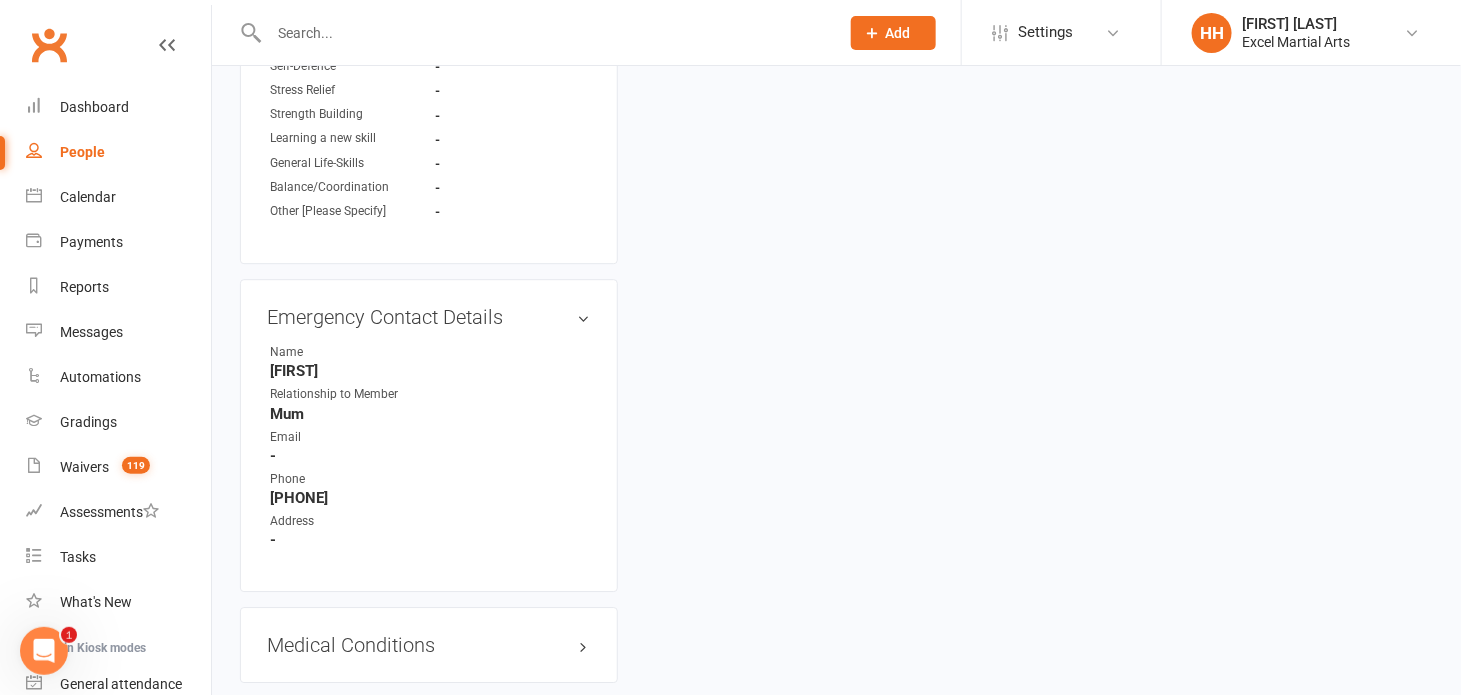 scroll, scrollTop: 2003, scrollLeft: 0, axis: vertical 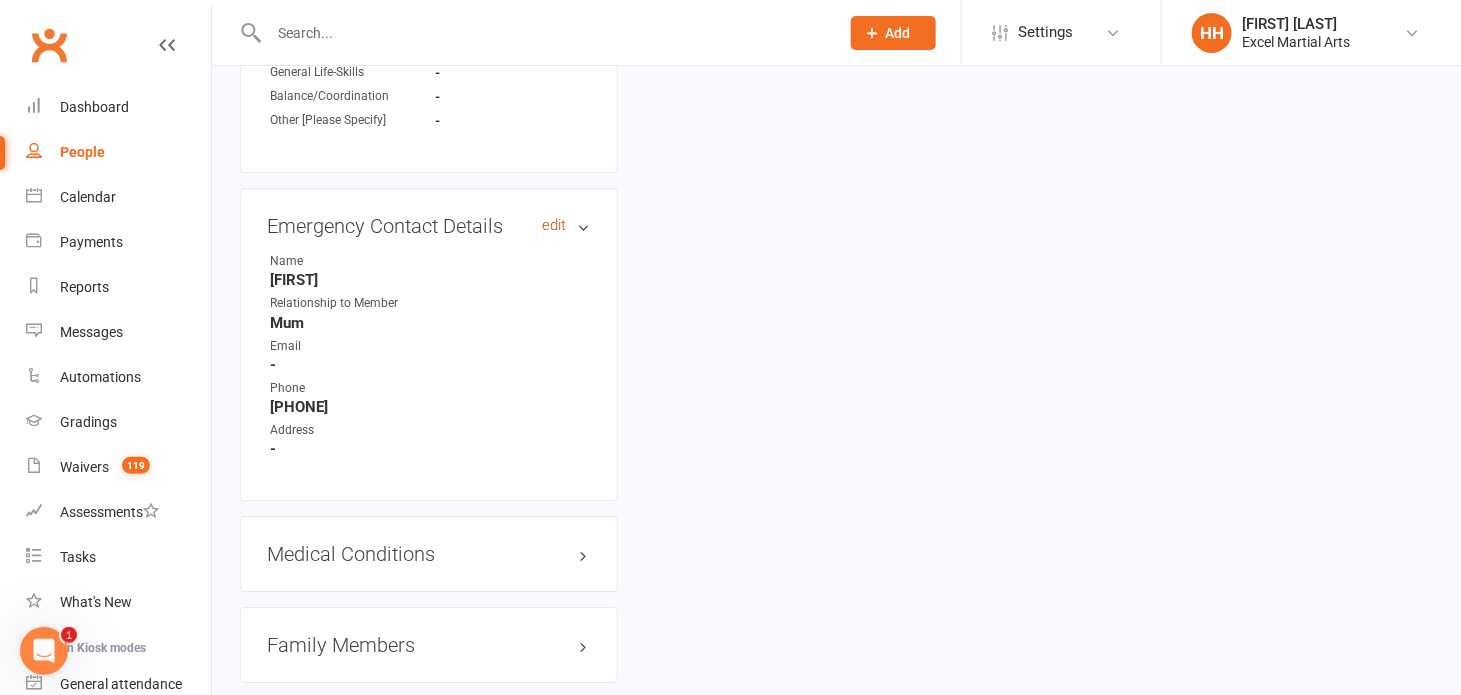 click on "edit" at bounding box center [555, 225] 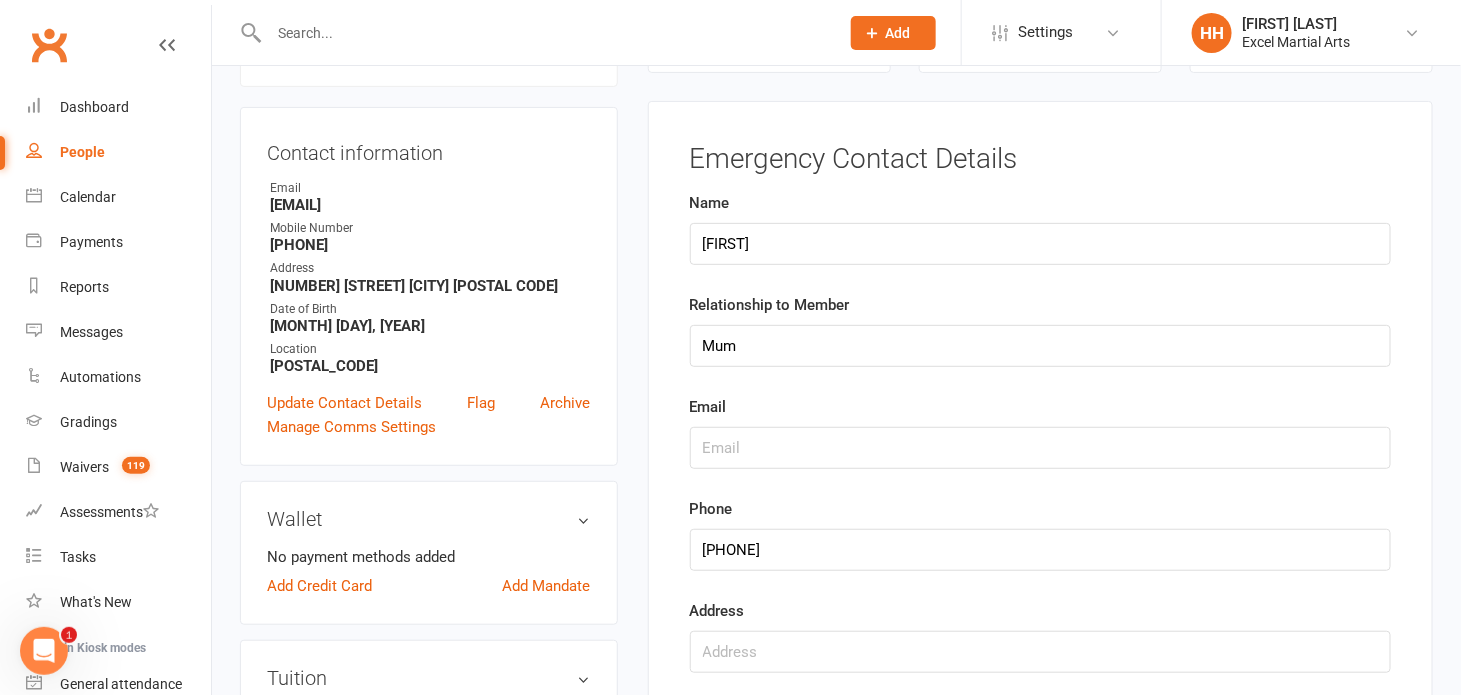 scroll, scrollTop: 261, scrollLeft: 0, axis: vertical 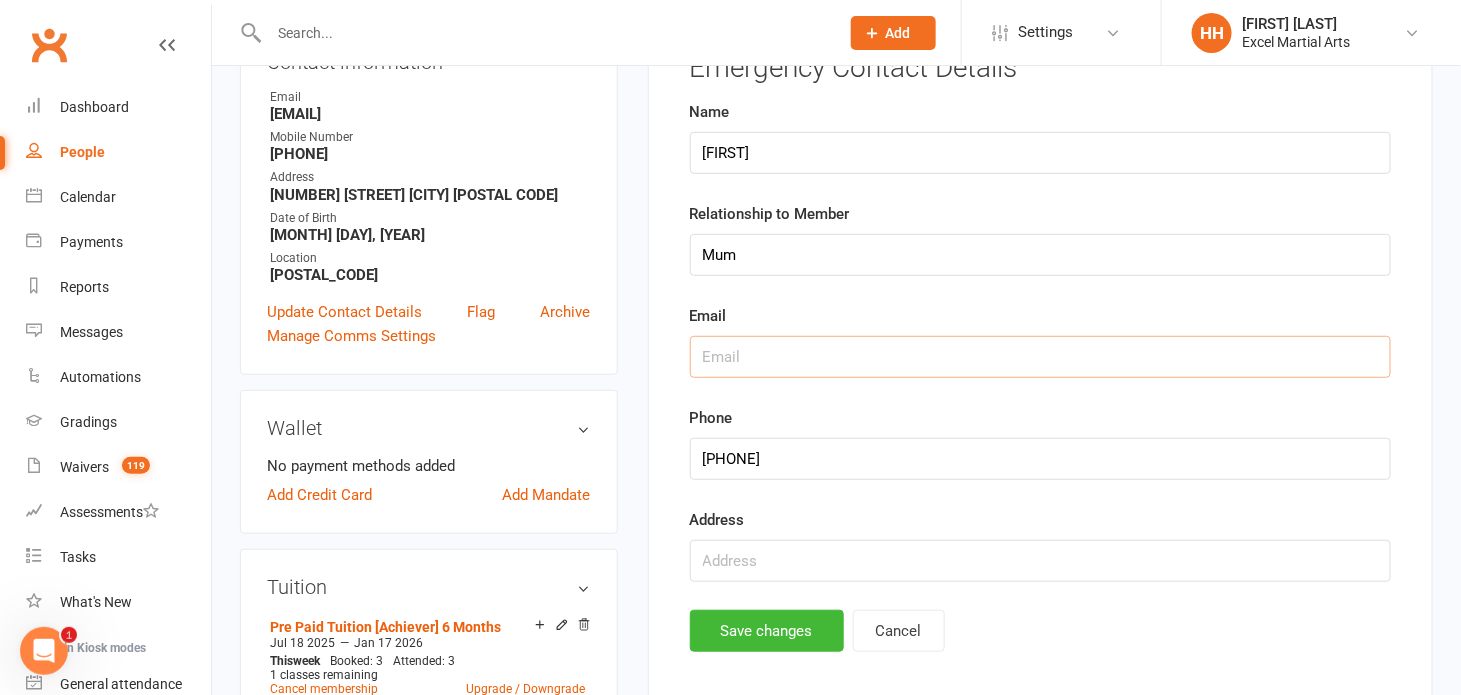 click at bounding box center [1040, 357] 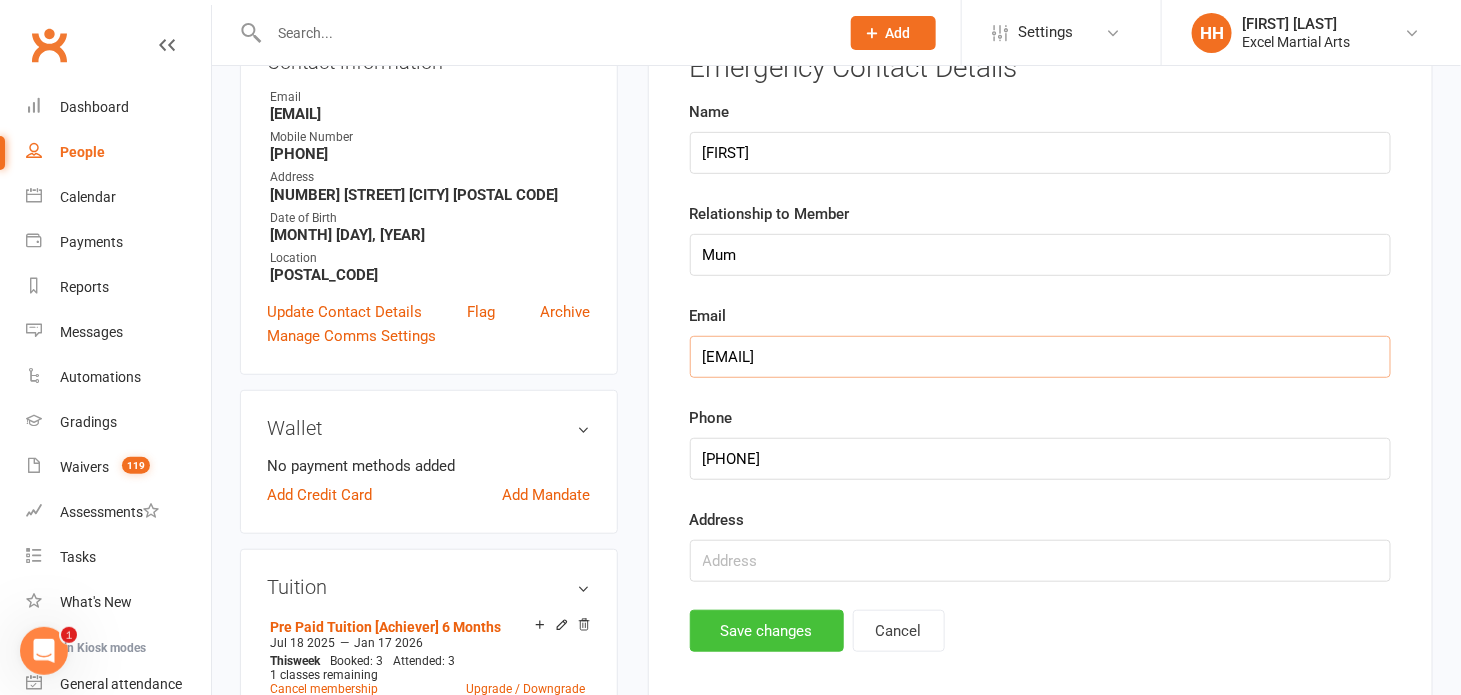 type on "[EMAIL]" 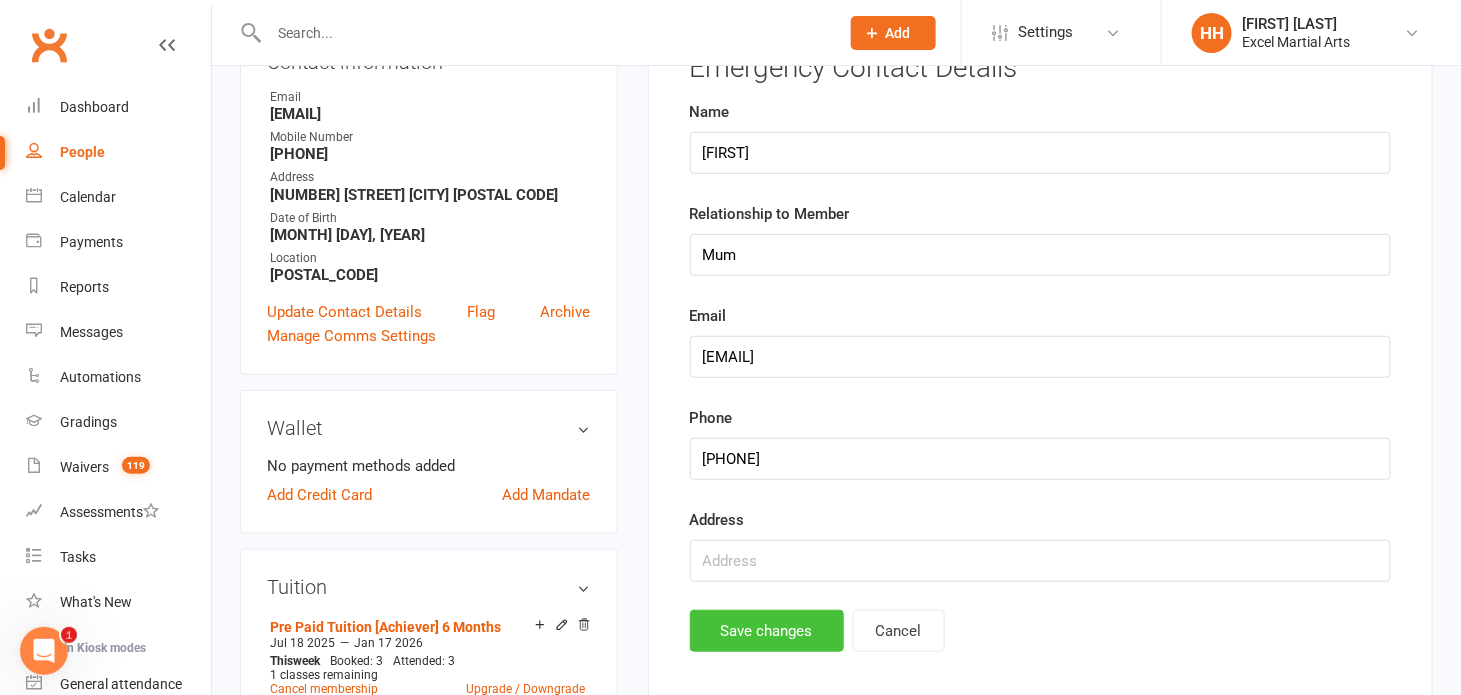 click on "Save changes" at bounding box center (767, 631) 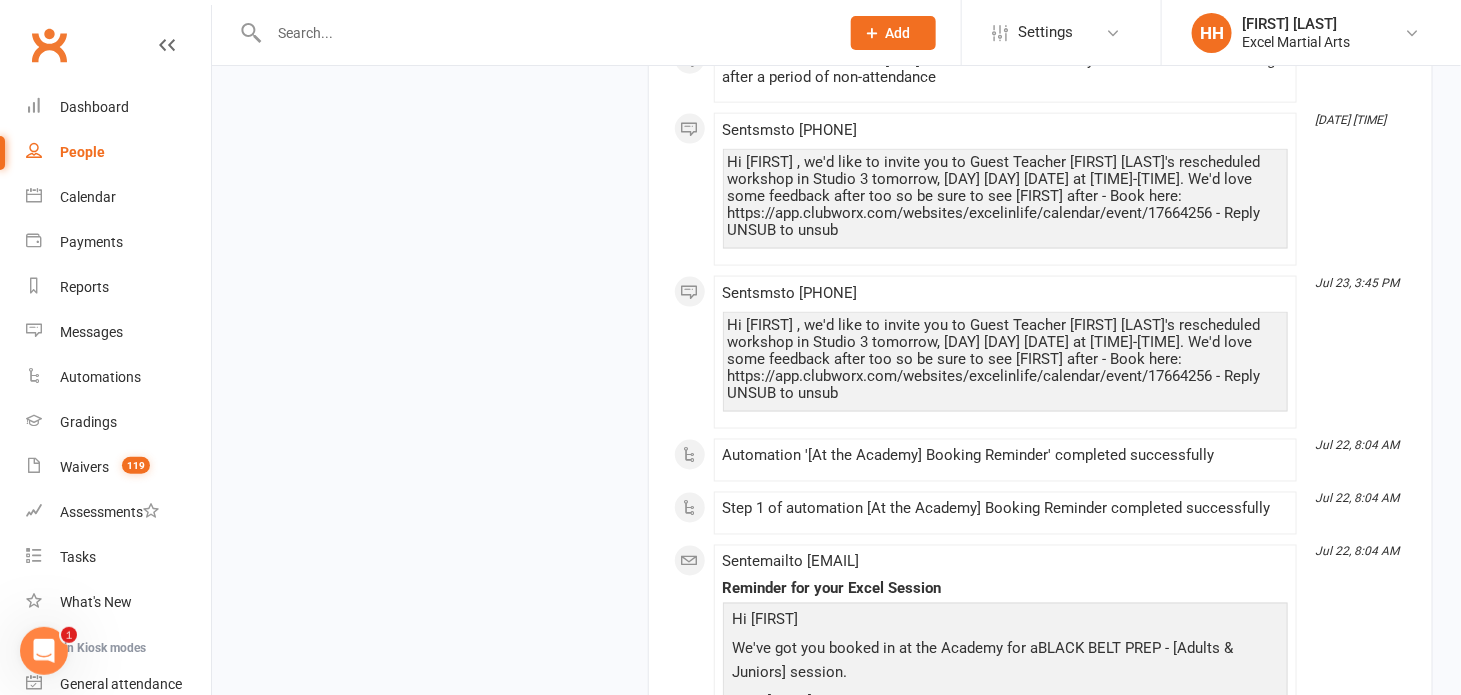 scroll, scrollTop: 3636, scrollLeft: 0, axis: vertical 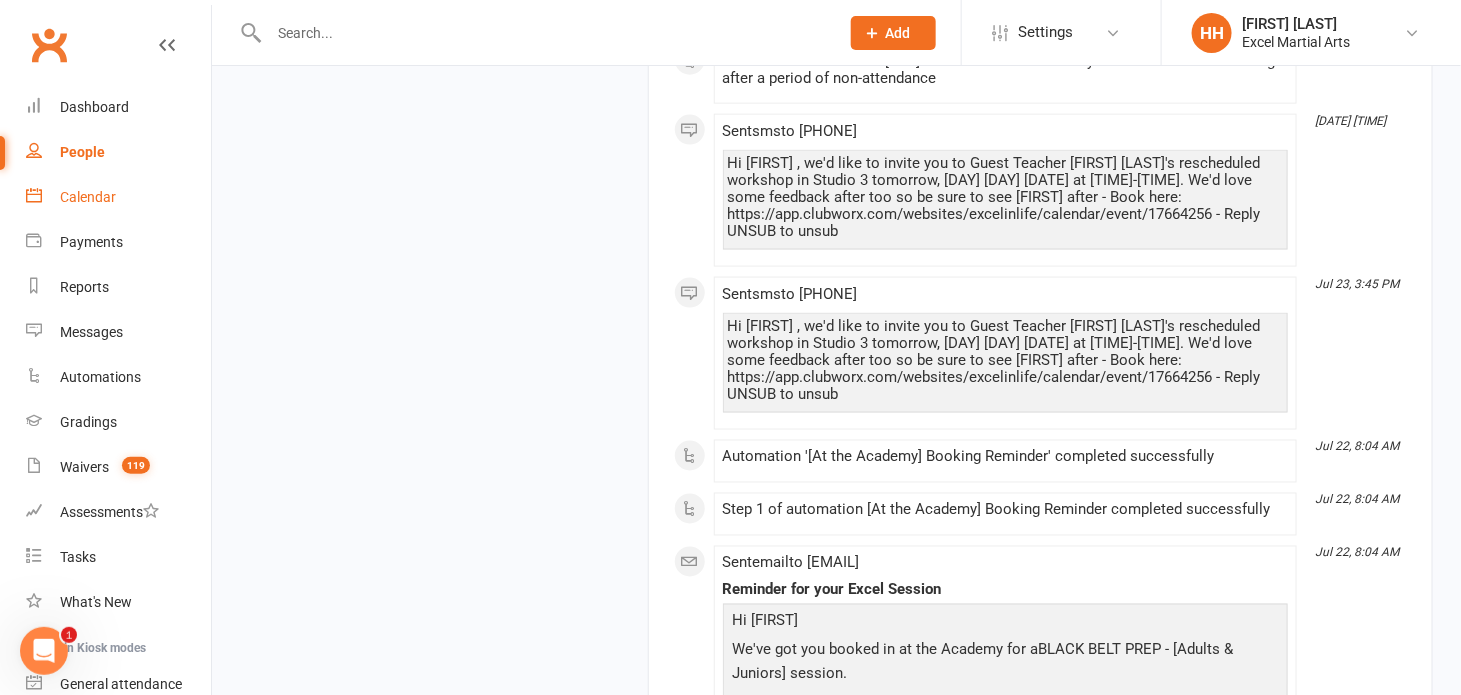 click on "Calendar" at bounding box center [88, 197] 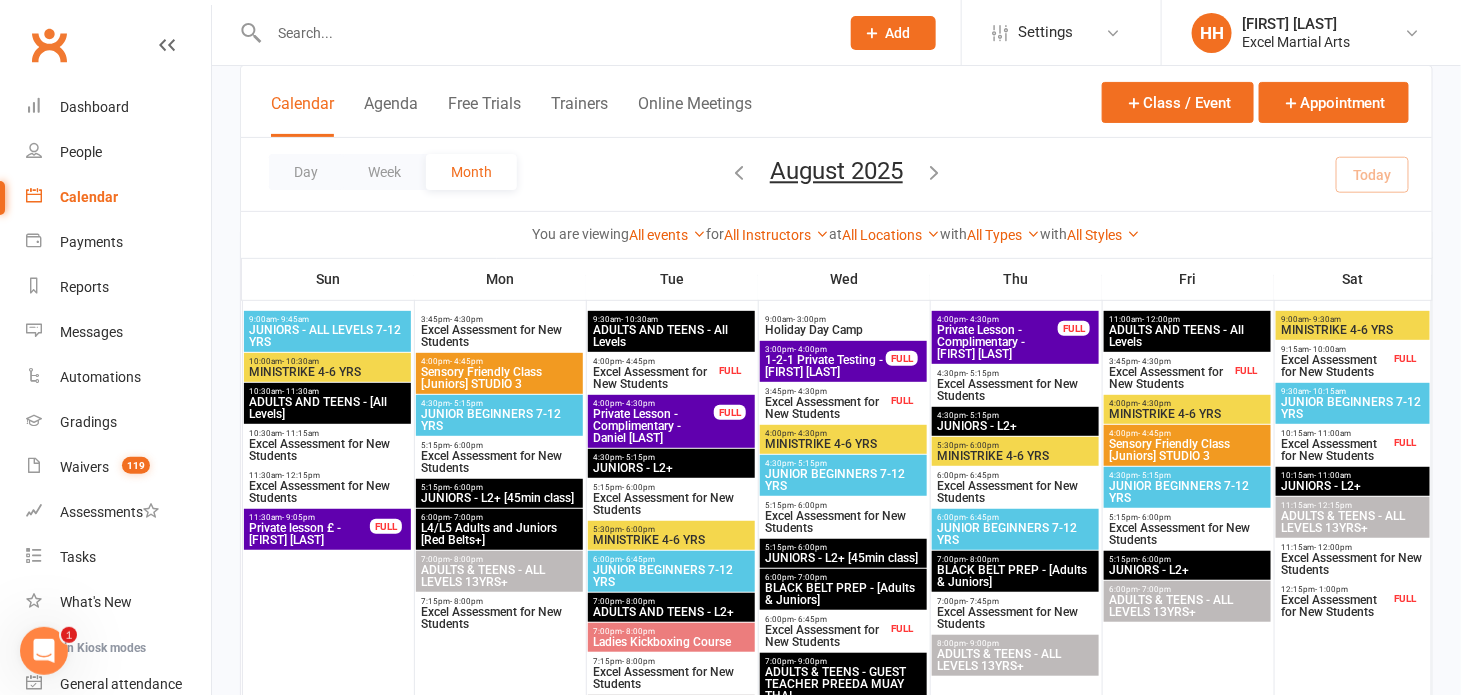 scroll, scrollTop: 181, scrollLeft: 0, axis: vertical 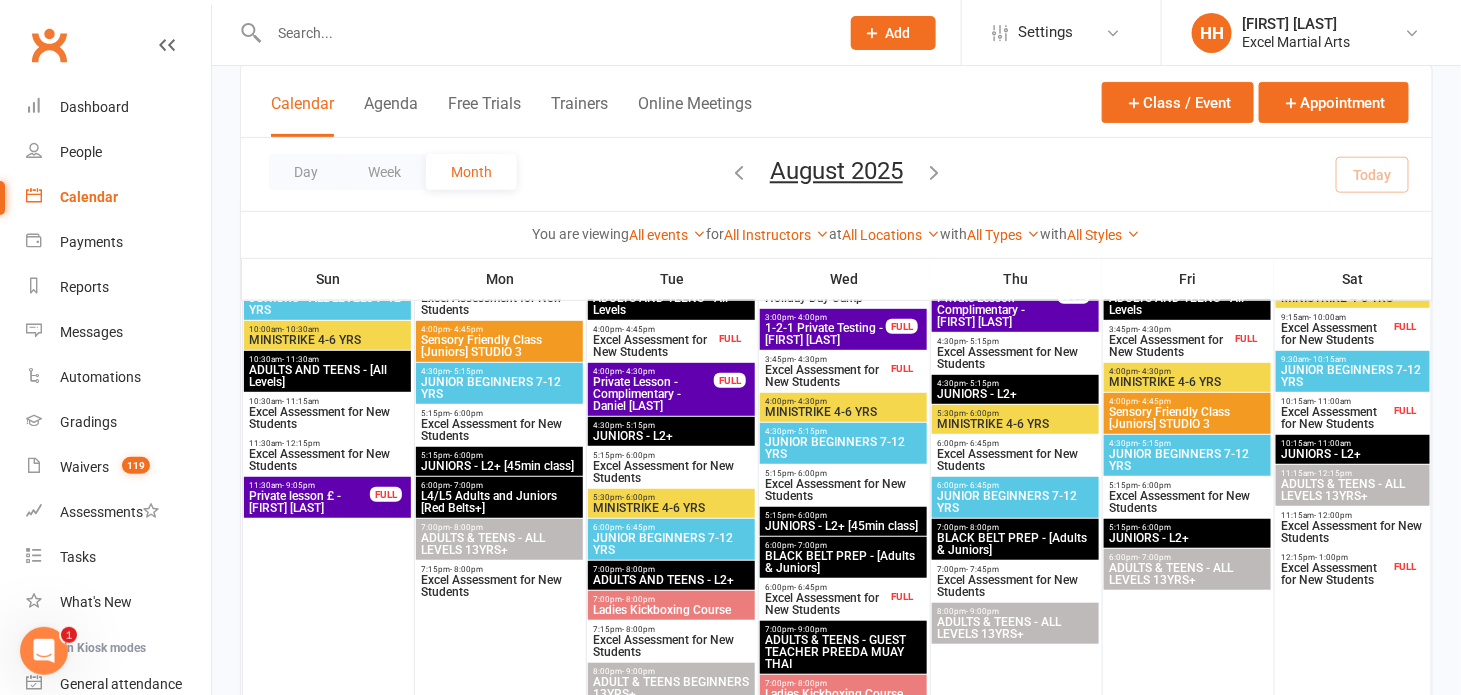 click on "Excel Assessment for New Students" at bounding box center [843, 490] 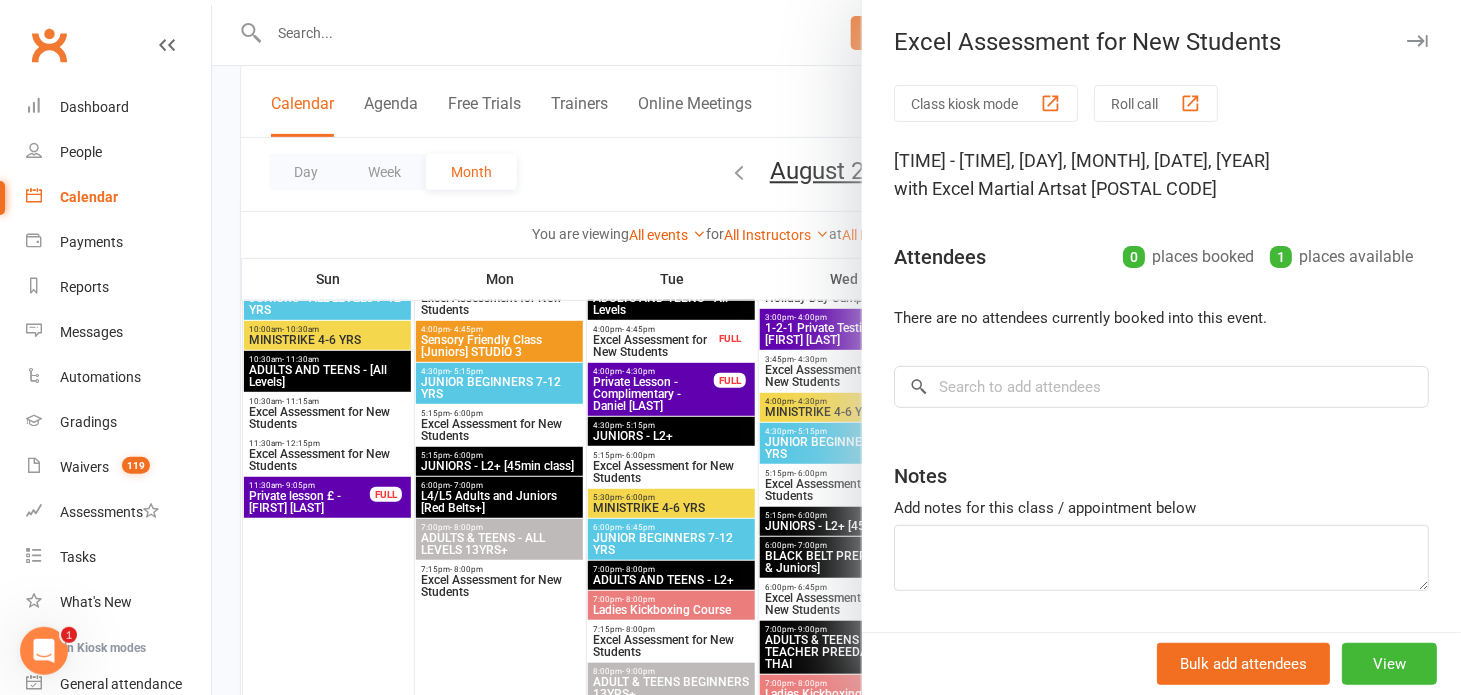 click at bounding box center (836, 347) 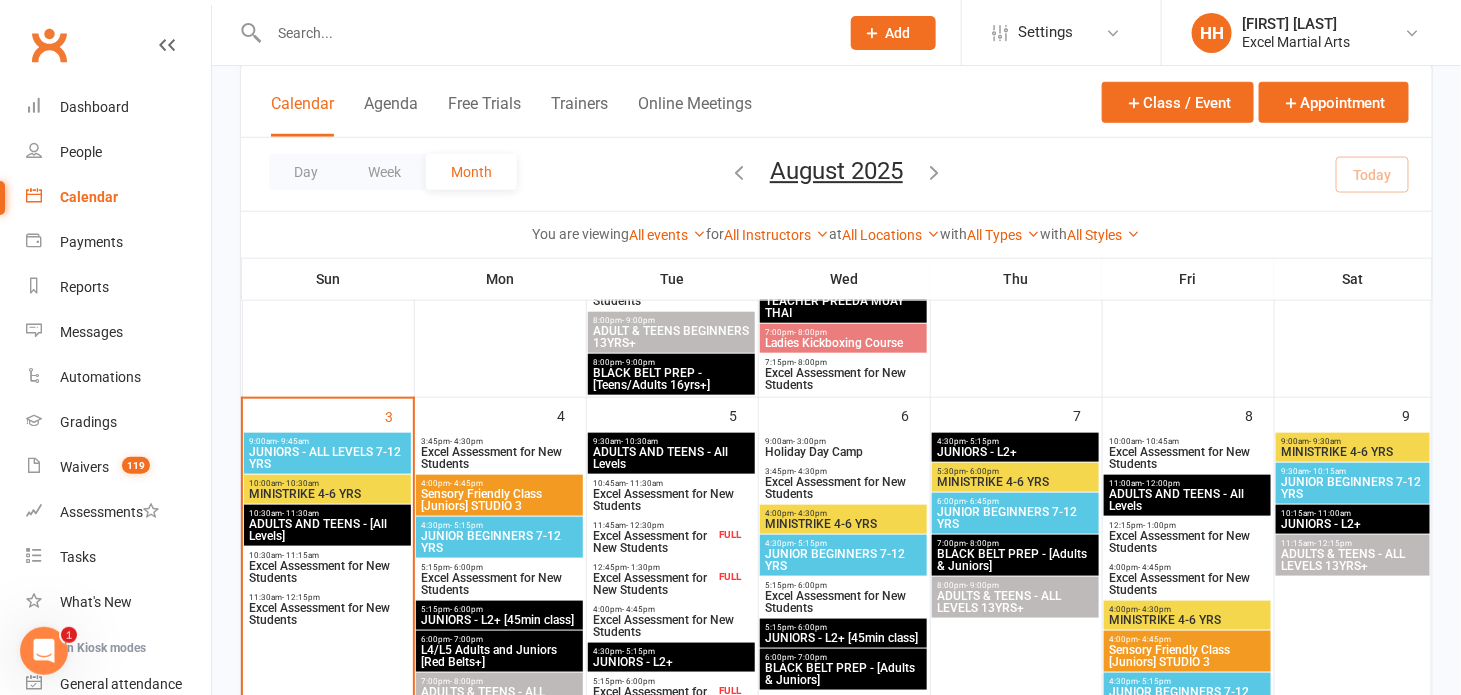 scroll, scrollTop: 545, scrollLeft: 0, axis: vertical 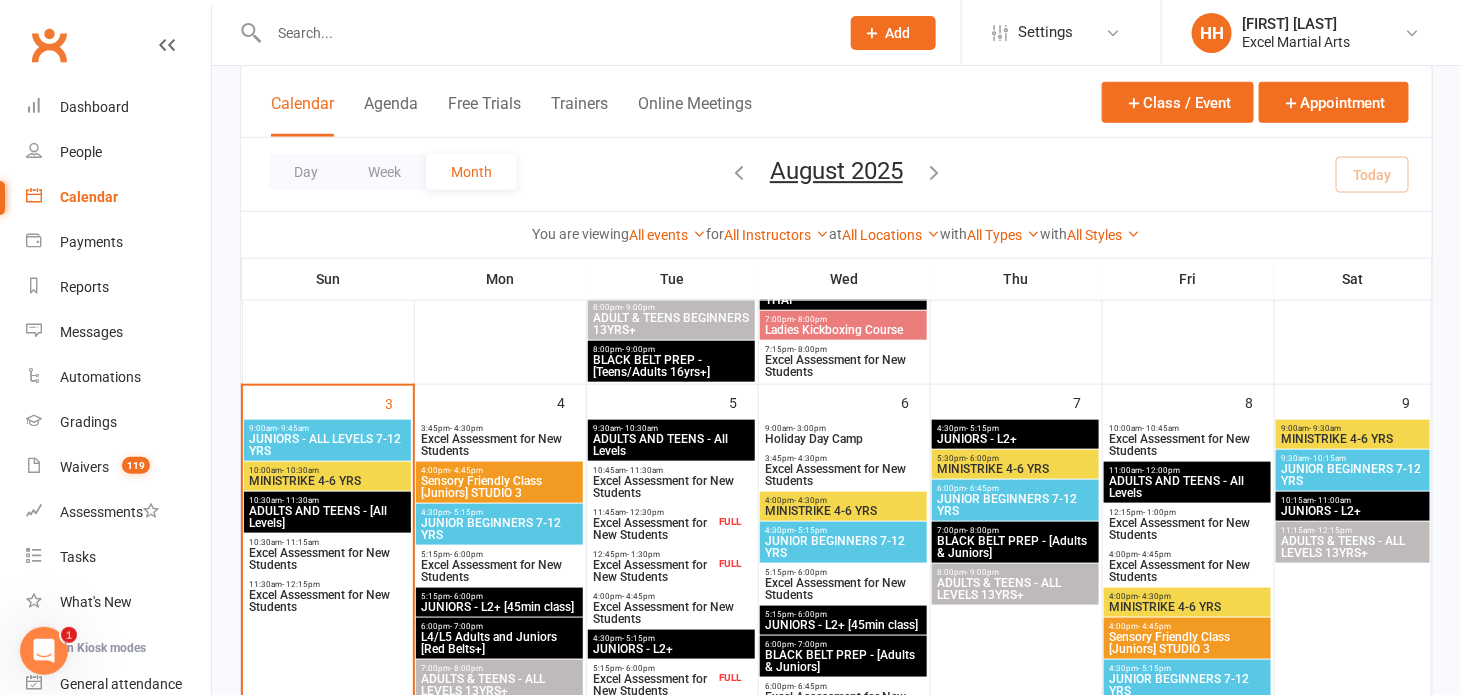 click at bounding box center (544, 33) 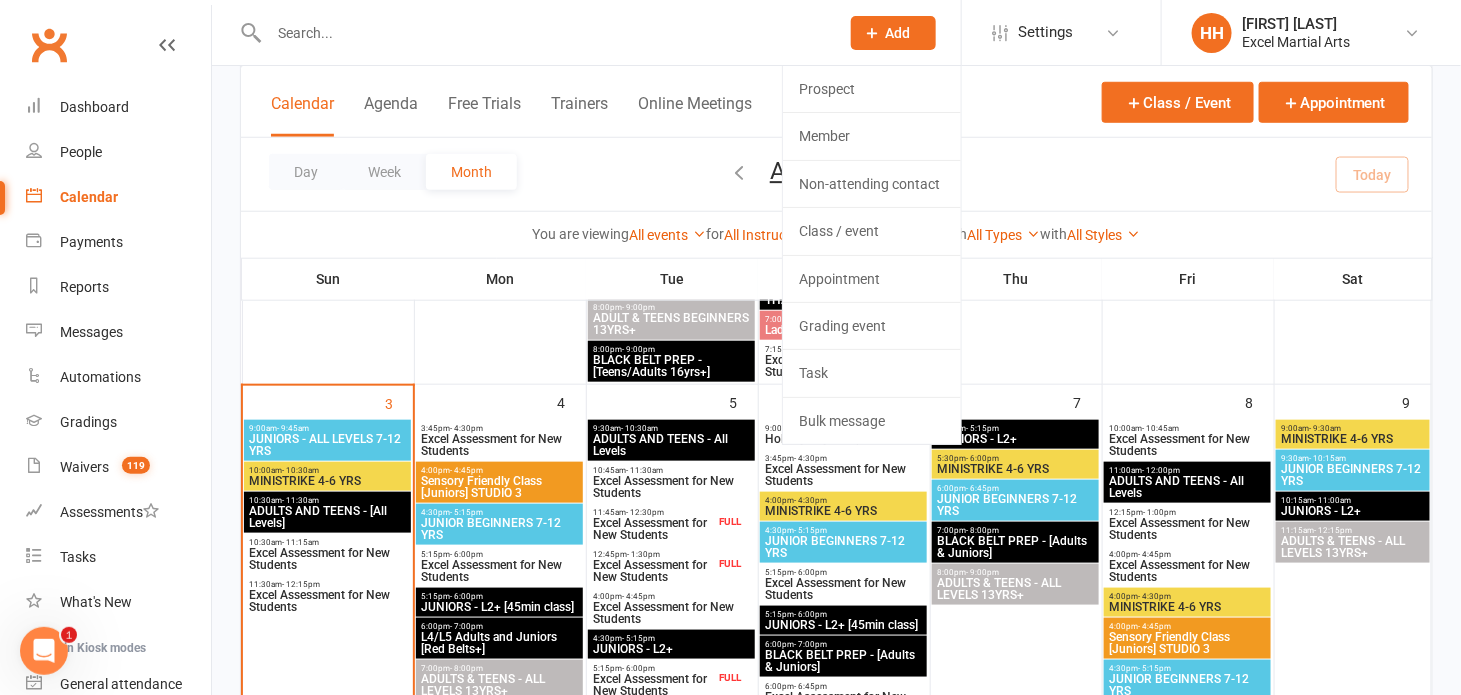 click 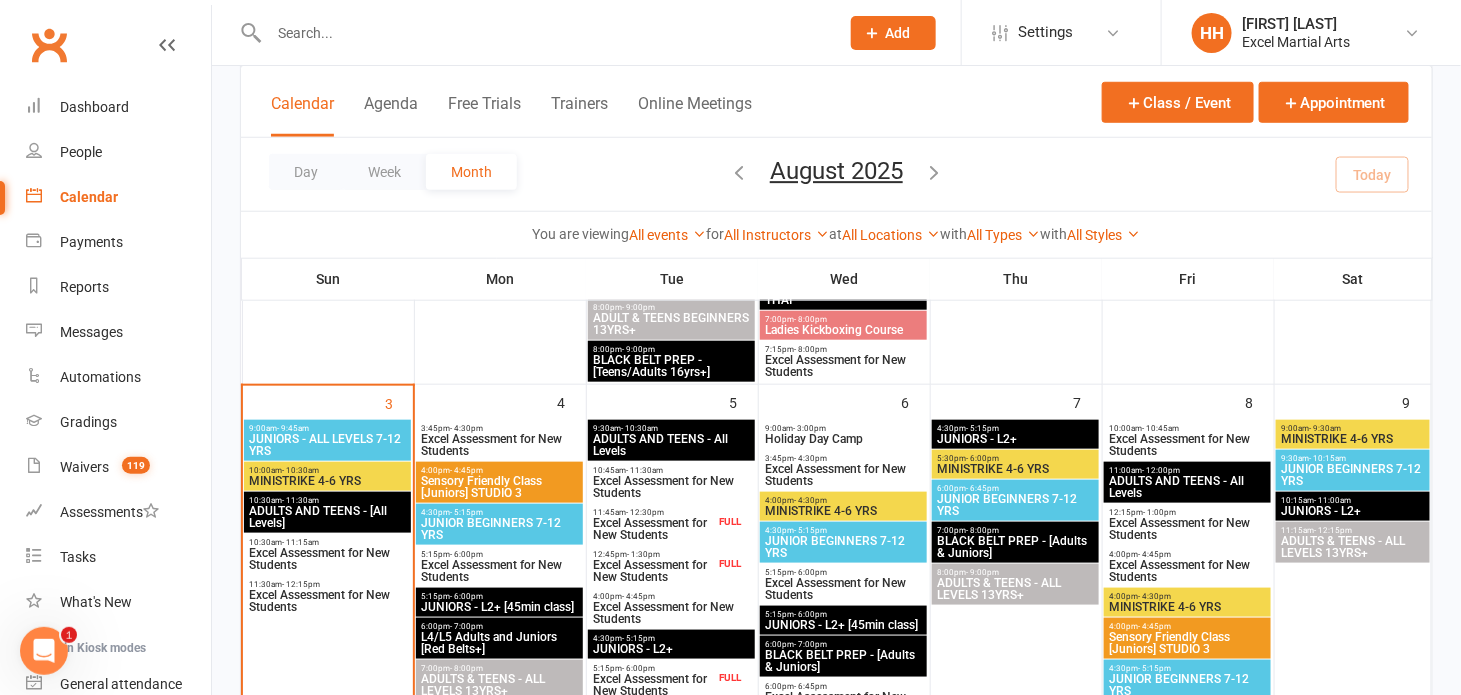 click at bounding box center [544, 33] 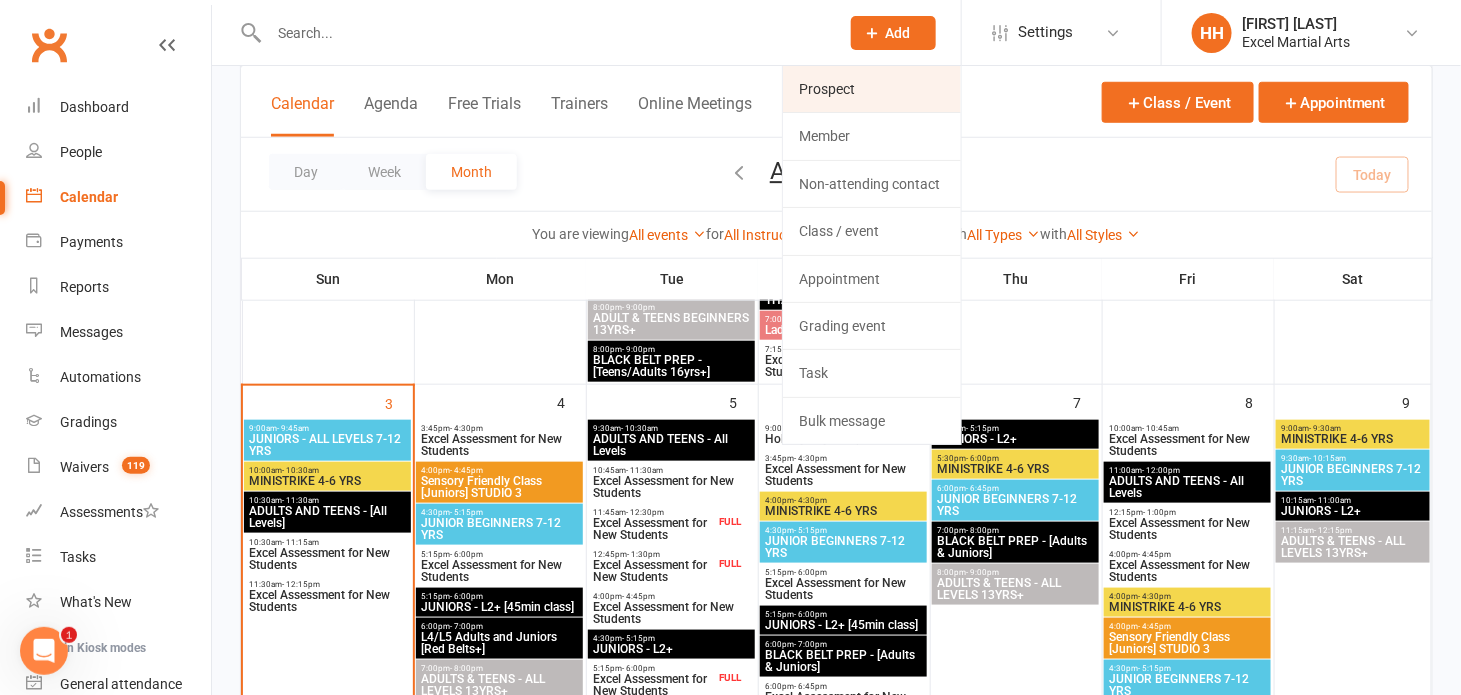 click on "Prospect" 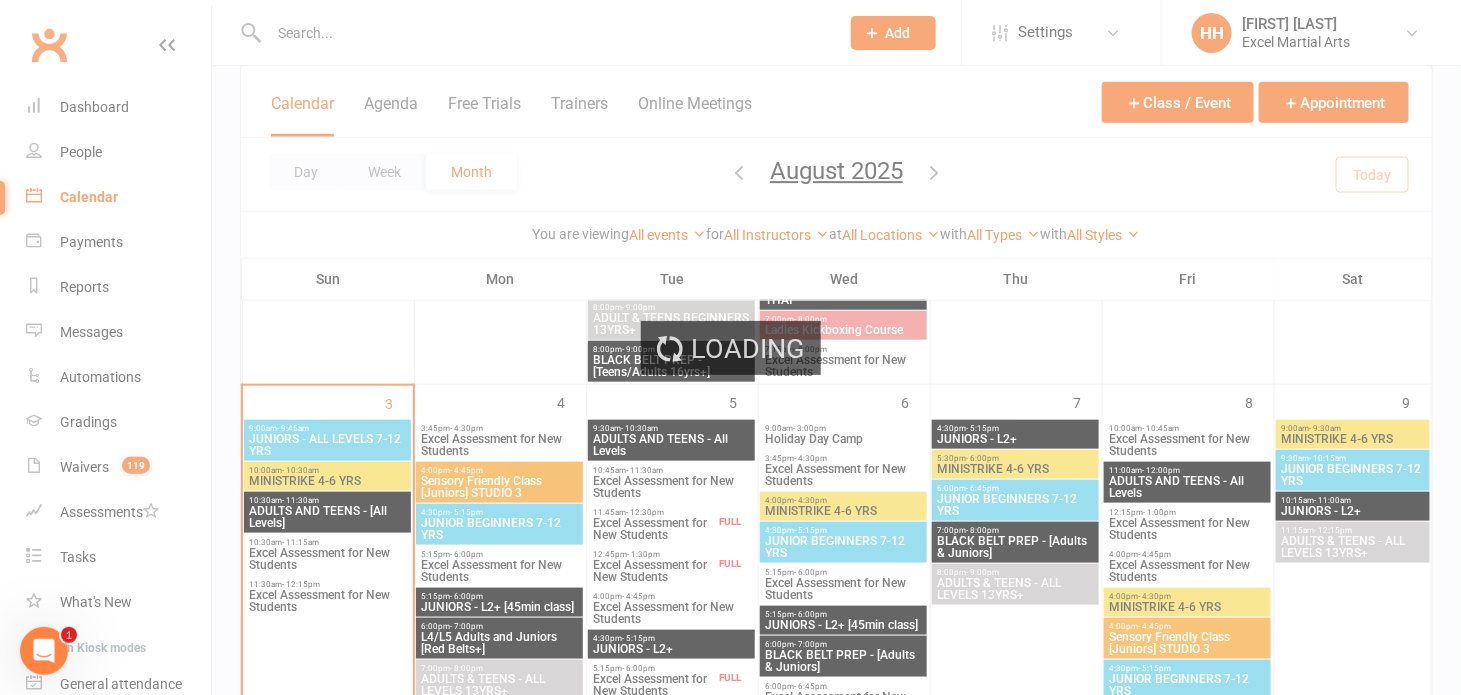 scroll, scrollTop: 0, scrollLeft: 0, axis: both 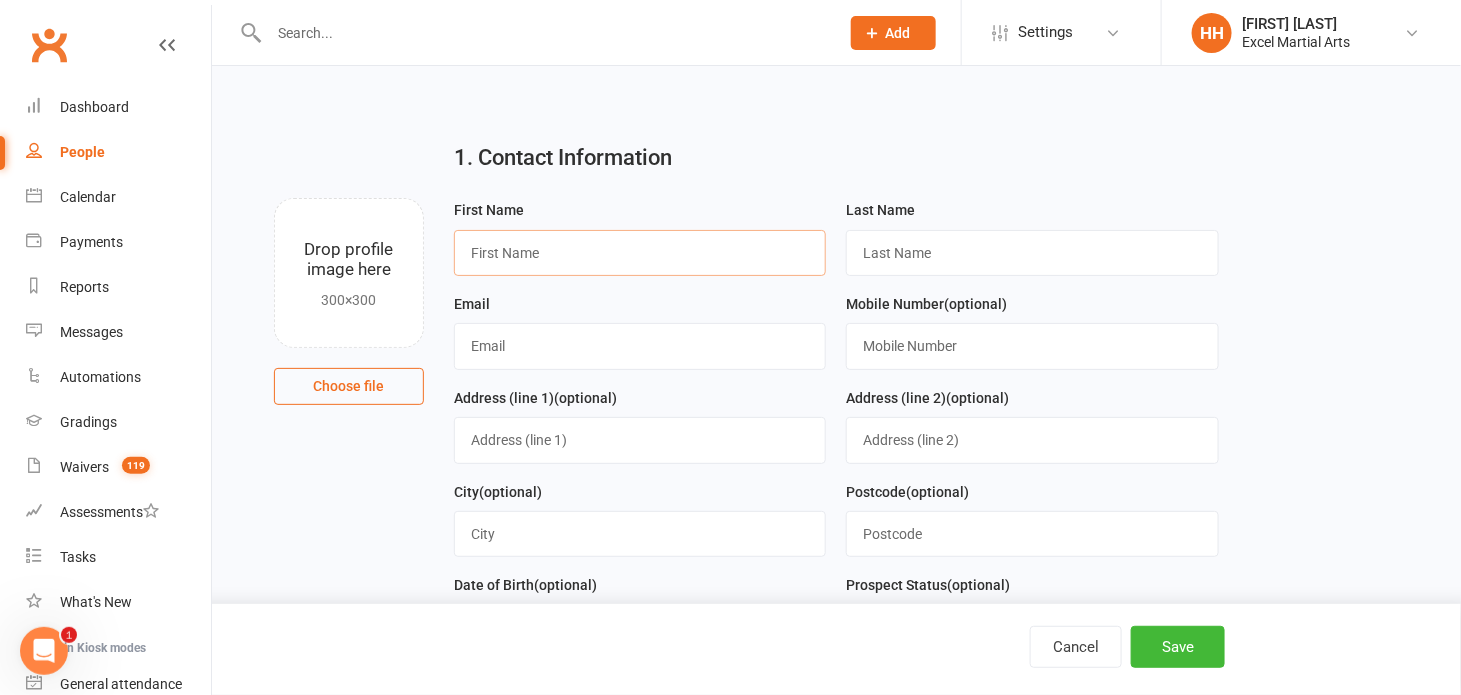 click at bounding box center (640, 253) 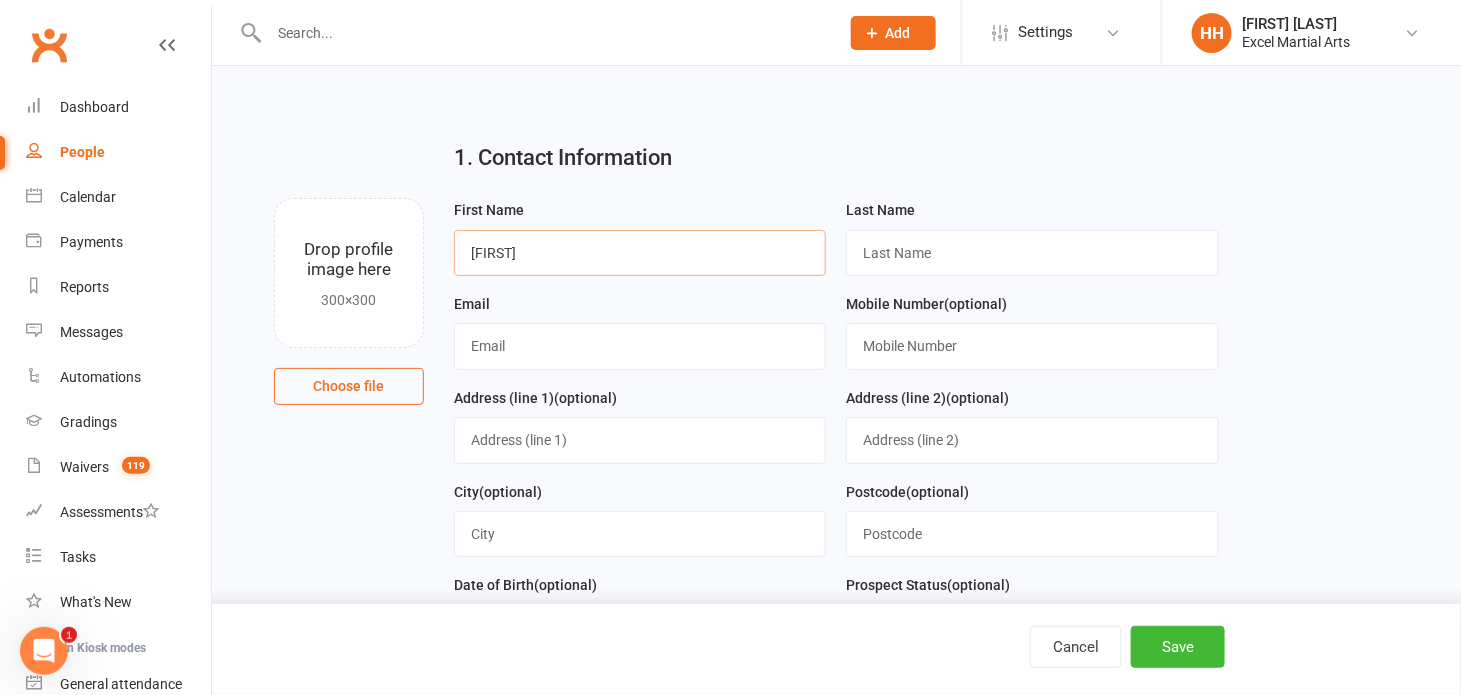 type on "[FIRST]" 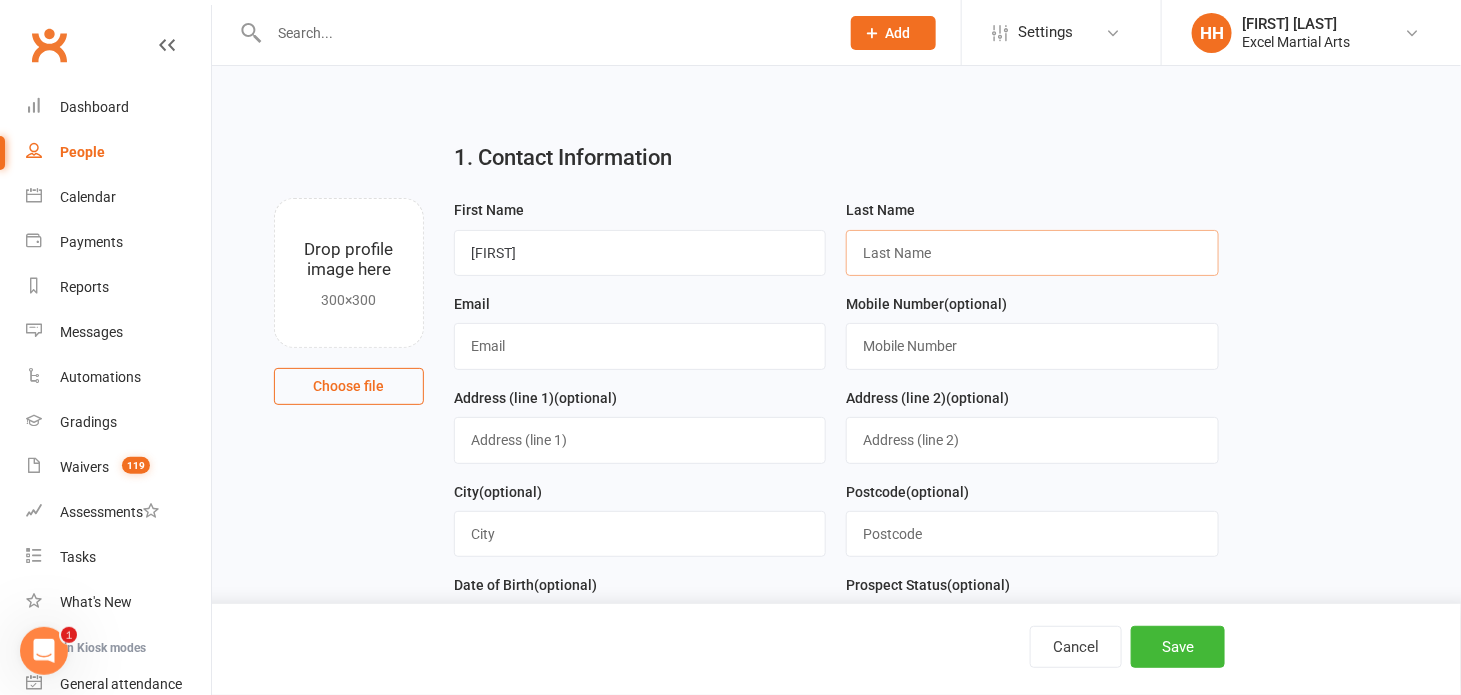 click at bounding box center (1032, 253) 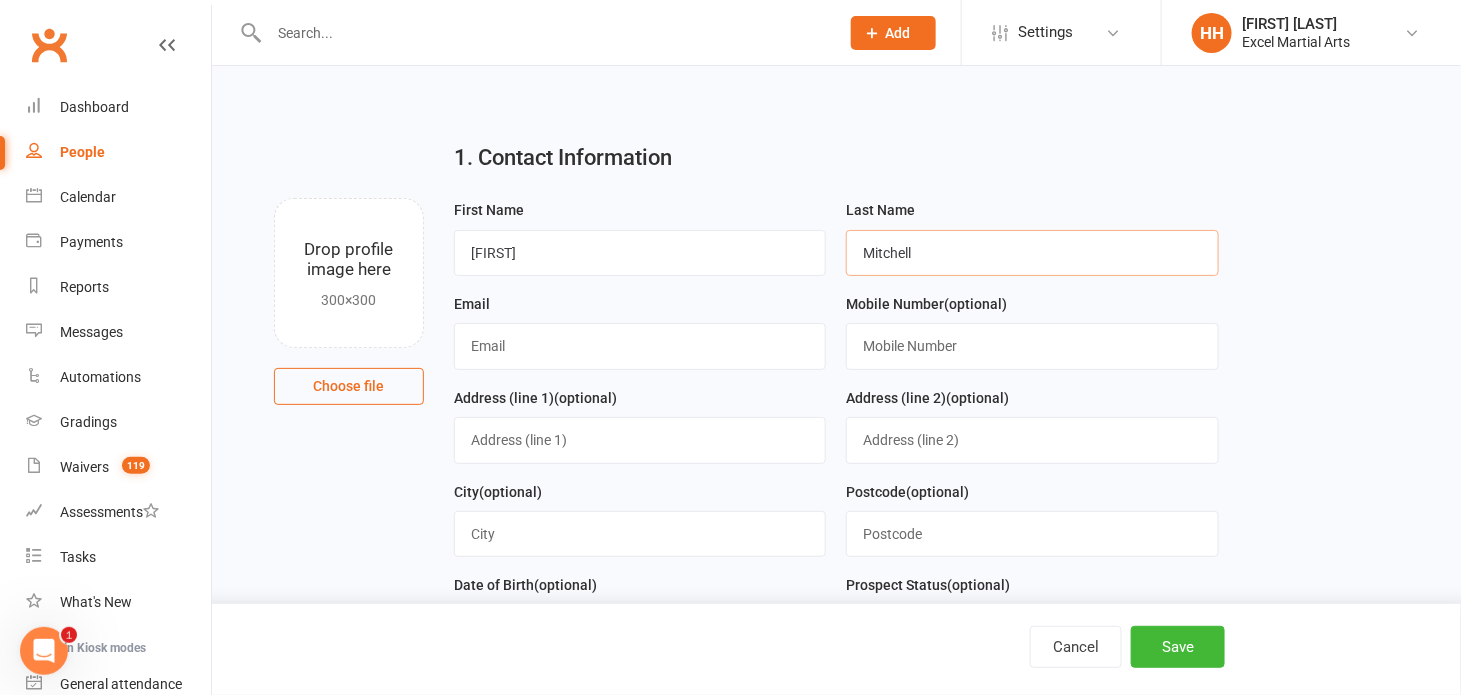 type on "Mitchell" 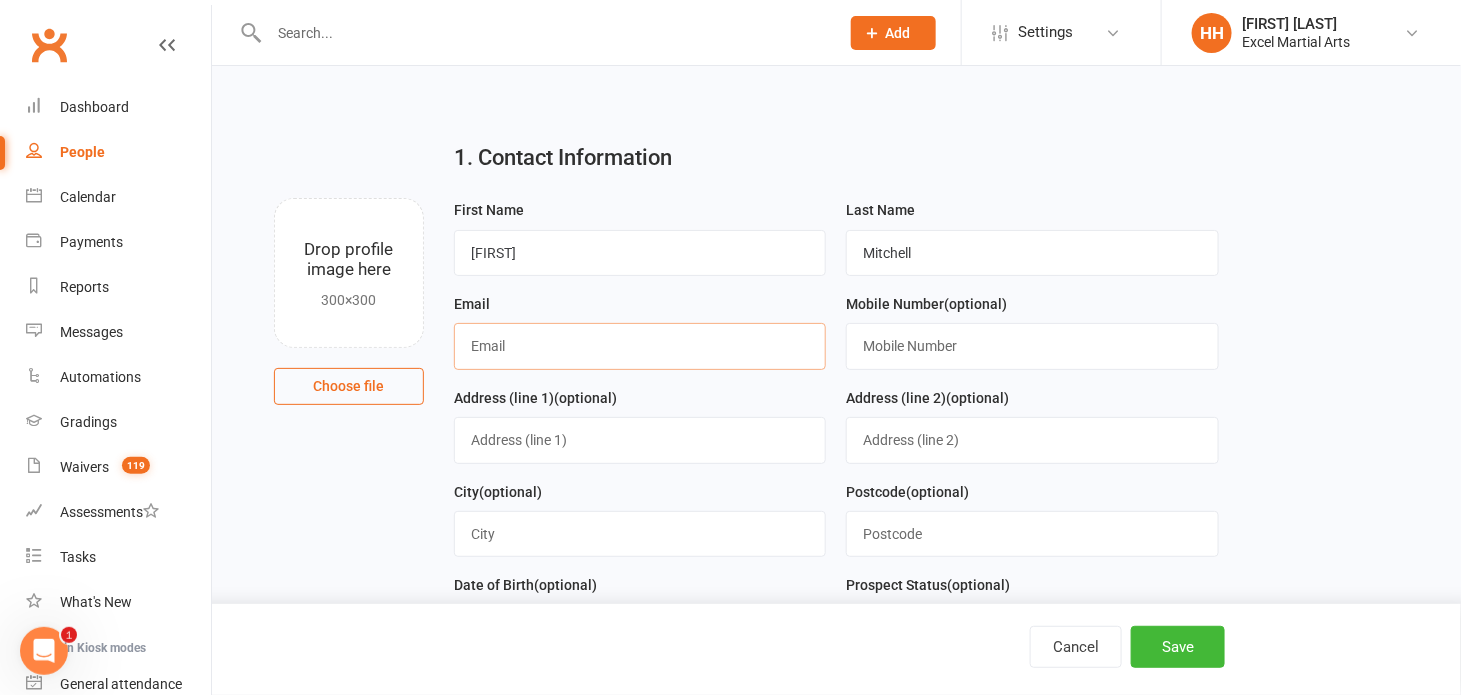 click at bounding box center (640, 346) 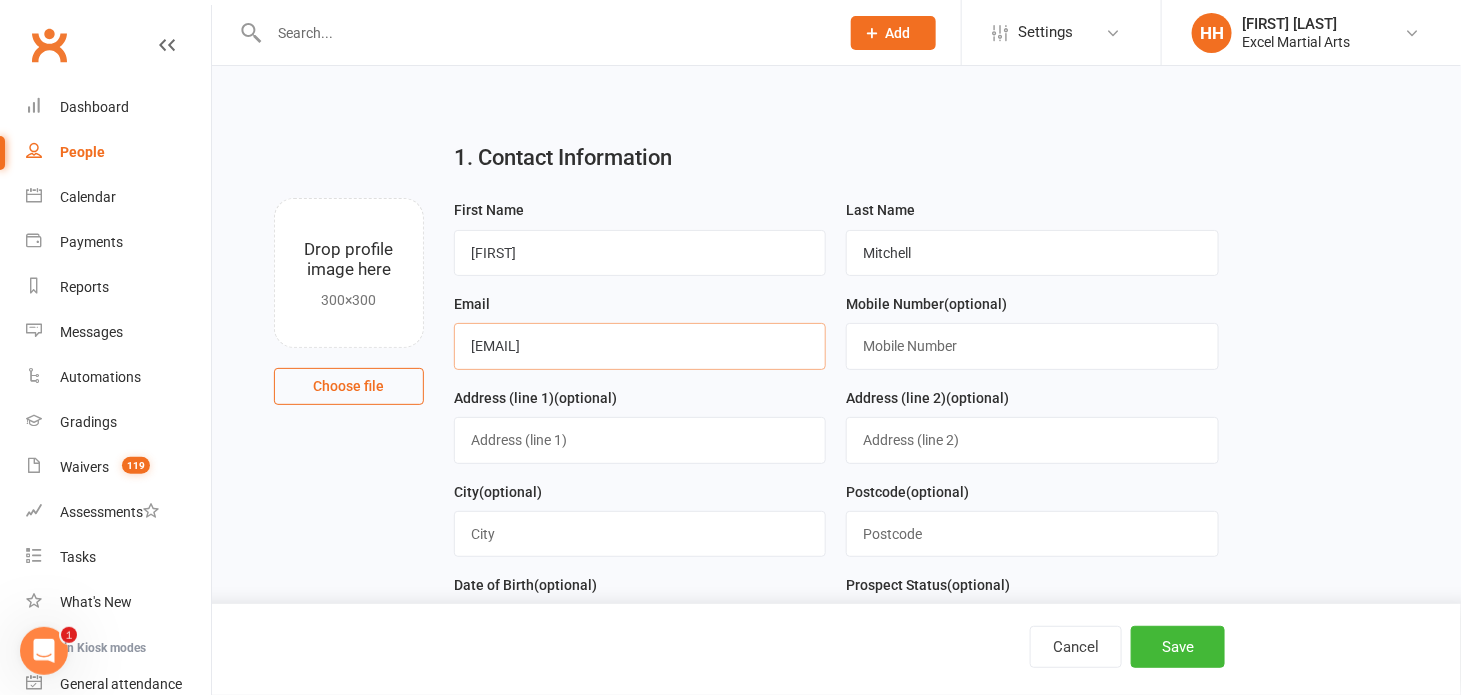 type on "[EMAIL]" 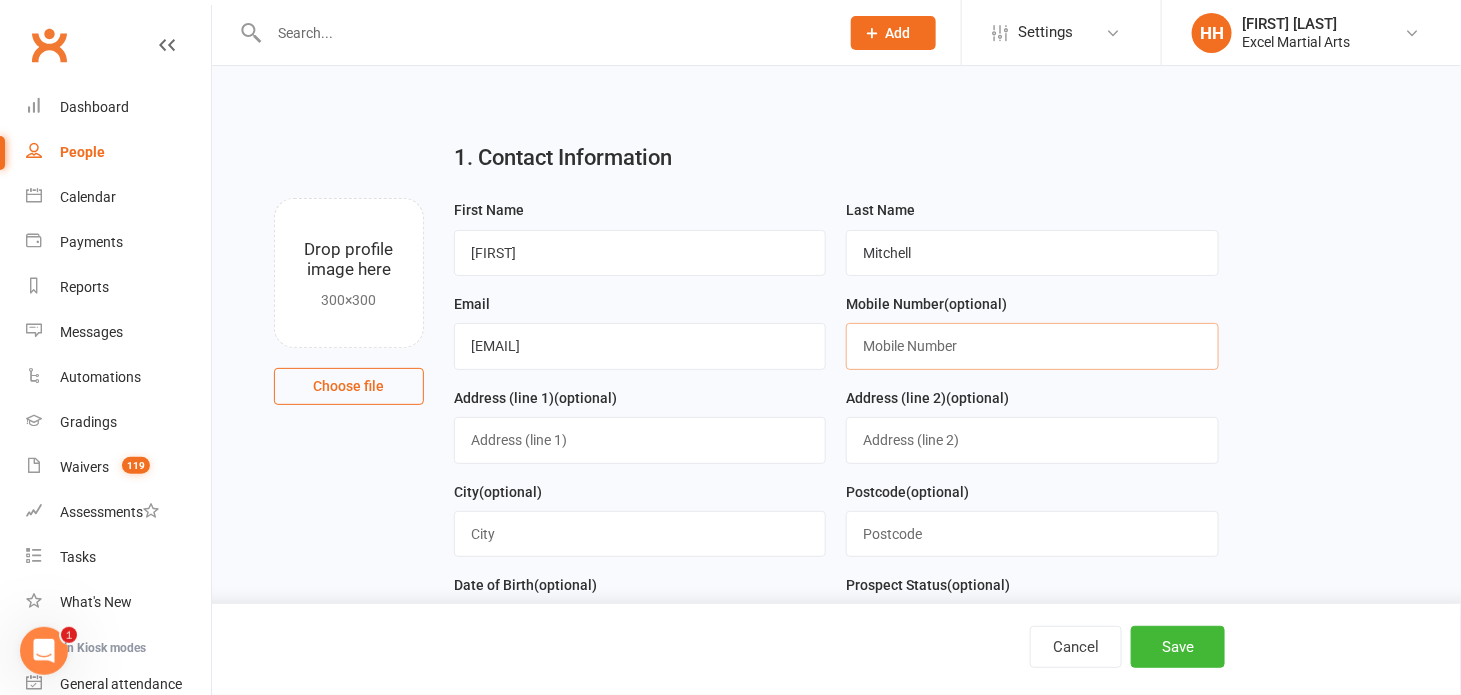 click at bounding box center (1032, 346) 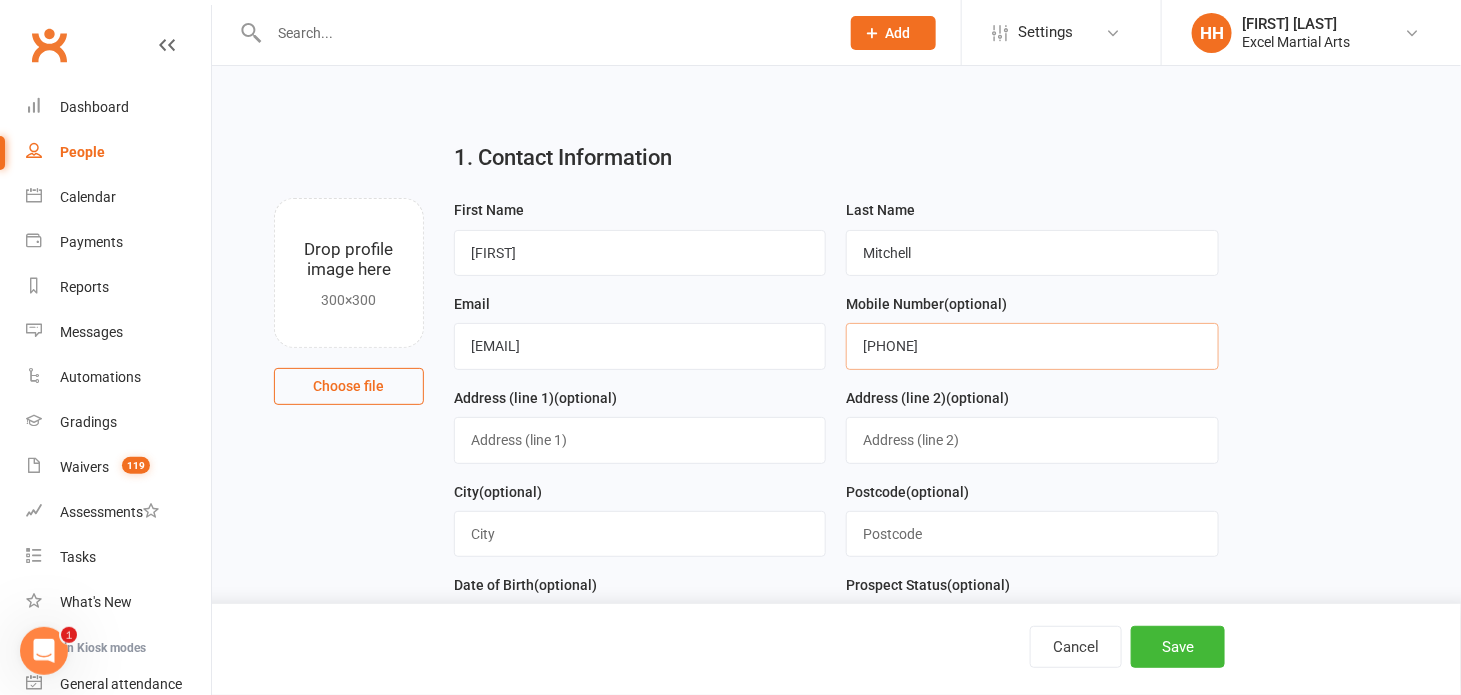 type on "[PHONE]" 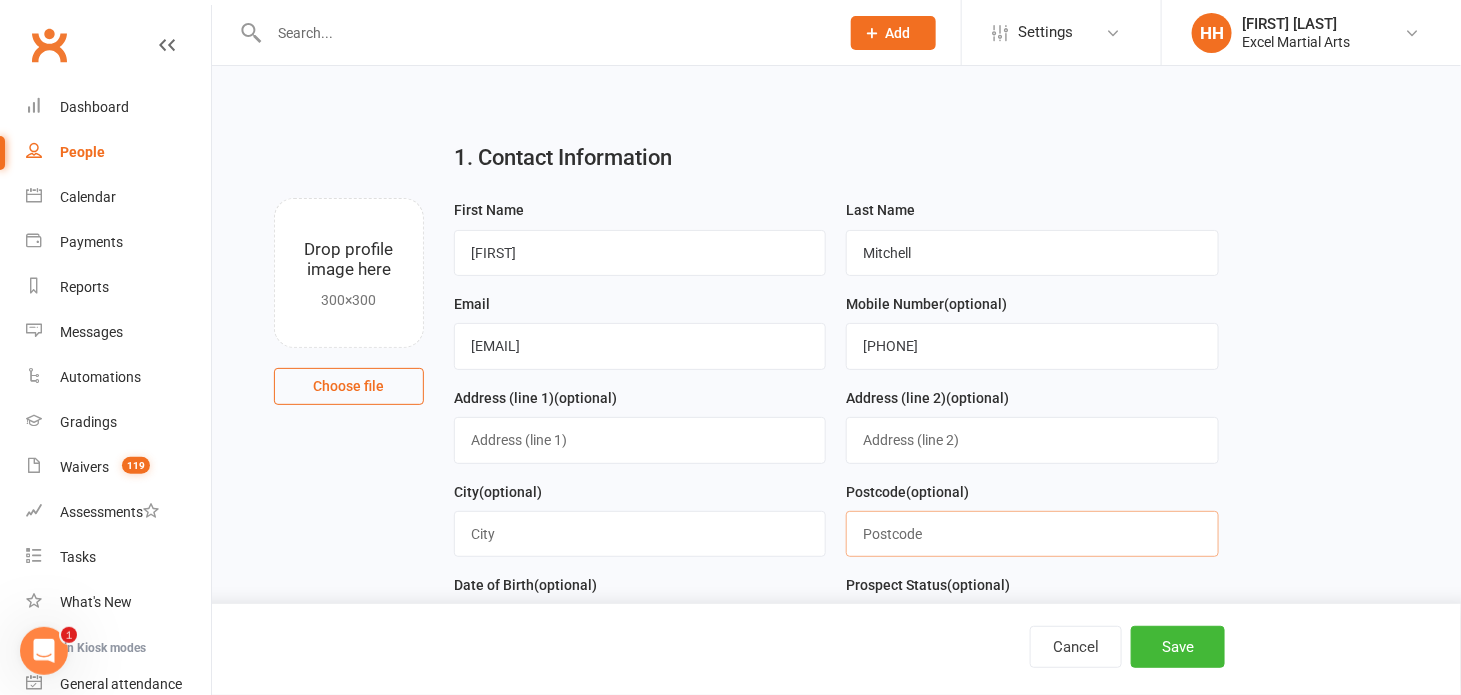 click at bounding box center (1032, 534) 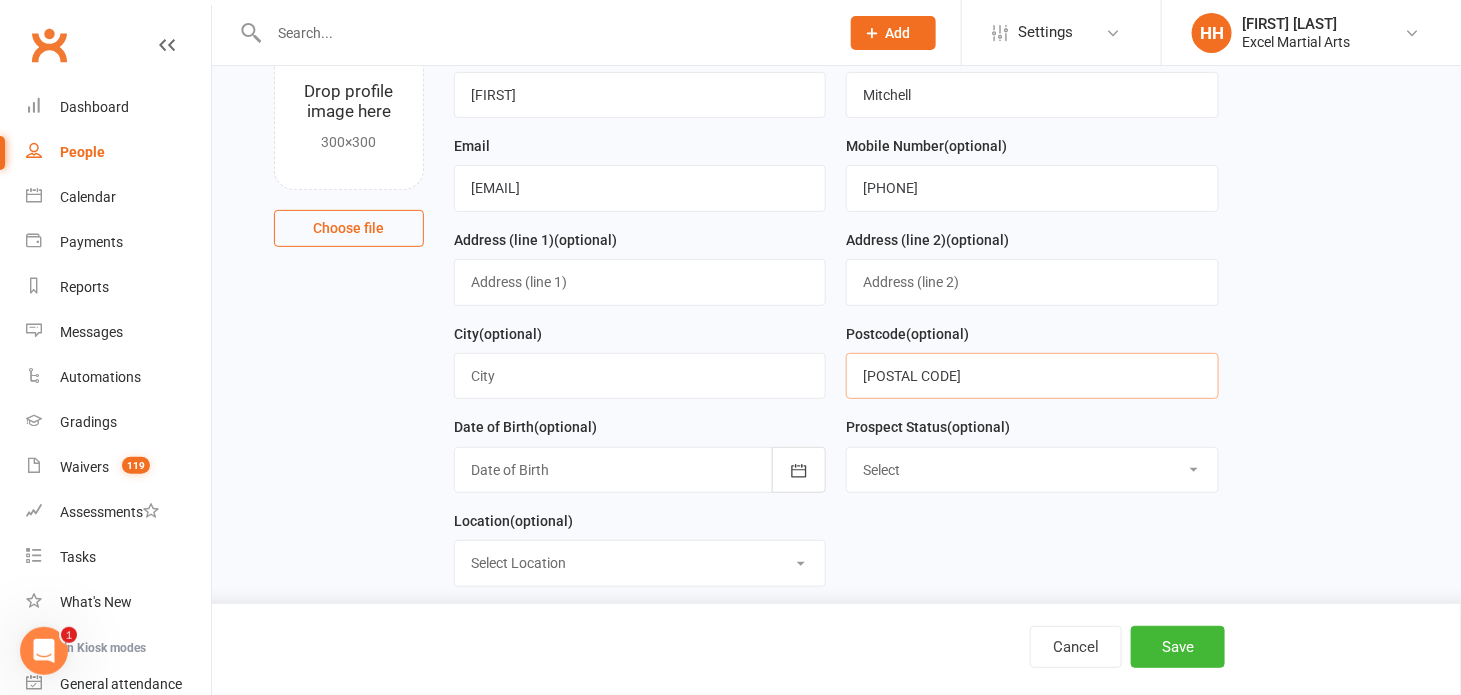 scroll, scrollTop: 181, scrollLeft: 0, axis: vertical 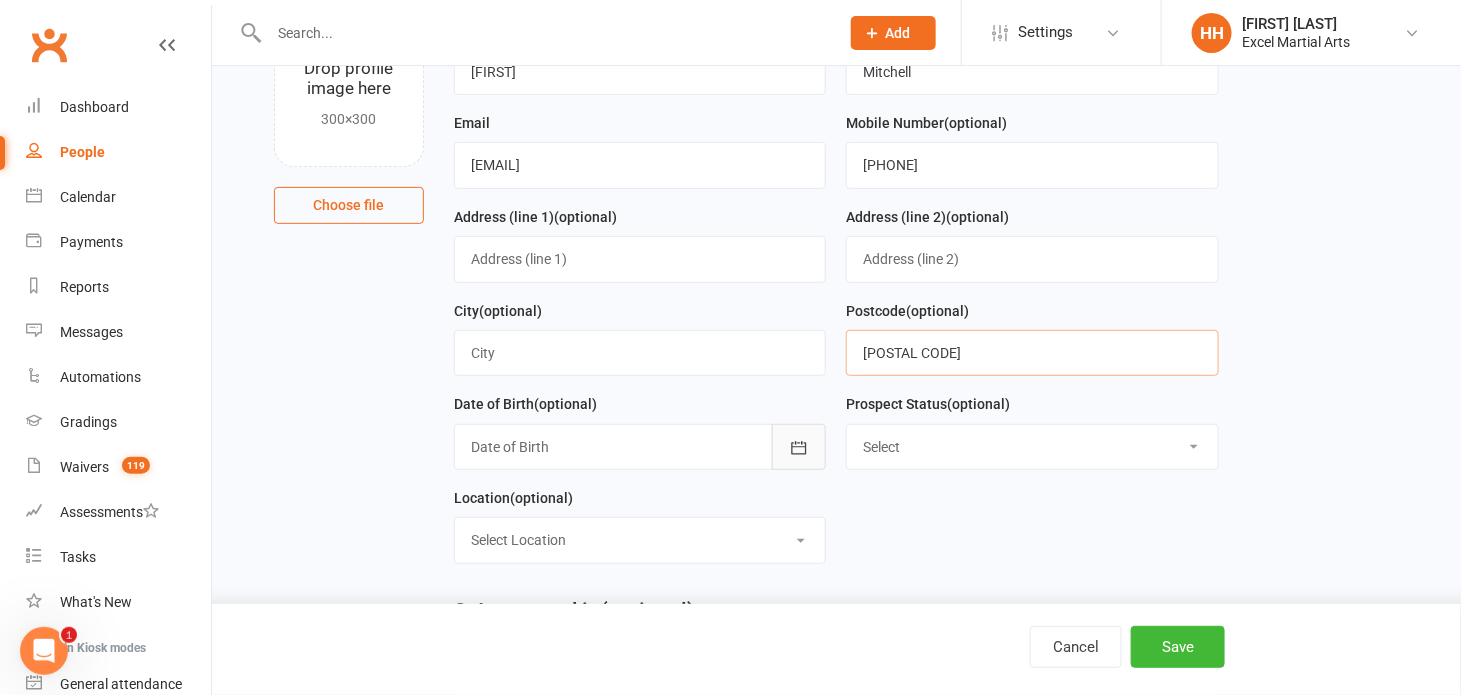 type on "[POSTAL CODE]" 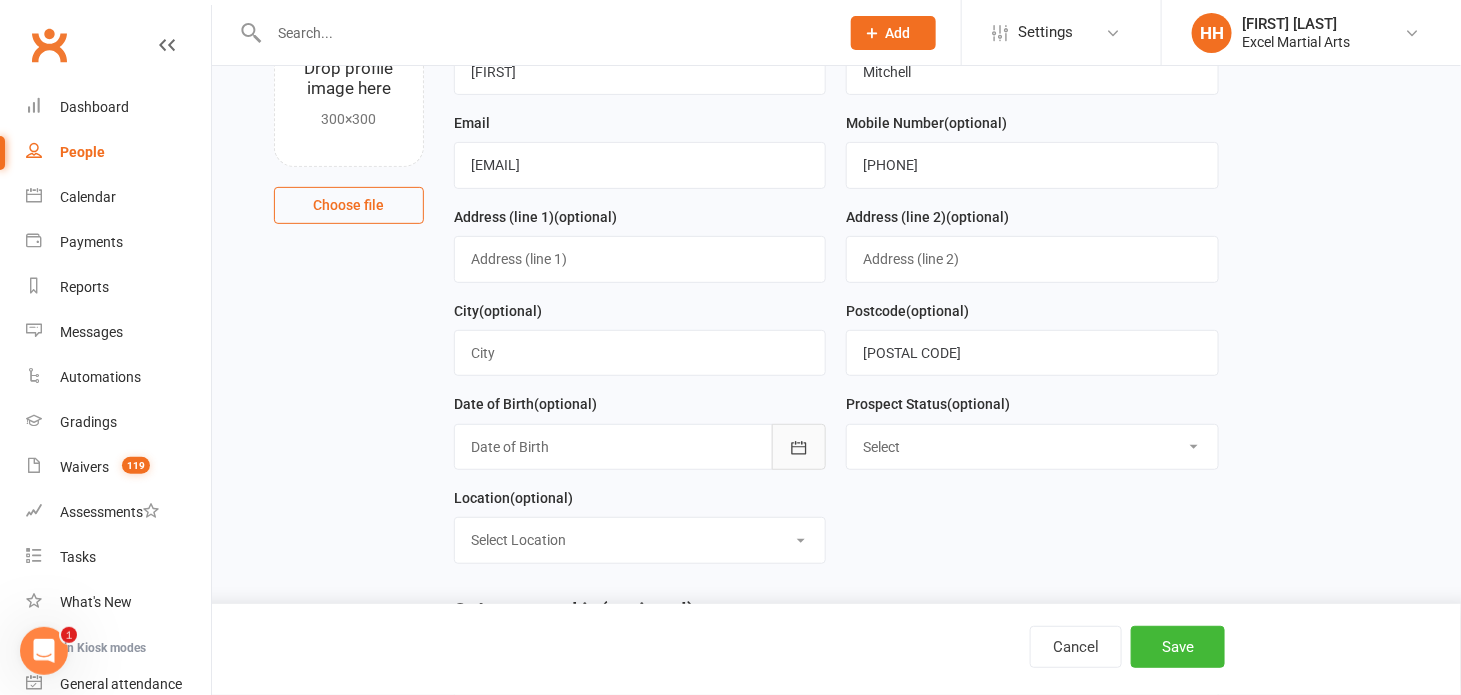 click 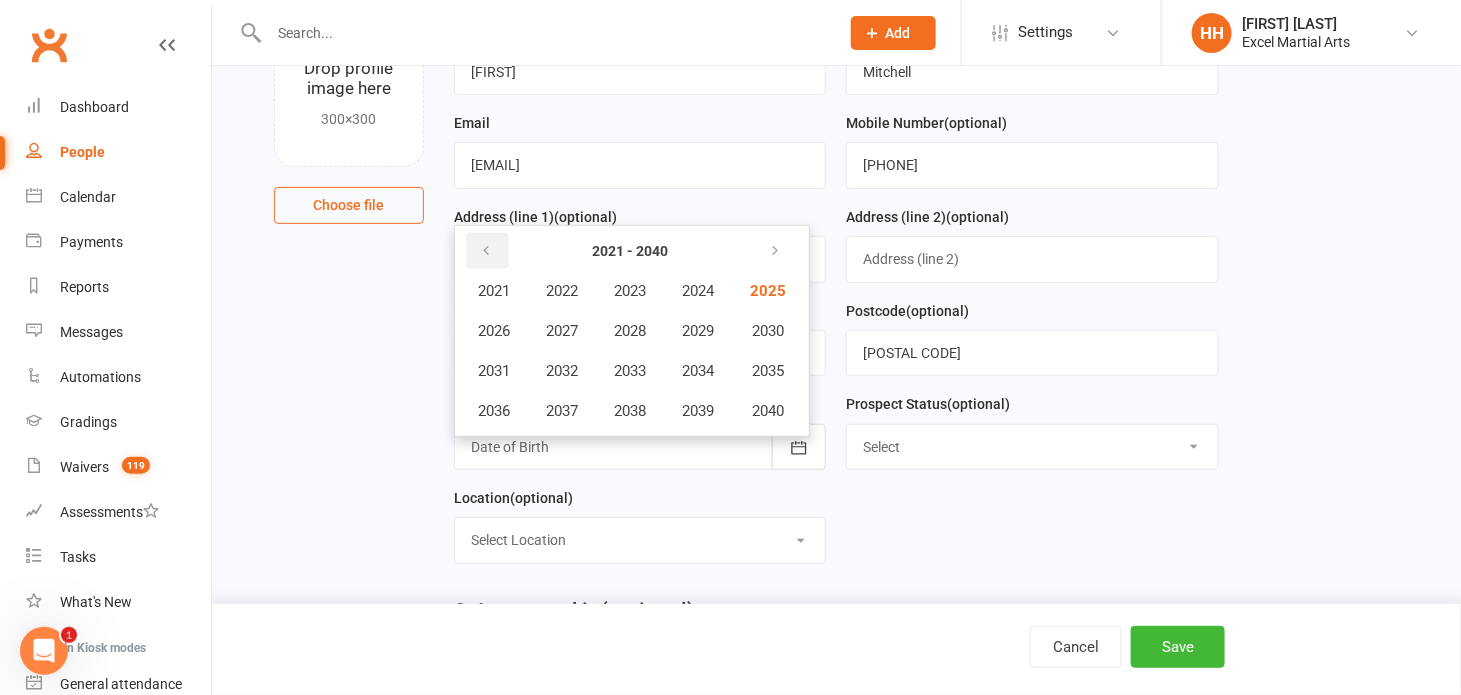 click at bounding box center [486, 251] 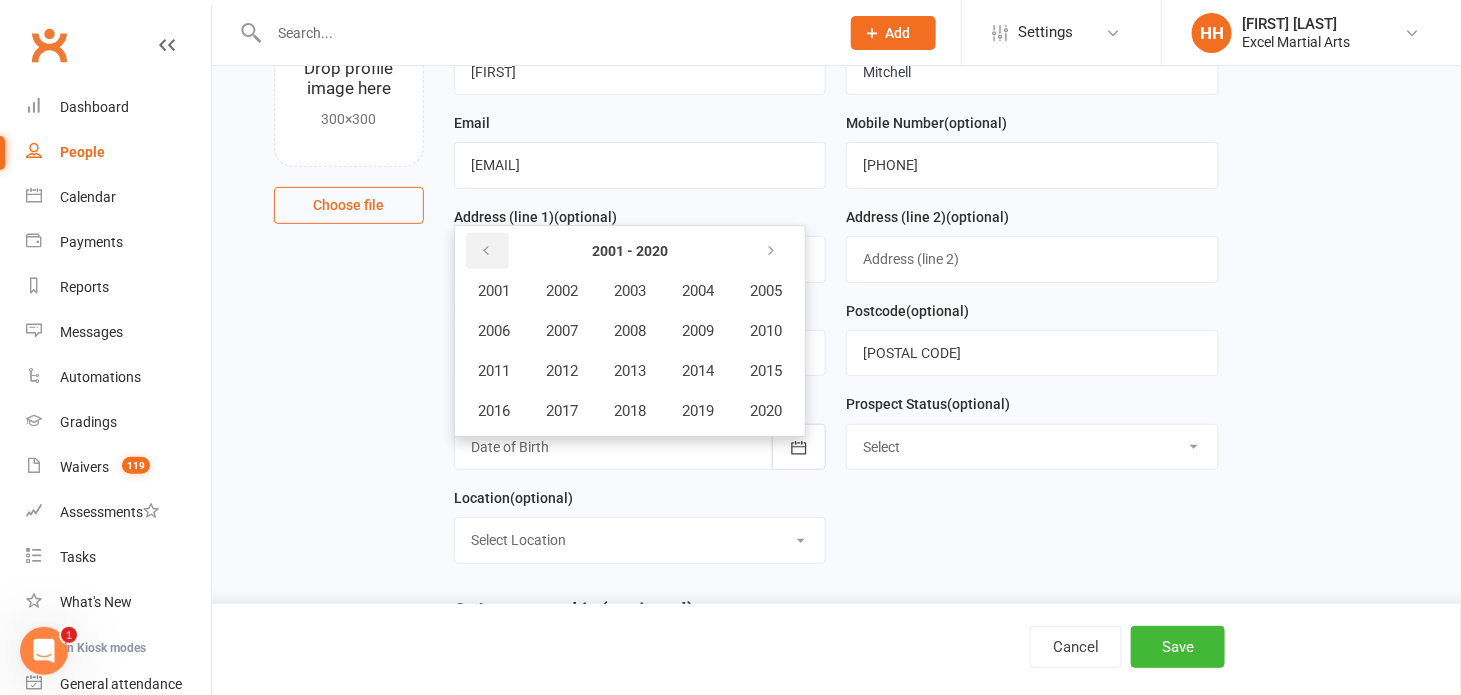 click at bounding box center [486, 251] 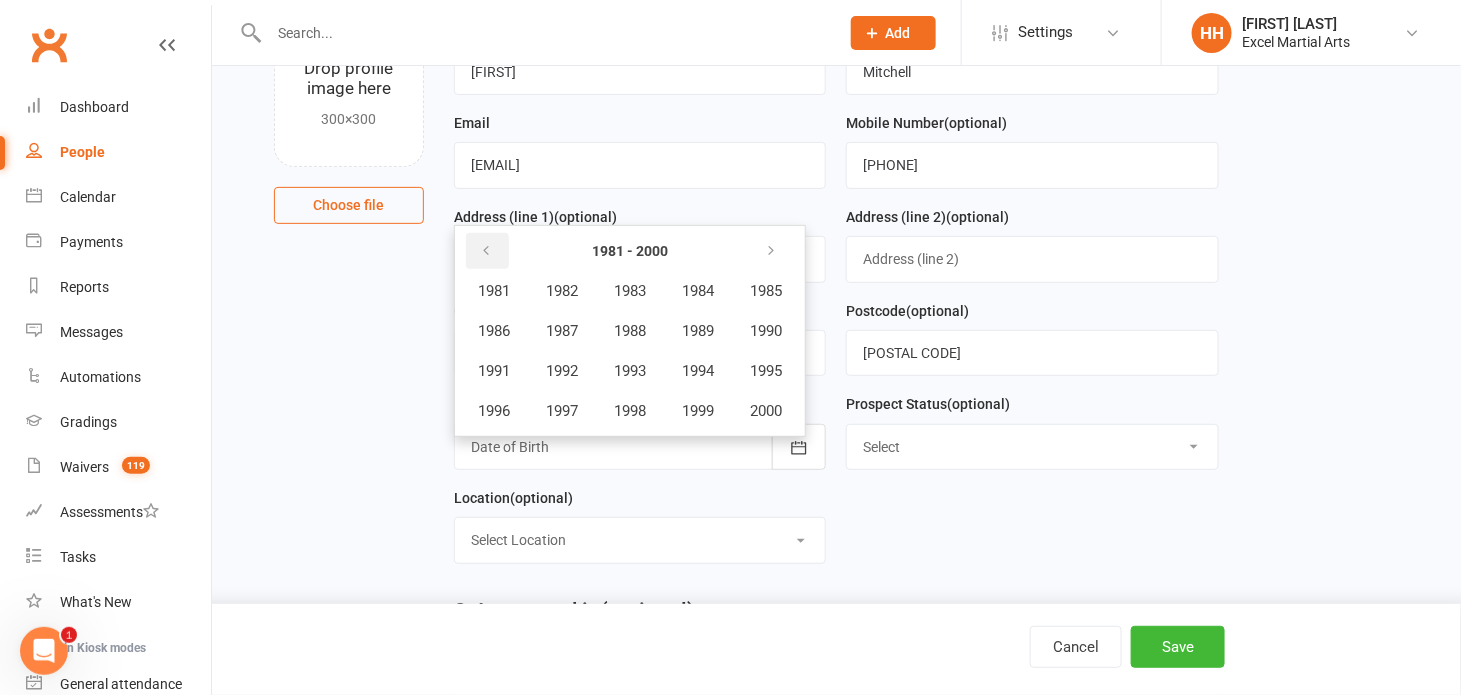click at bounding box center [486, 251] 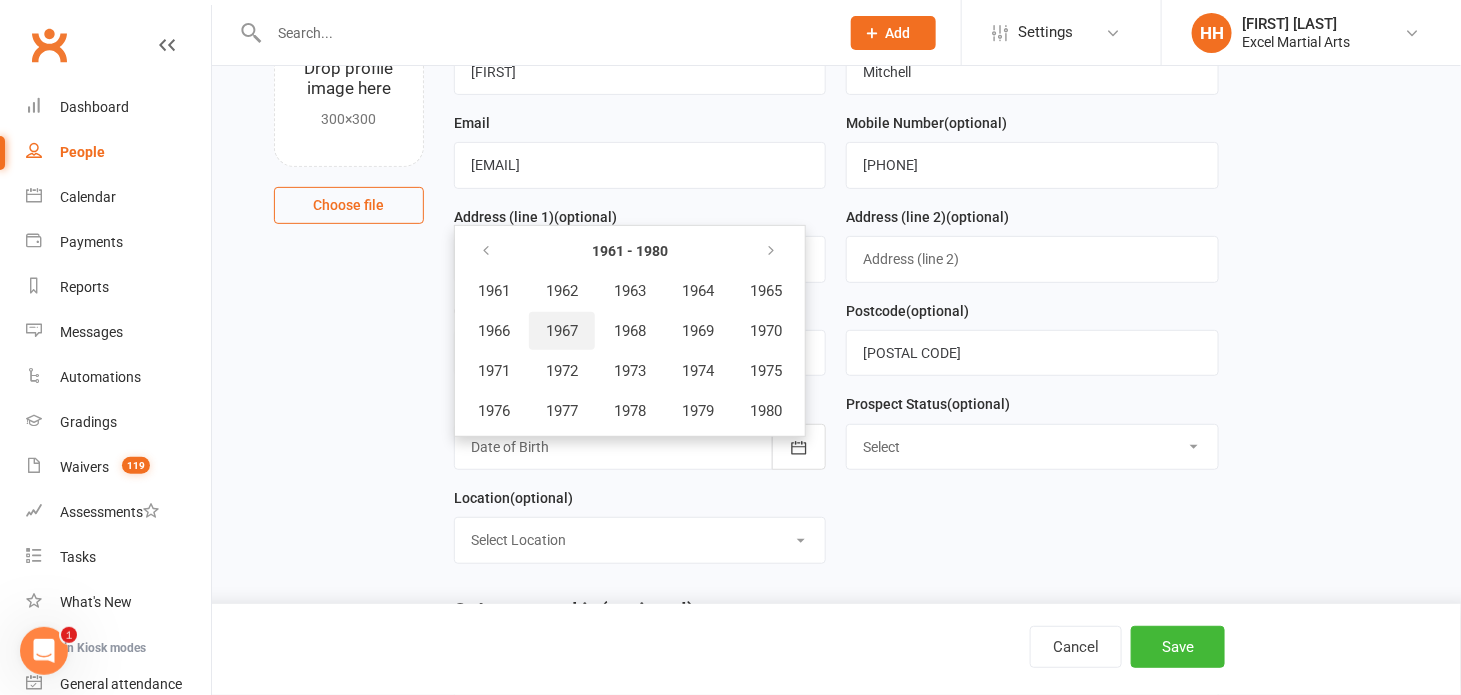 click on "1967" at bounding box center (562, 331) 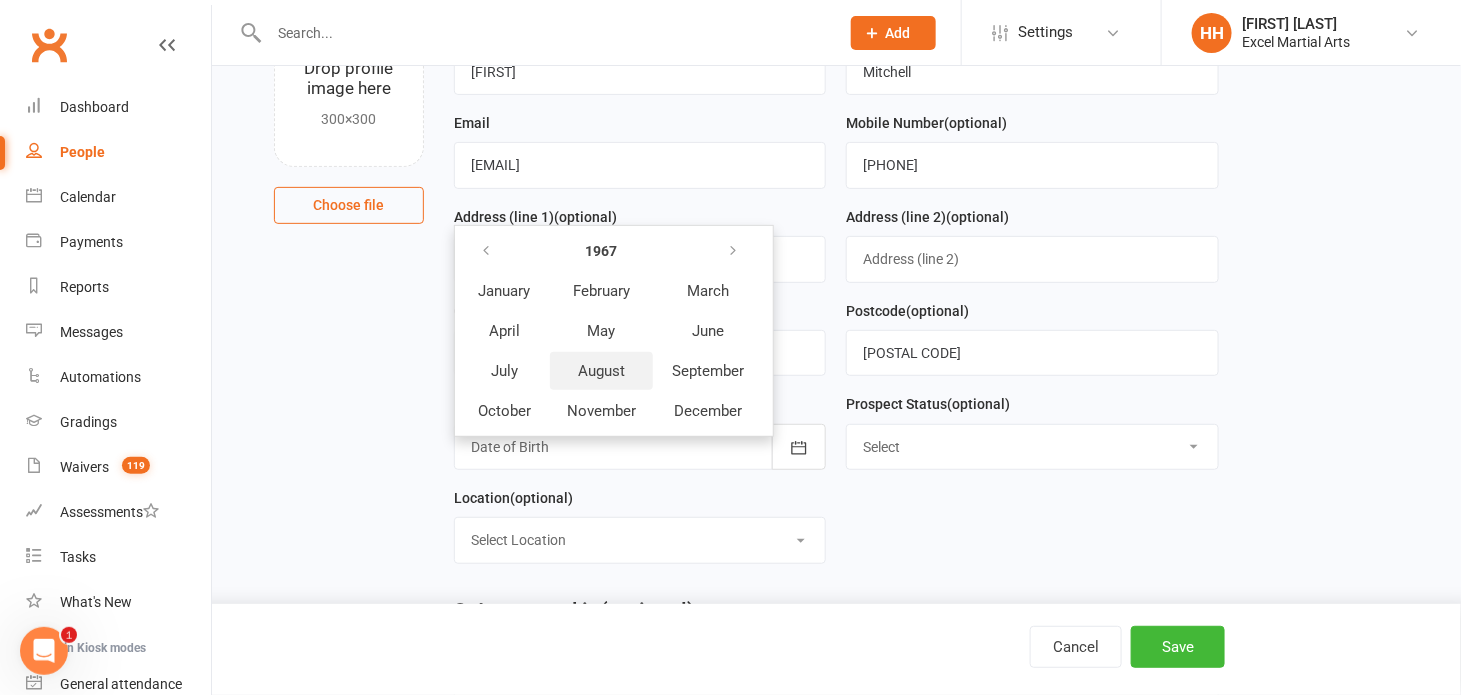 click on "August" at bounding box center (601, 371) 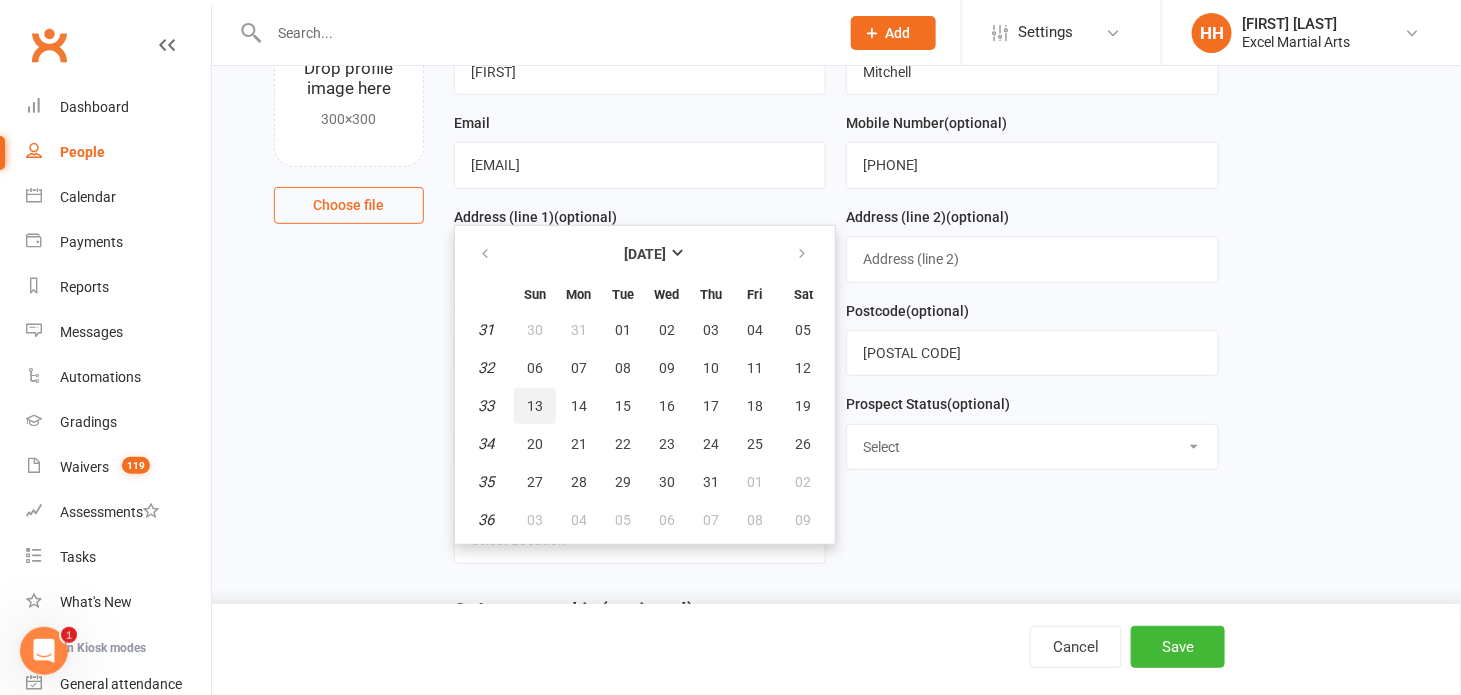 click on "13" at bounding box center (535, 406) 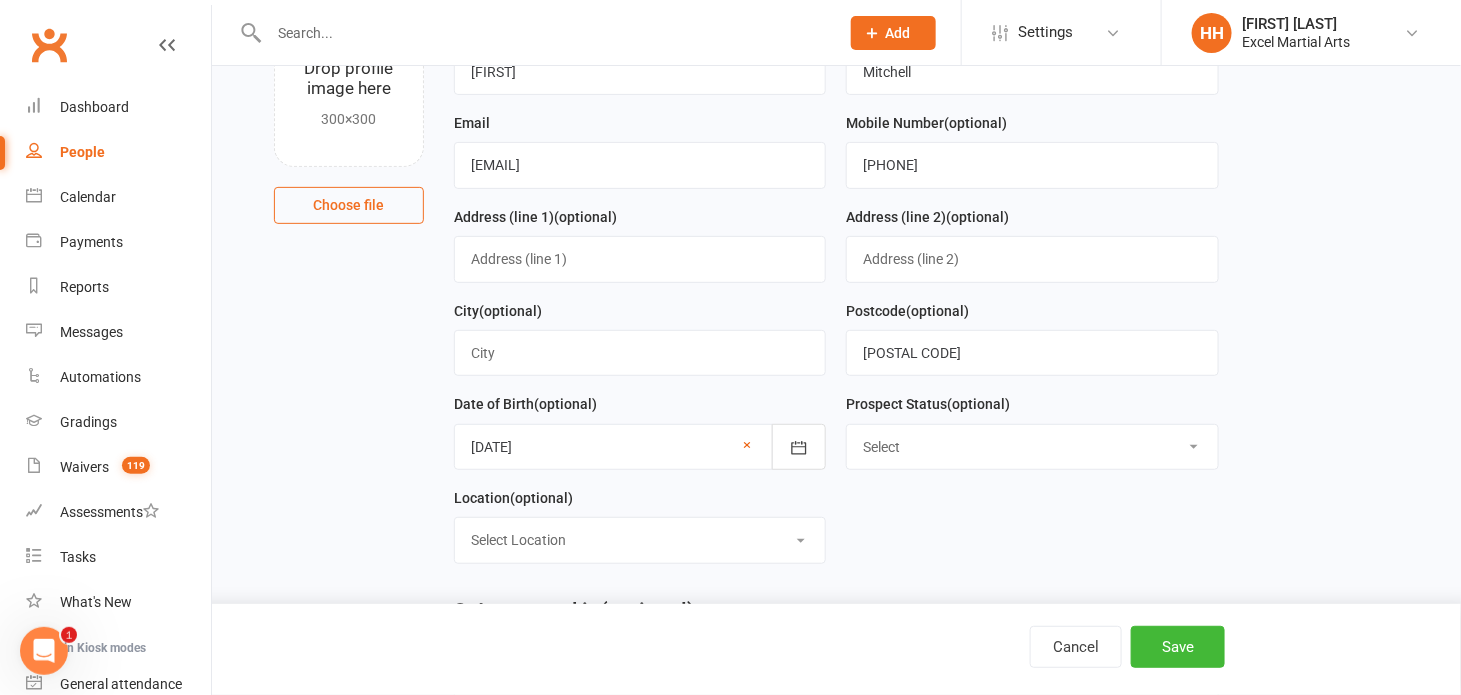 click on "Select Location Phone call Phone call Rothervalley S20 3FS Studio 3" at bounding box center [640, 540] 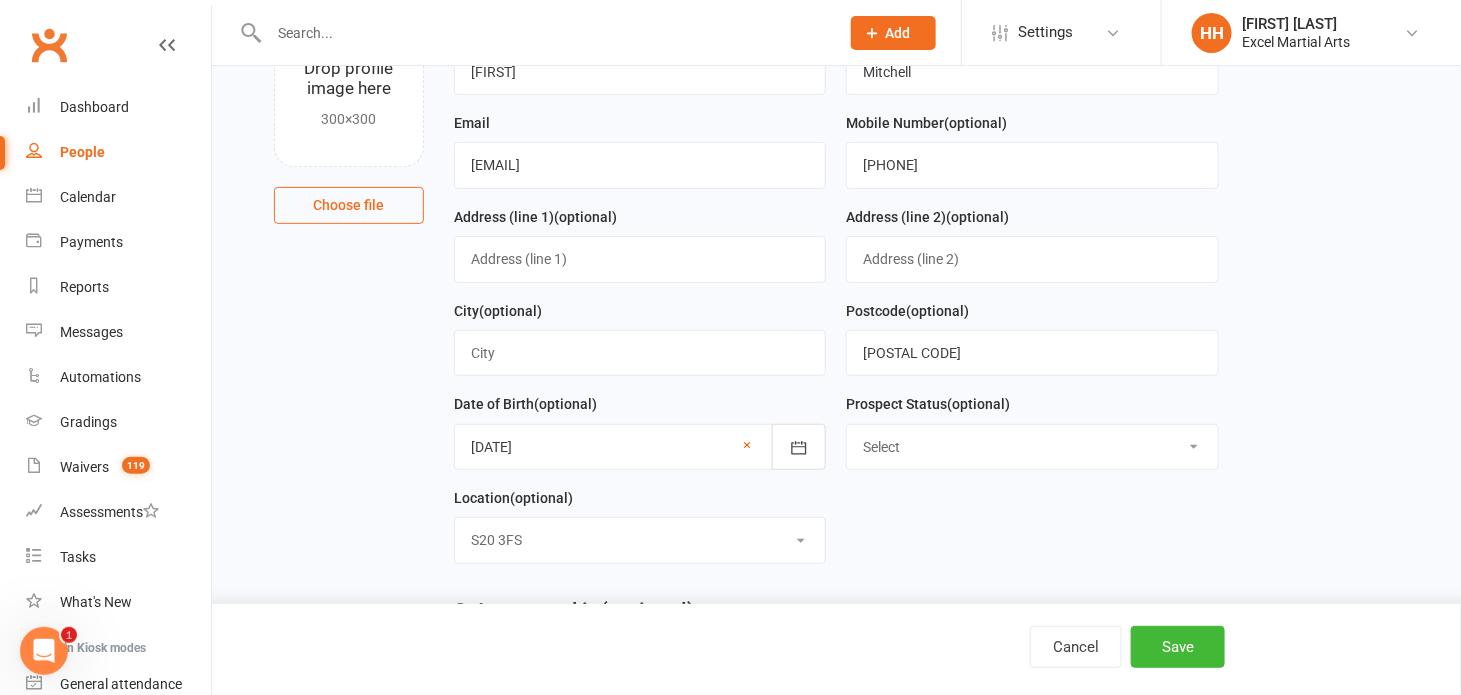 click on "Select Location Phone call Phone call Rothervalley S20 3FS Studio 3" at bounding box center [640, 540] 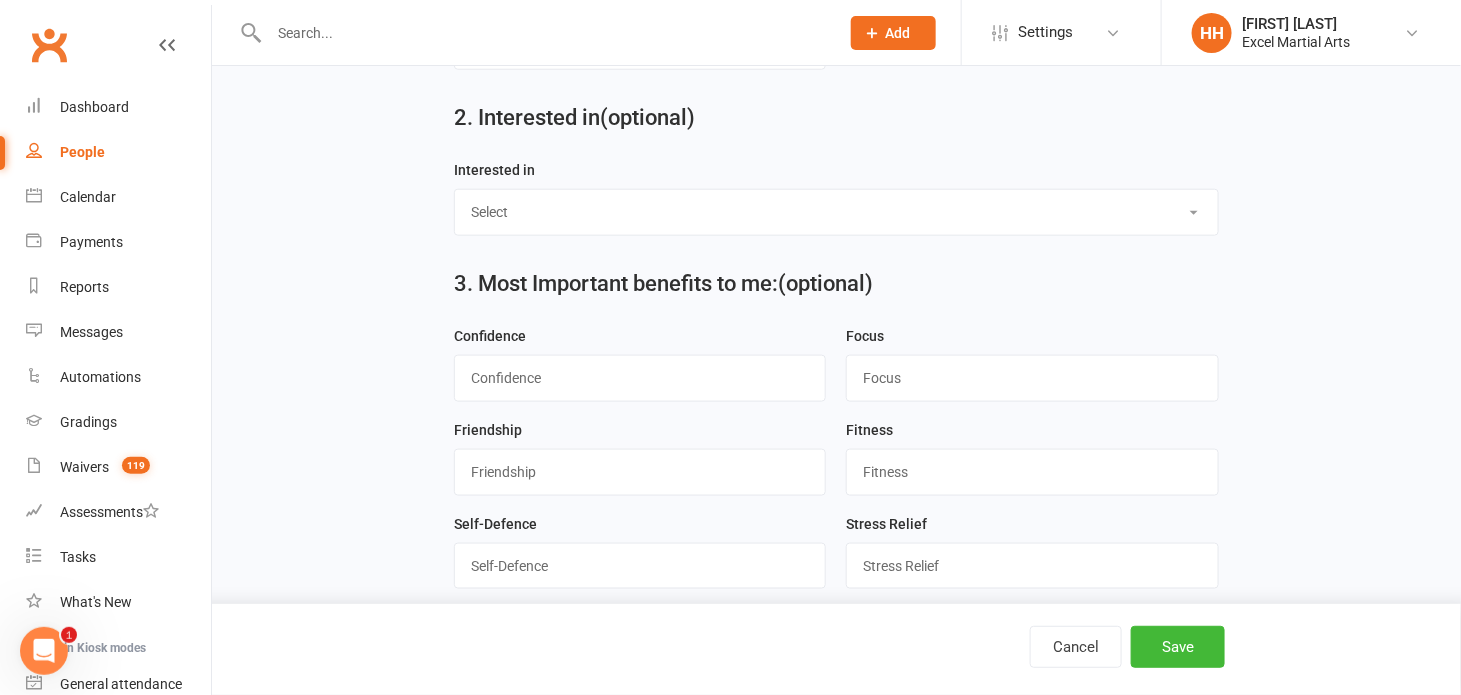 scroll, scrollTop: 636, scrollLeft: 0, axis: vertical 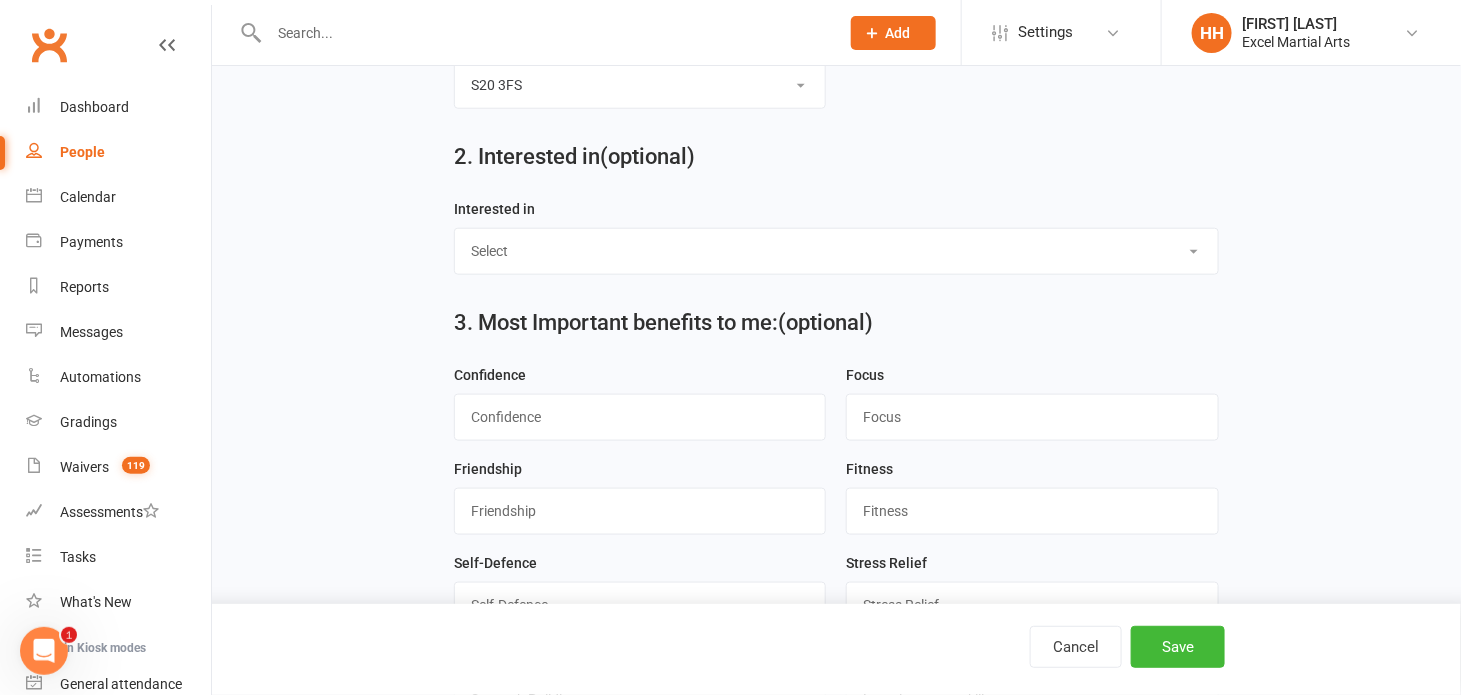 click on "Select Ministrike Juniors Adults/Teens Yoga Birthday Parties" at bounding box center (836, 251) 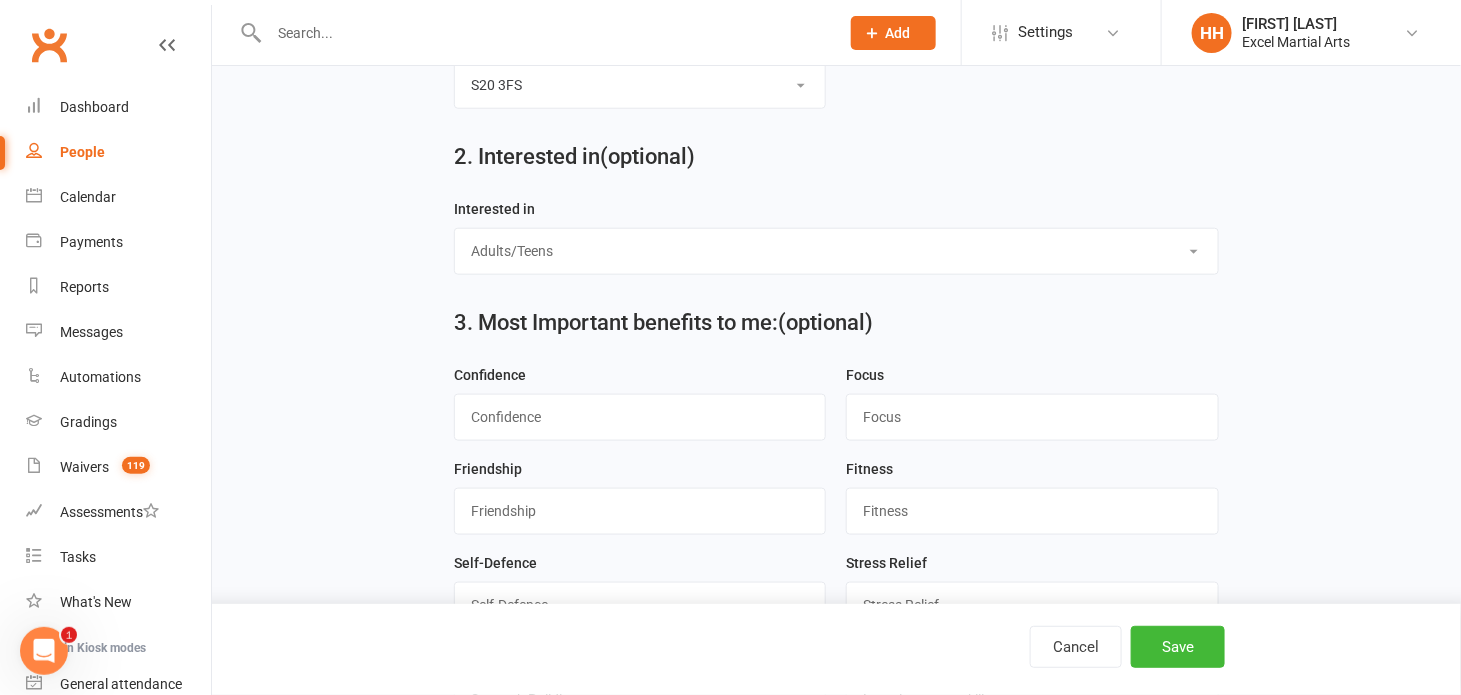 click on "Select Ministrike Juniors Adults/Teens Yoga Birthday Parties" at bounding box center [836, 251] 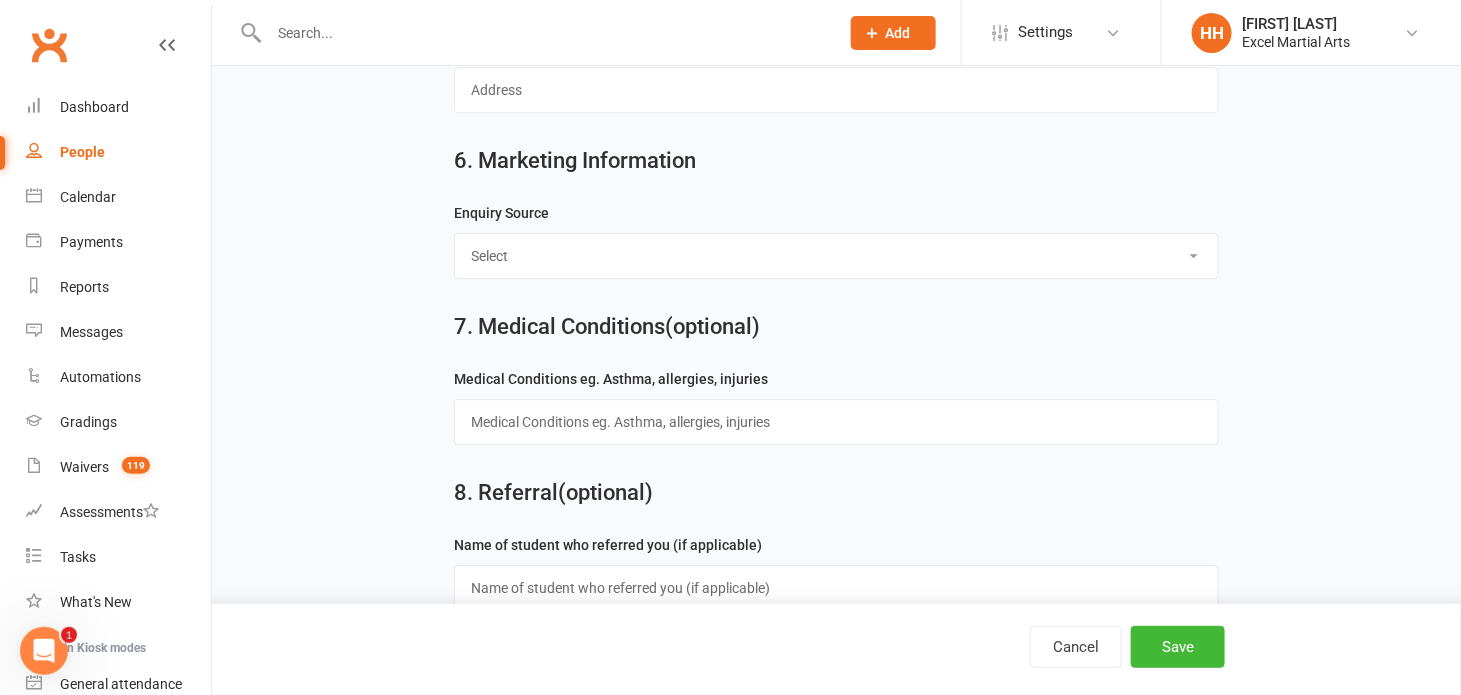 scroll, scrollTop: 1981, scrollLeft: 0, axis: vertical 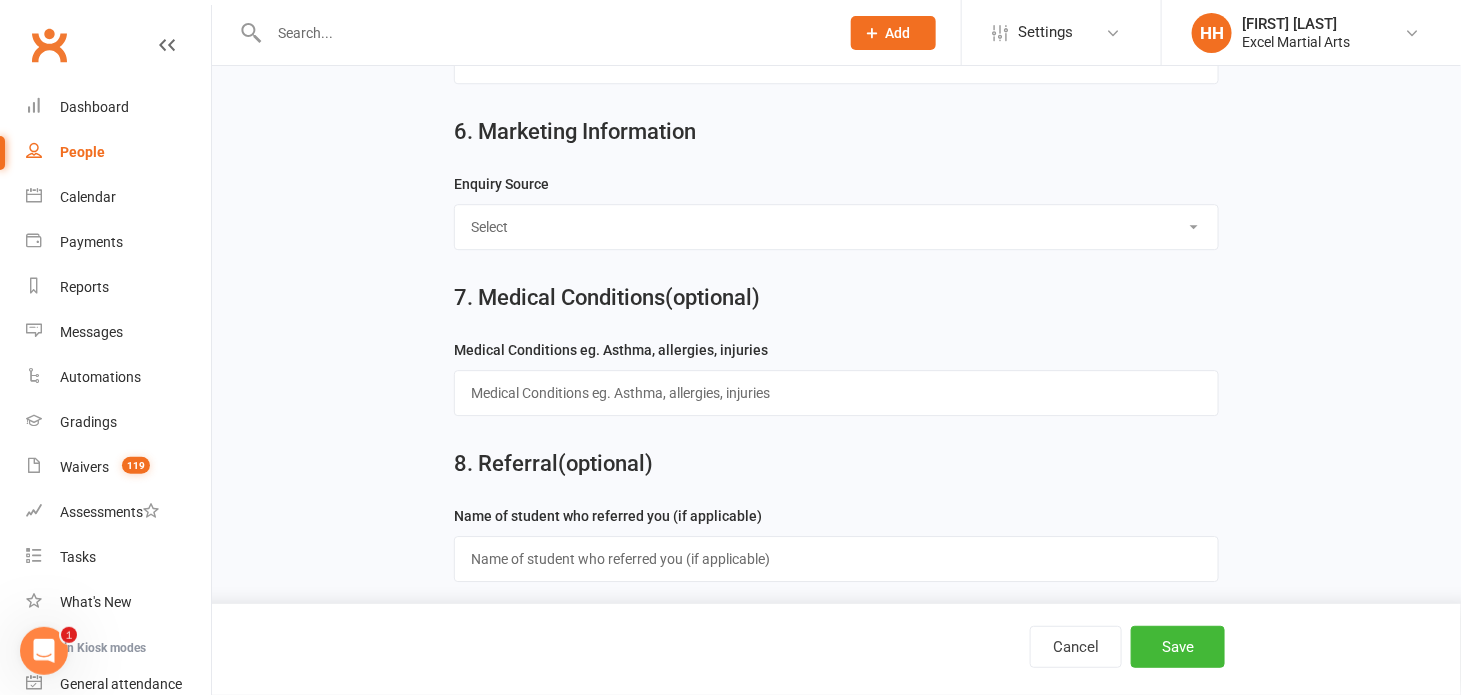 click on "Select Birthday Party Coach/Staff Referral Dance Driven by/Walk In Event [Community] Excel Open Day -drop in Friend Family Member Facebook [General] Facebook [Advert] Flyer Google/Google Review HAF [Half Term Club] Internet Search Instagram School Signage Workshop/Course [Community] Workshop/Course [Academy] Website Other/Unknown" at bounding box center (836, 227) 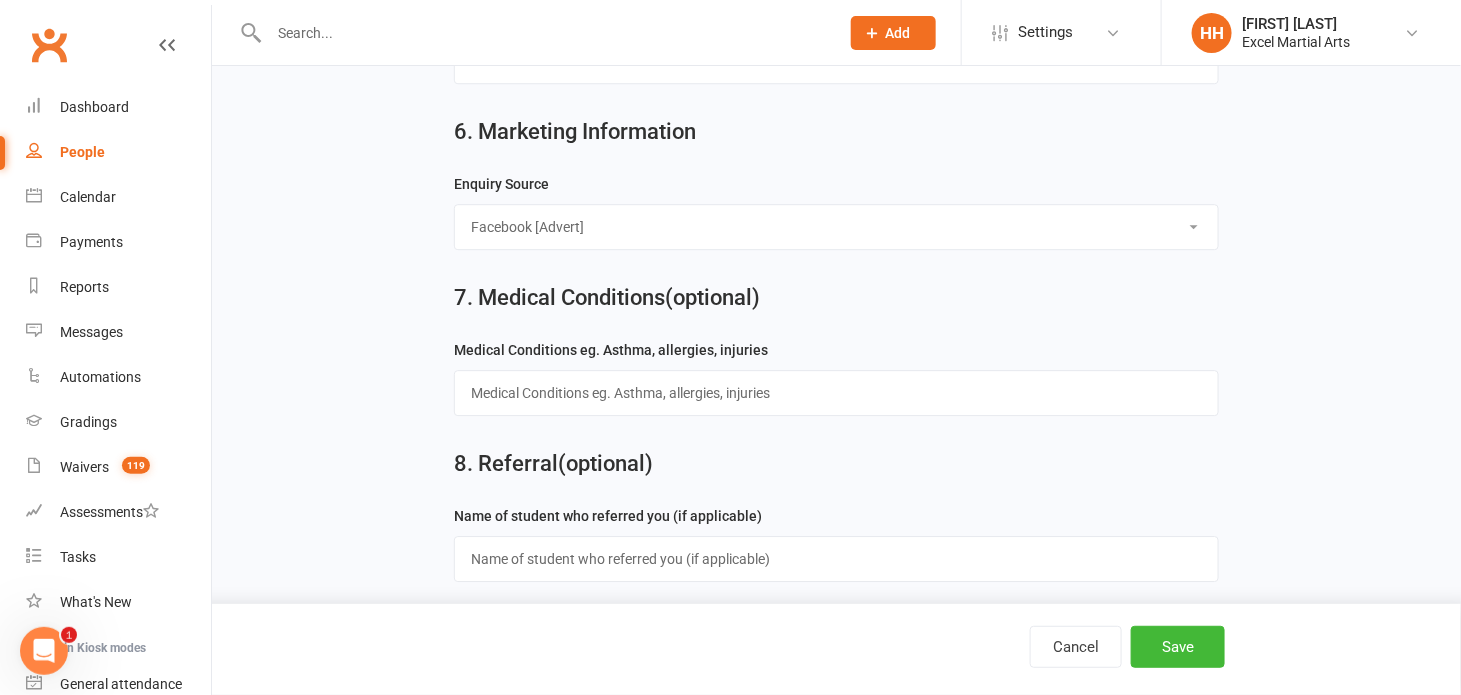 click on "Select Birthday Party Coach/Staff Referral Dance Driven by/Walk In Event [Community] Excel Open Day -drop in Friend Family Member Facebook [General] Facebook [Advert] Flyer Google/Google Review HAF [Half Term Club] Internet Search Instagram School Signage Workshop/Course [Community] Workshop/Course [Academy] Website Other/Unknown" at bounding box center (836, 227) 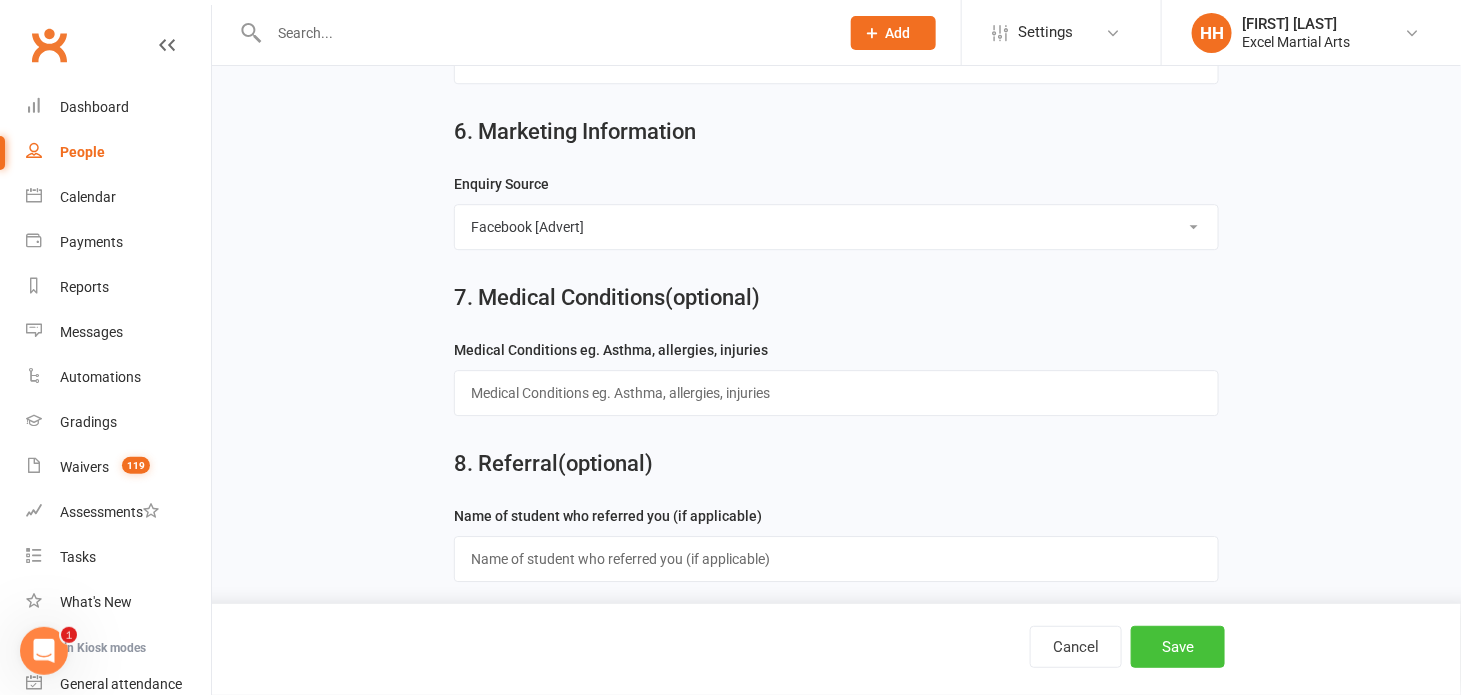 click on "Save" at bounding box center (1178, 647) 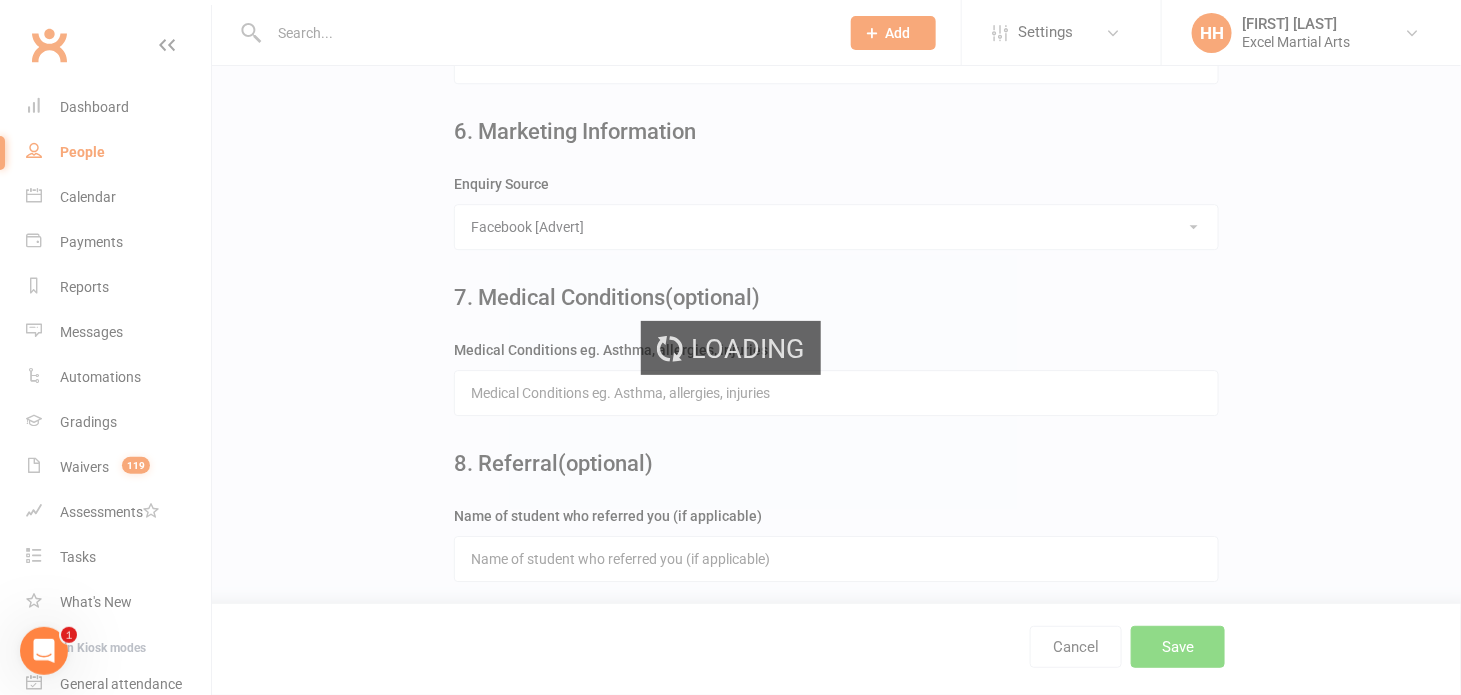 scroll, scrollTop: 0, scrollLeft: 0, axis: both 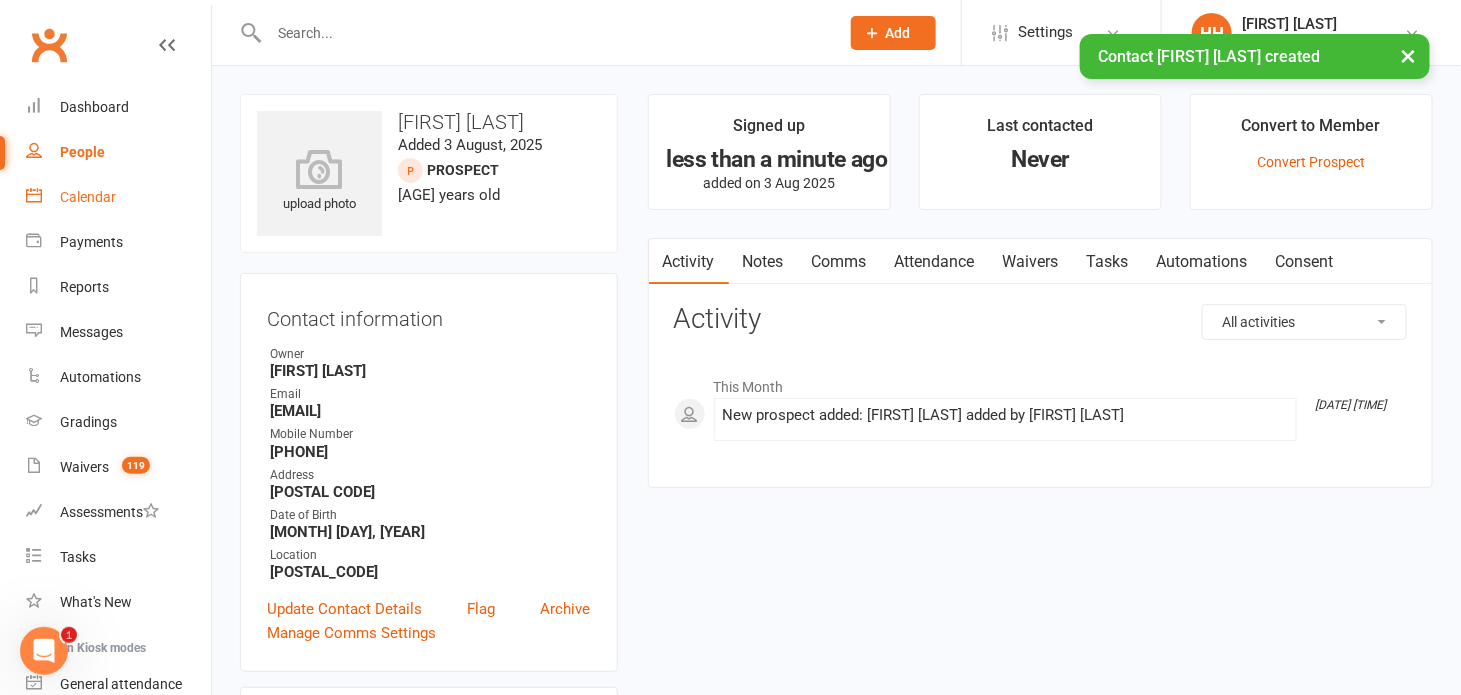 click on "Calendar" at bounding box center [88, 197] 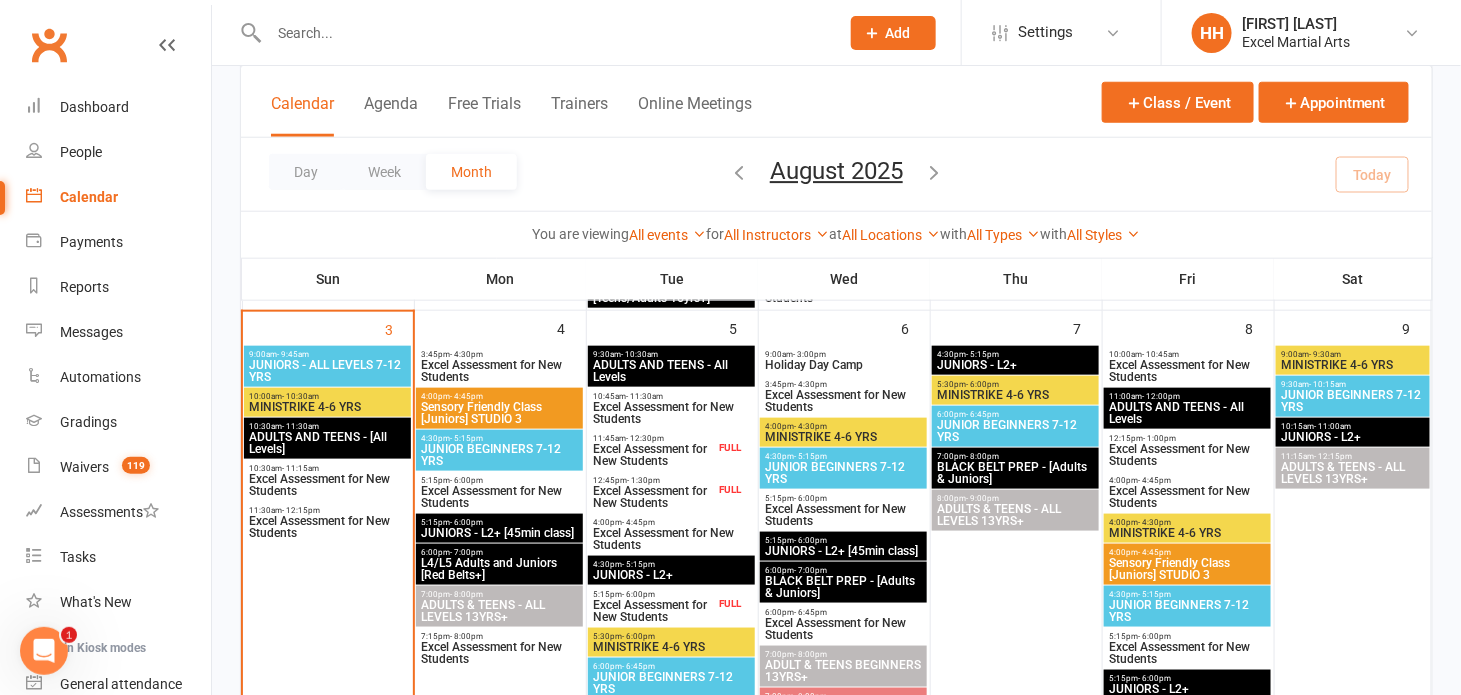 scroll, scrollTop: 636, scrollLeft: 0, axis: vertical 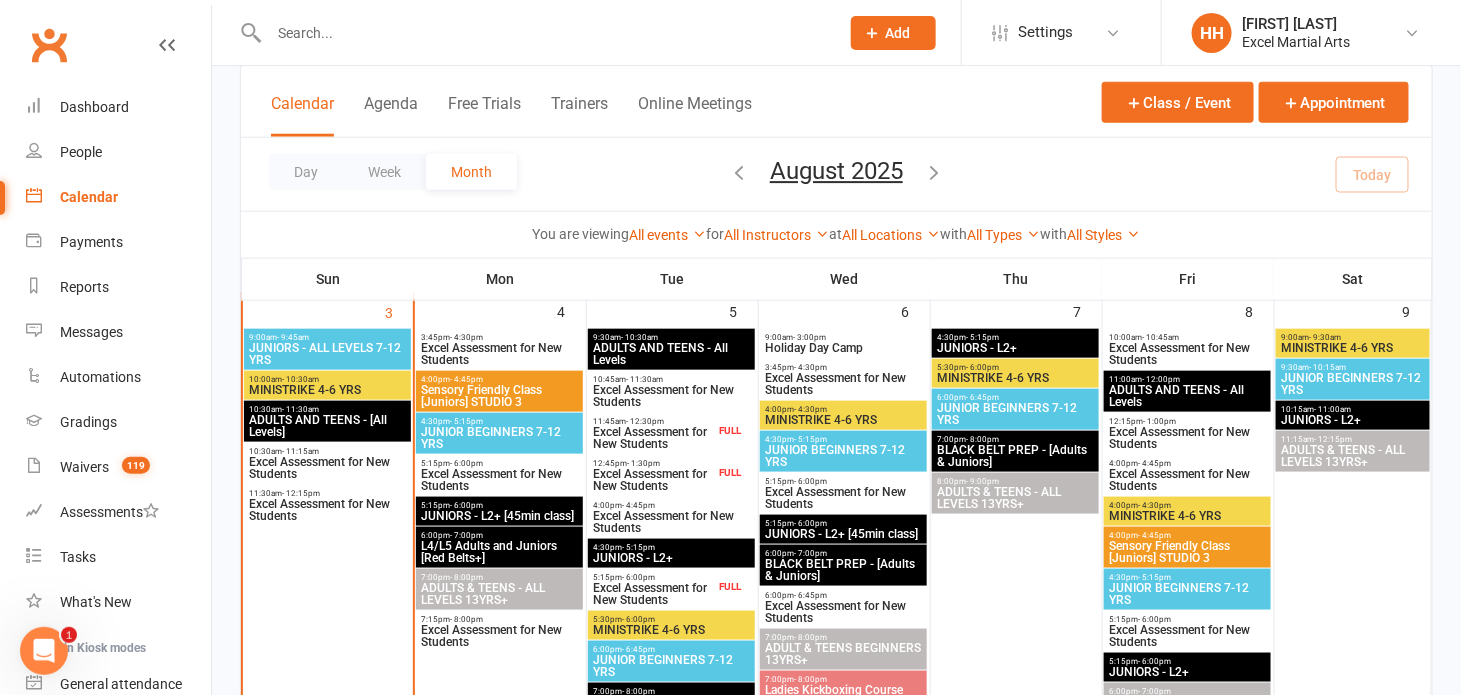 click on "Excel Assessment for New Students" at bounding box center (843, 498) 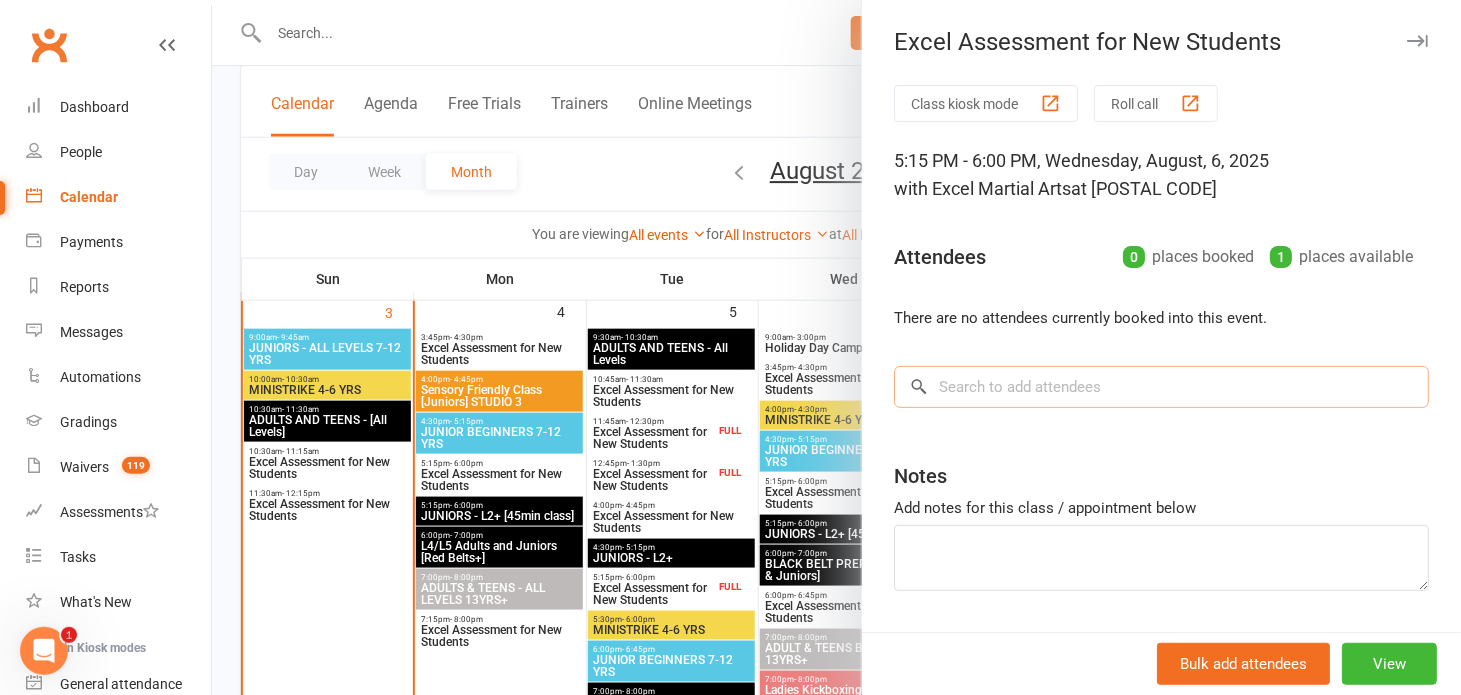 click at bounding box center [1161, 387] 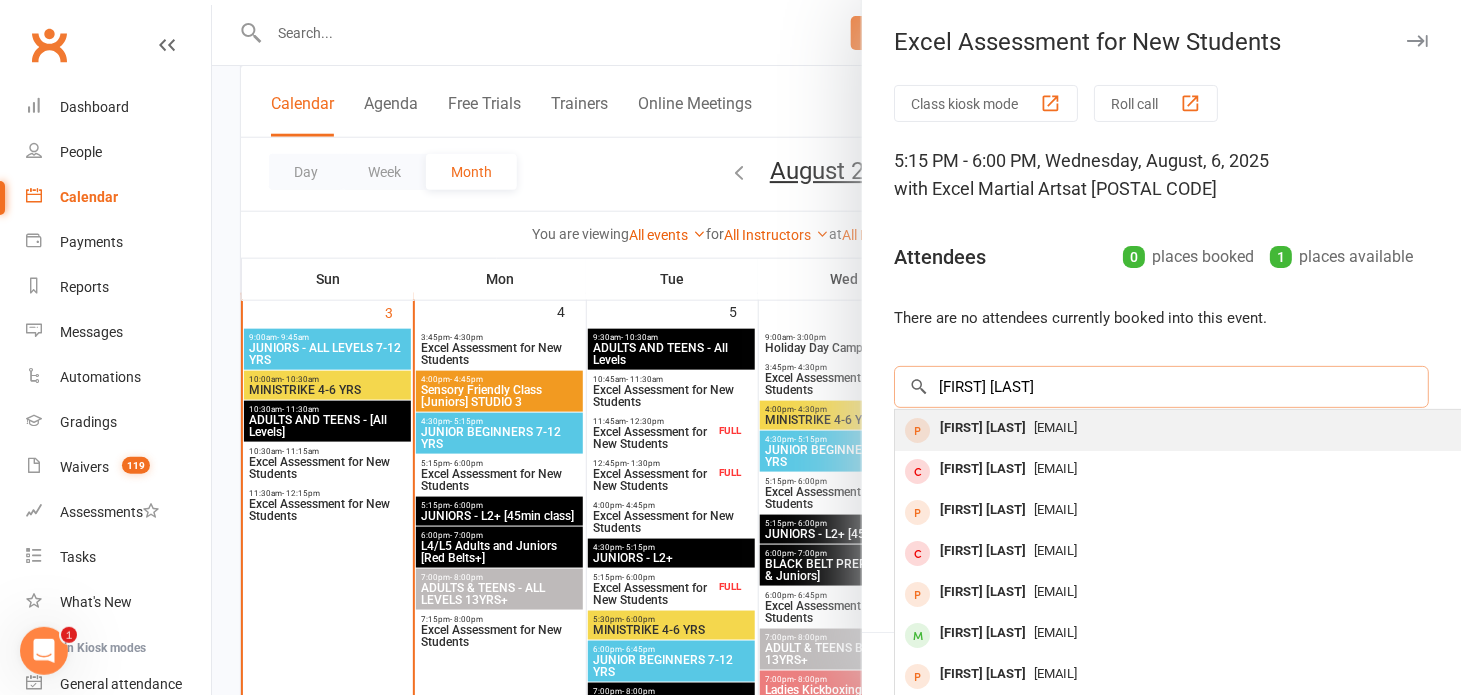 type on "[FIRST] [LAST]" 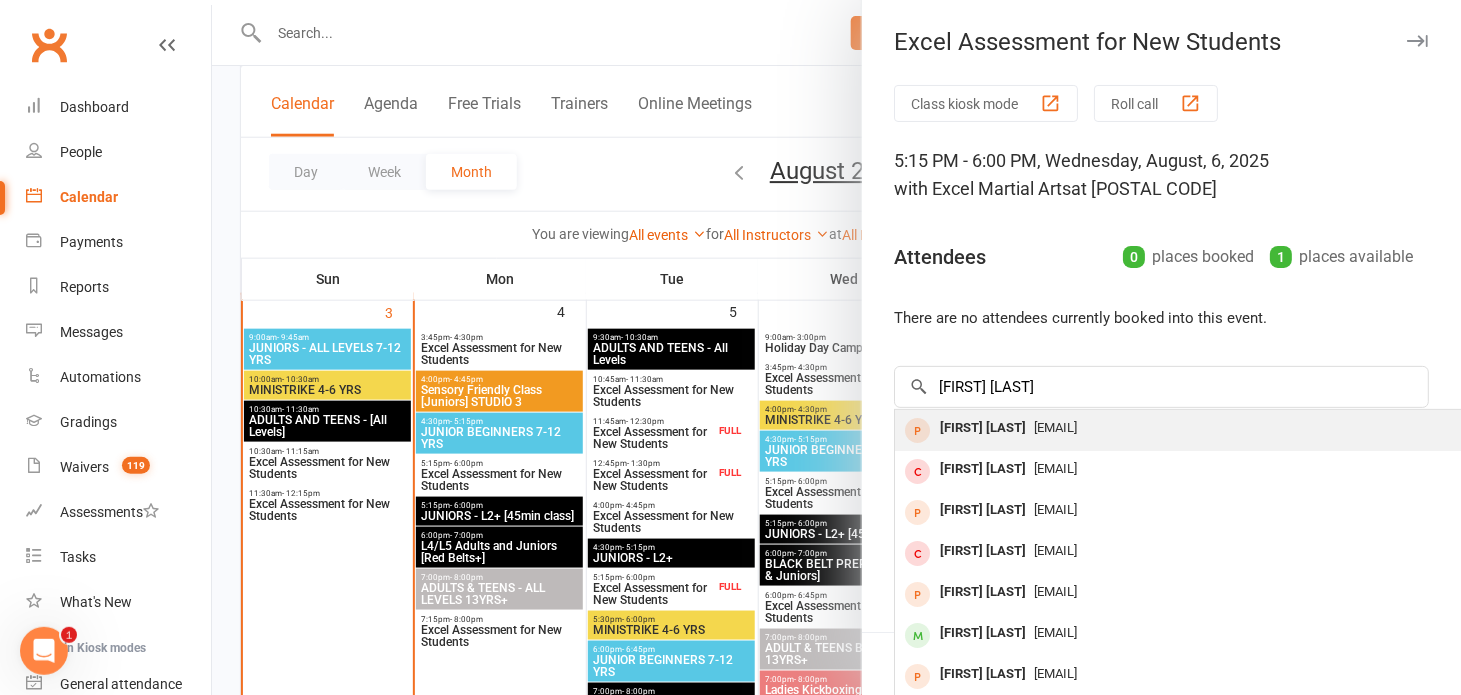 click on "[FIRST] [LAST]" at bounding box center (983, 428) 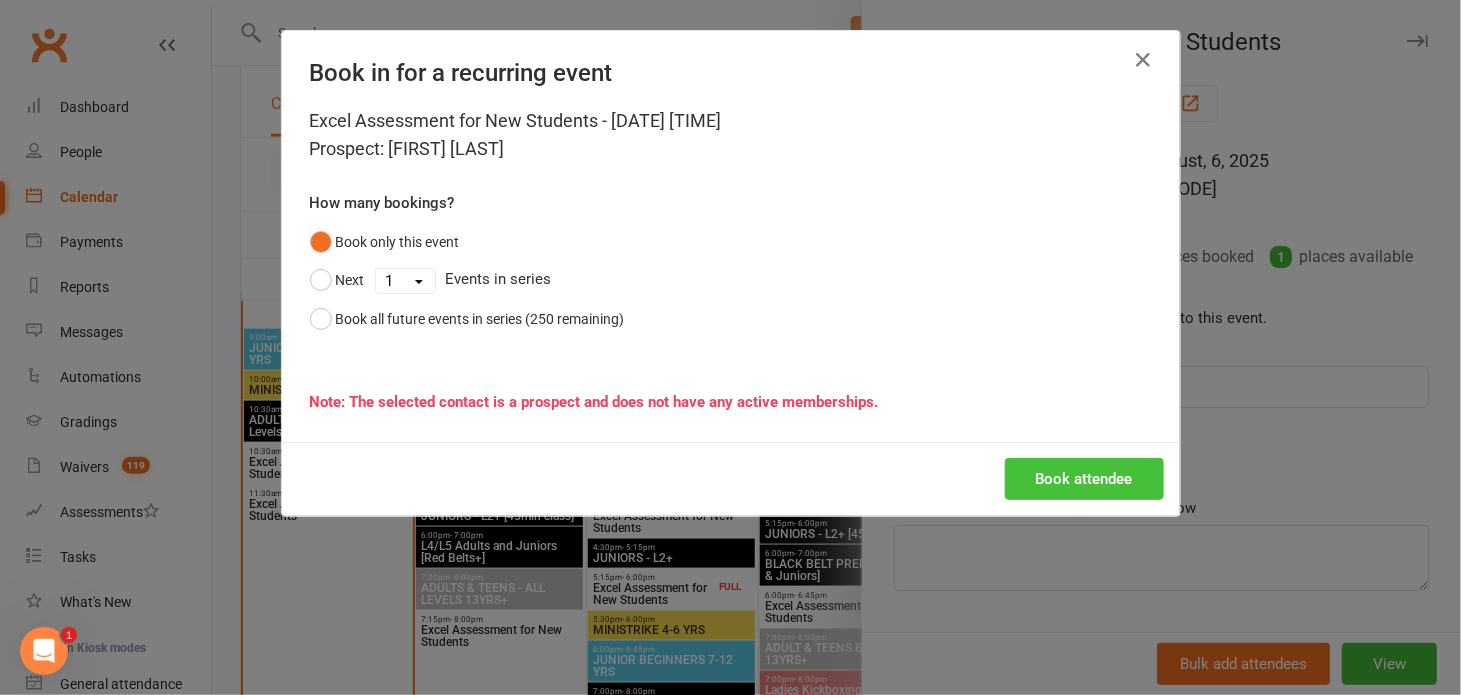 click on "Book attendee" at bounding box center [1084, 479] 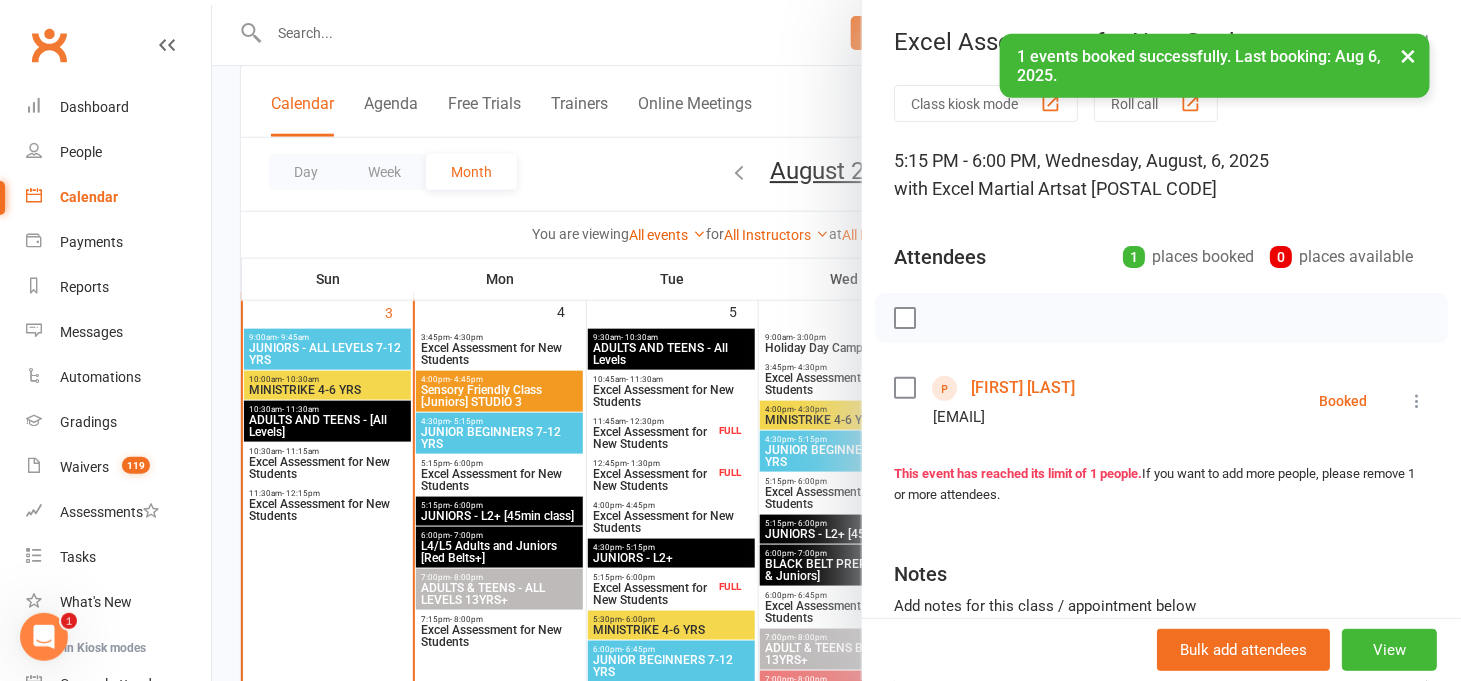 click on "×" at bounding box center (1409, 55) 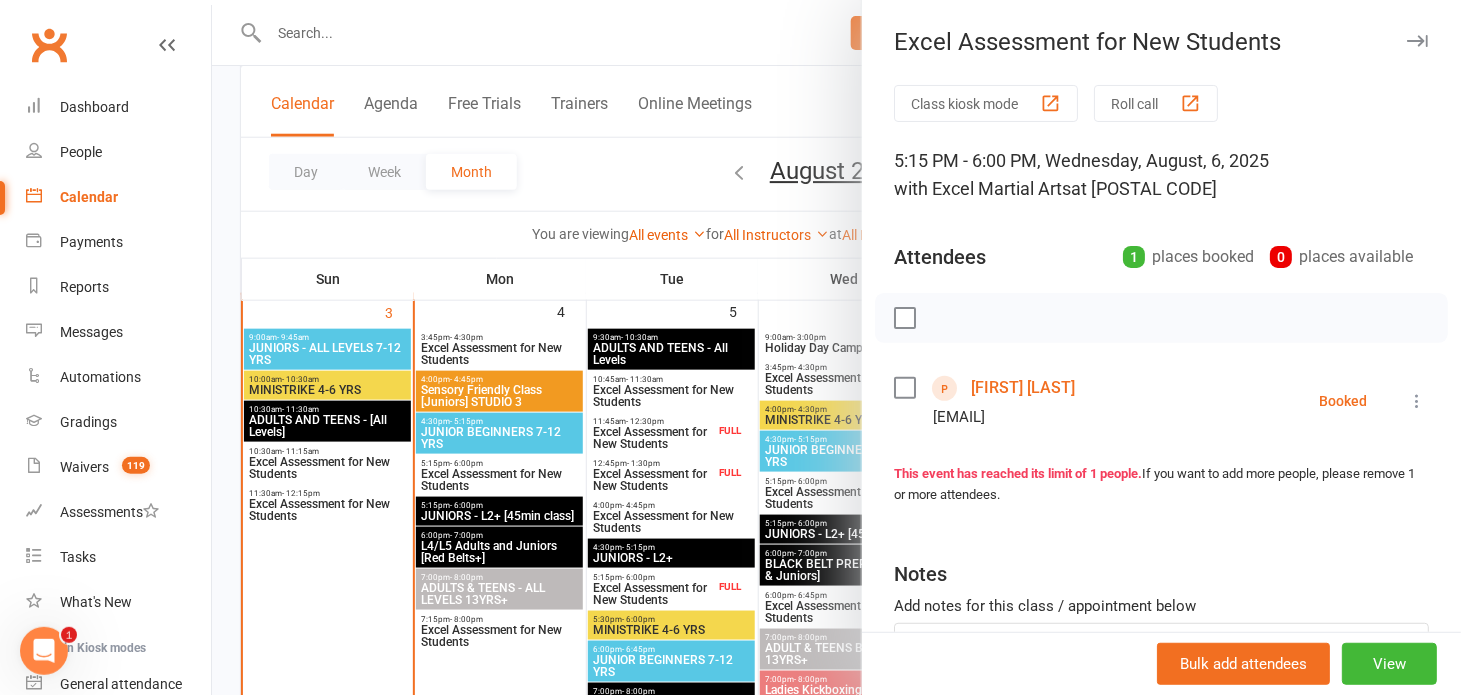 click at bounding box center (1417, 41) 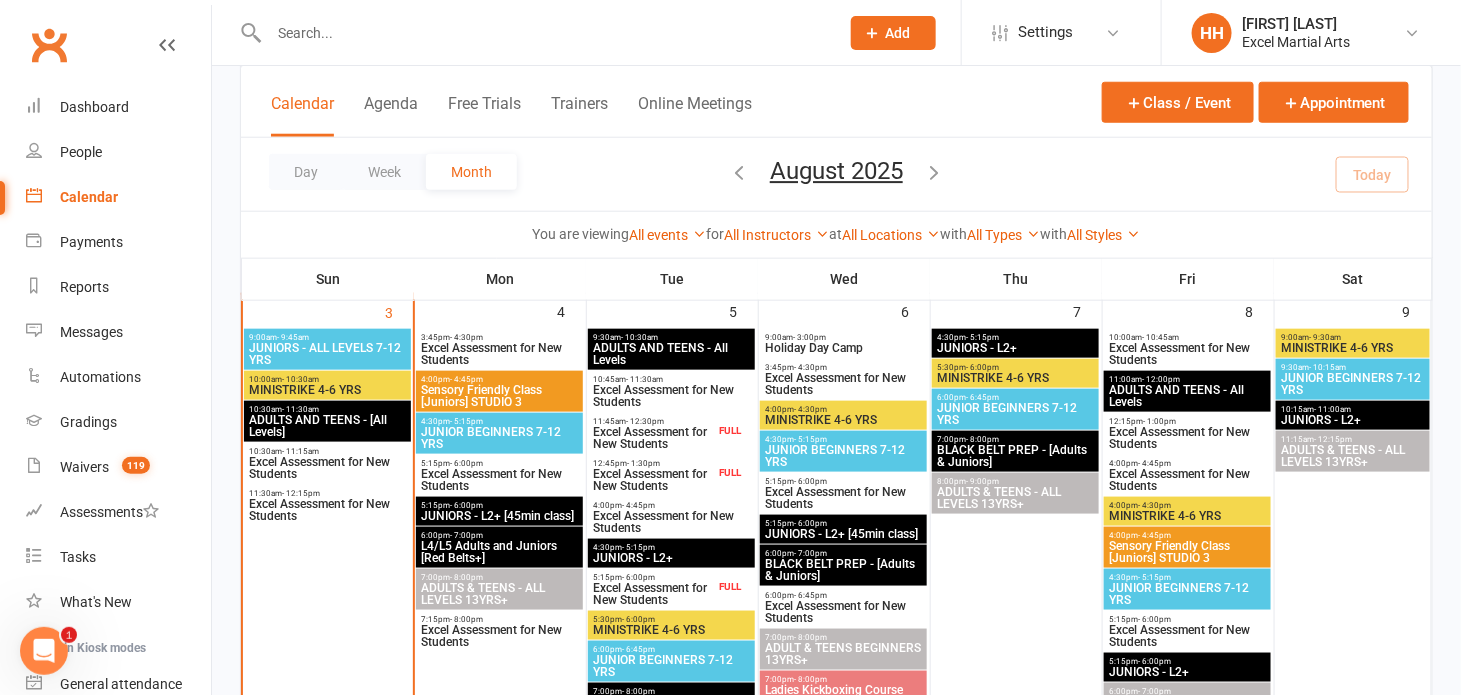 click on "Excel Assessment for New Students" at bounding box center [843, 498] 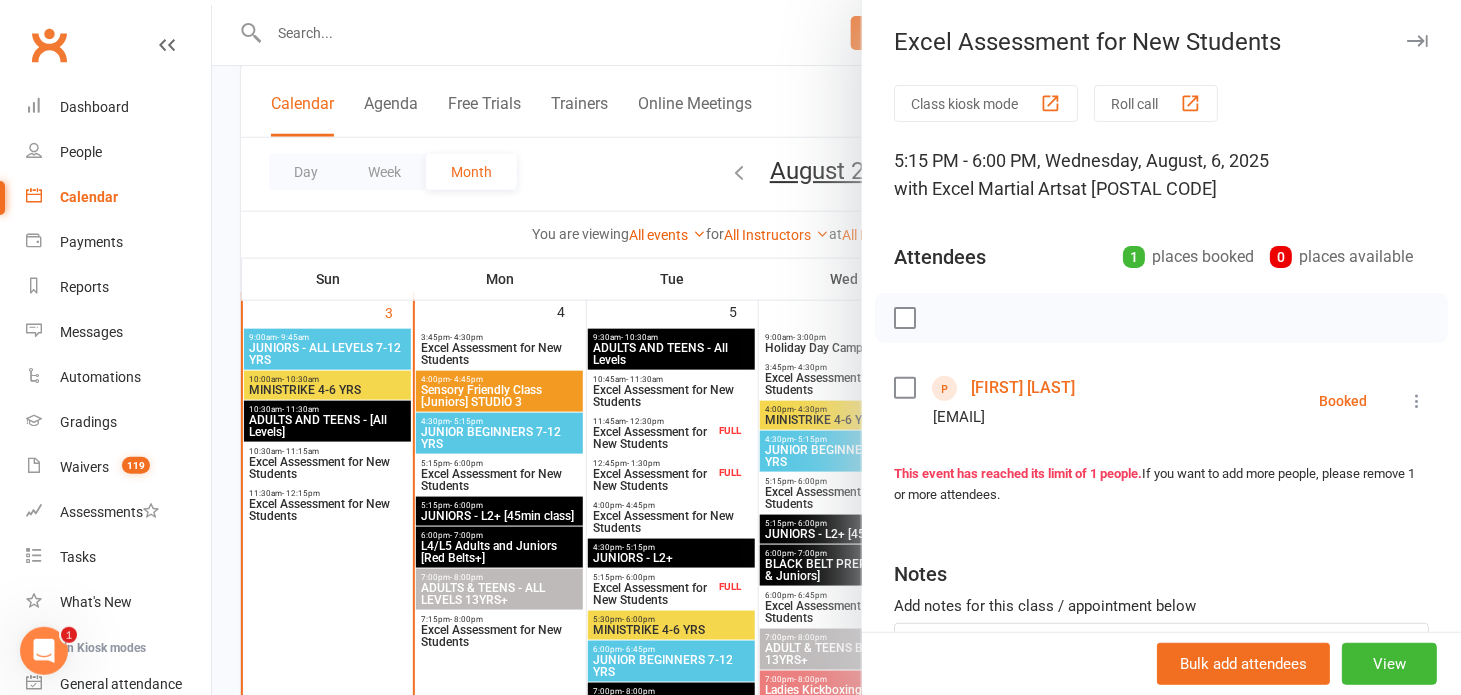 click at bounding box center (1417, 41) 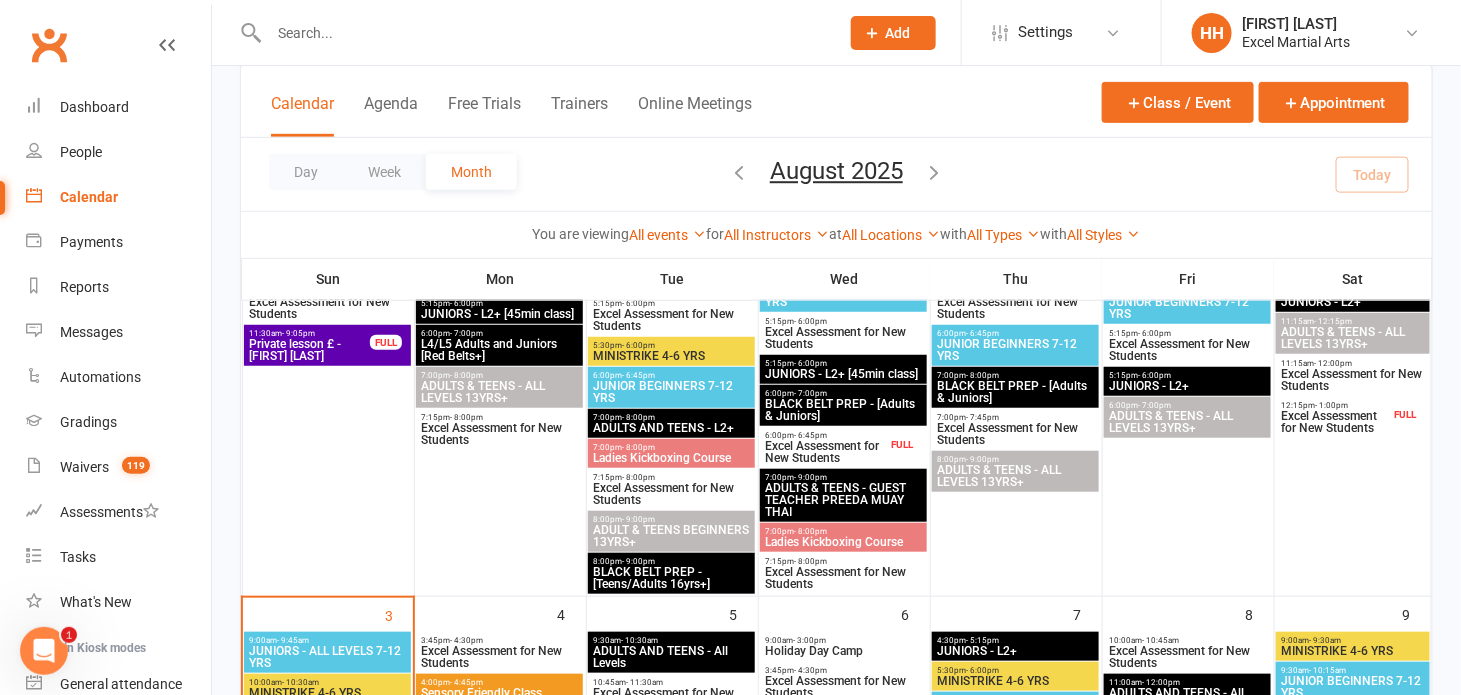 scroll, scrollTop: 272, scrollLeft: 0, axis: vertical 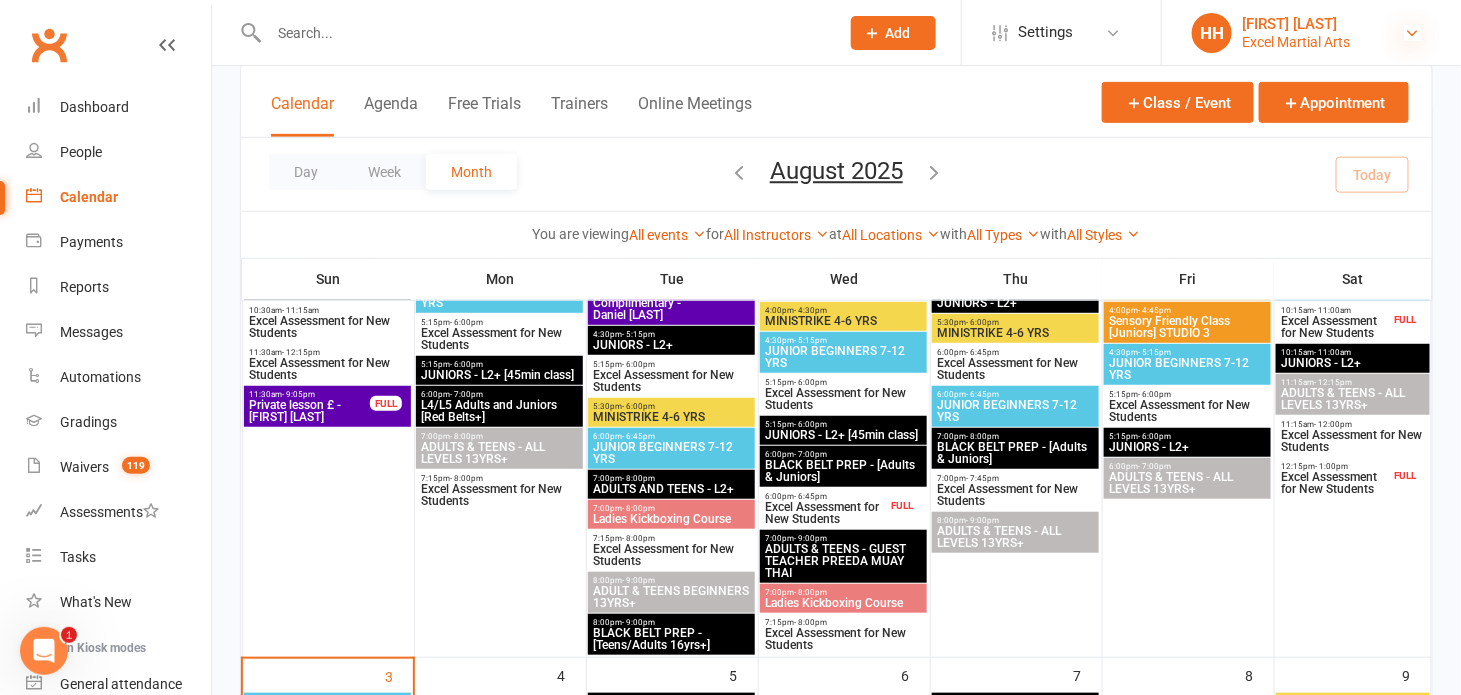 click at bounding box center (1413, 33) 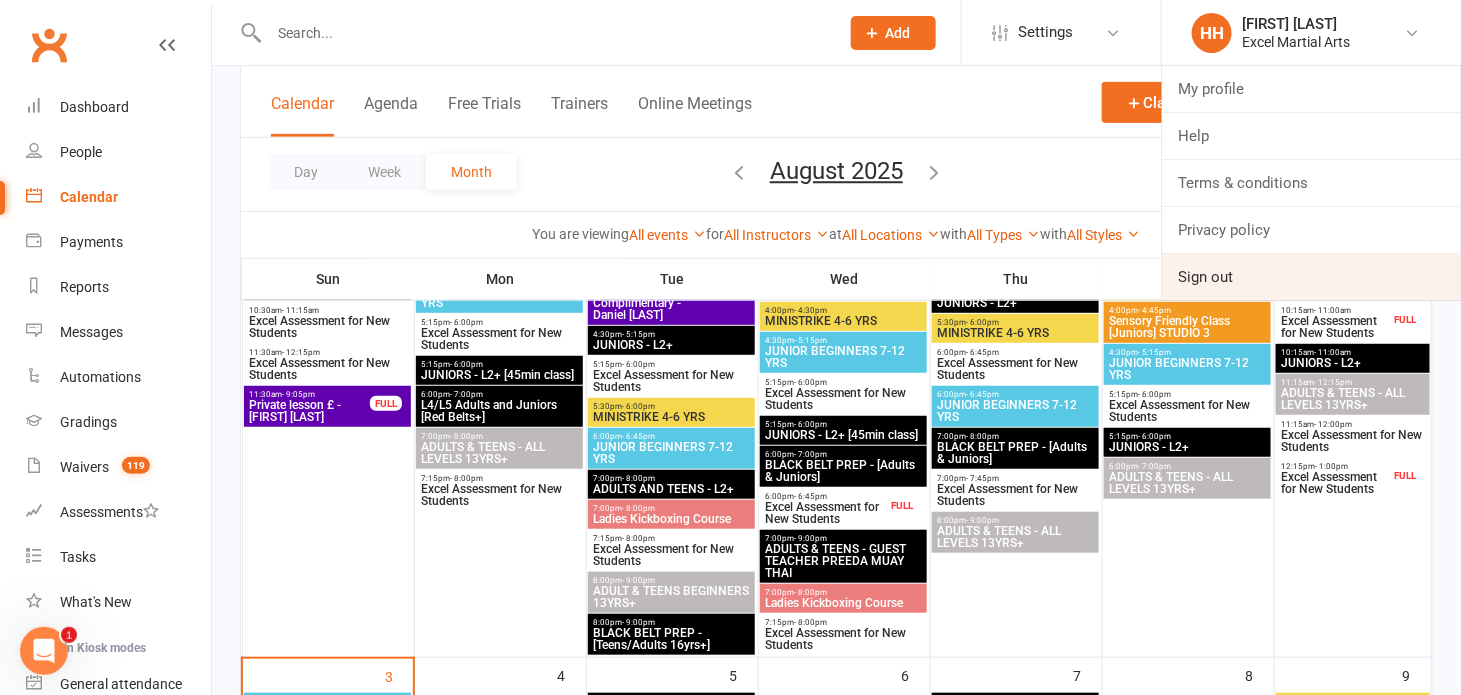 click on "Sign out" at bounding box center [1311, 277] 